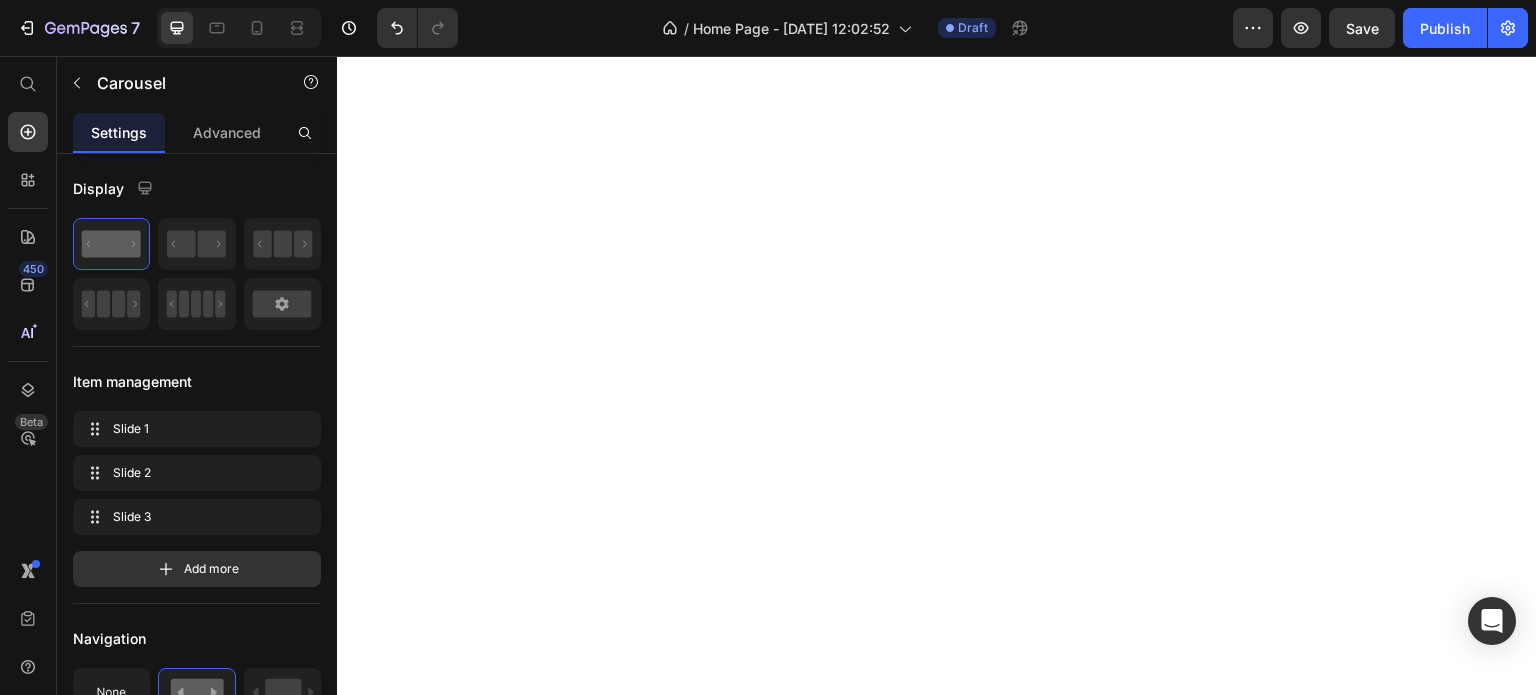 scroll, scrollTop: 0, scrollLeft: 0, axis: both 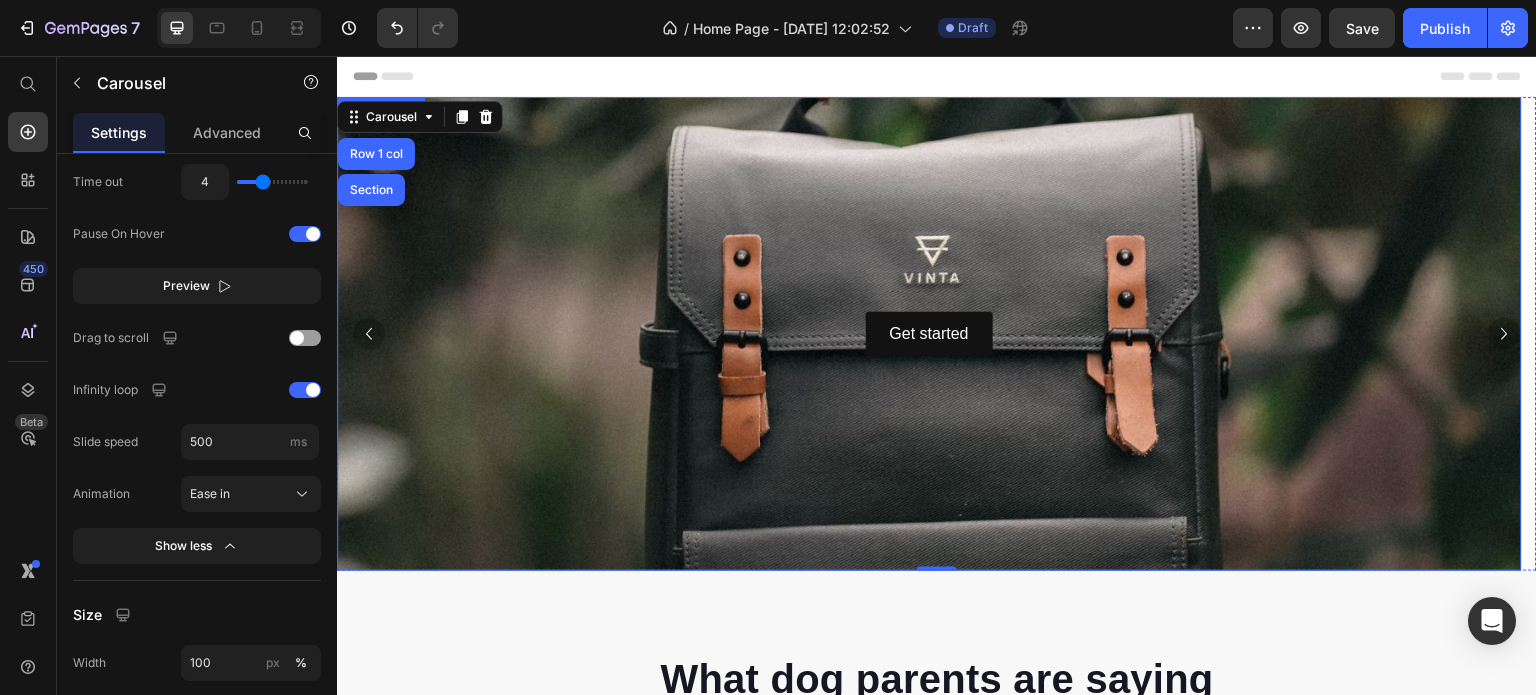 click at bounding box center (929, 334) 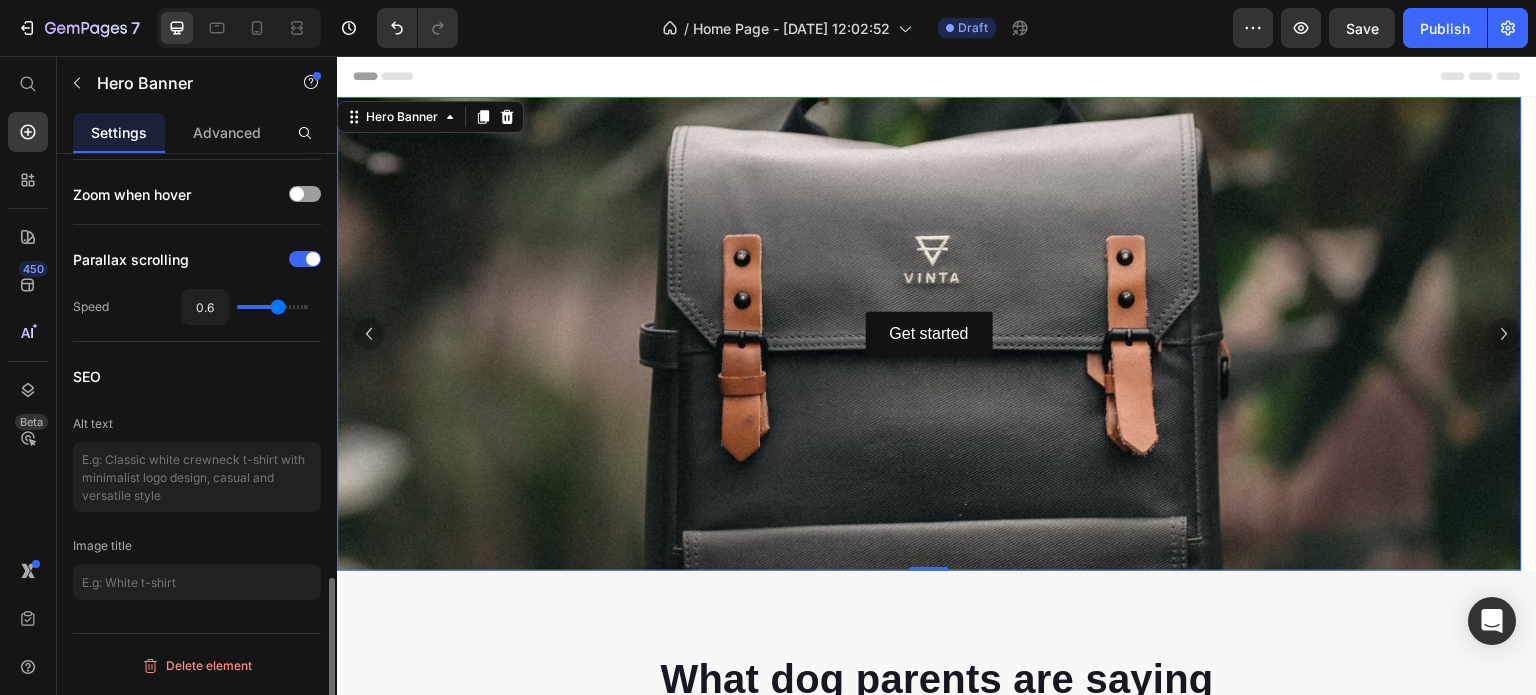 scroll, scrollTop: 0, scrollLeft: 0, axis: both 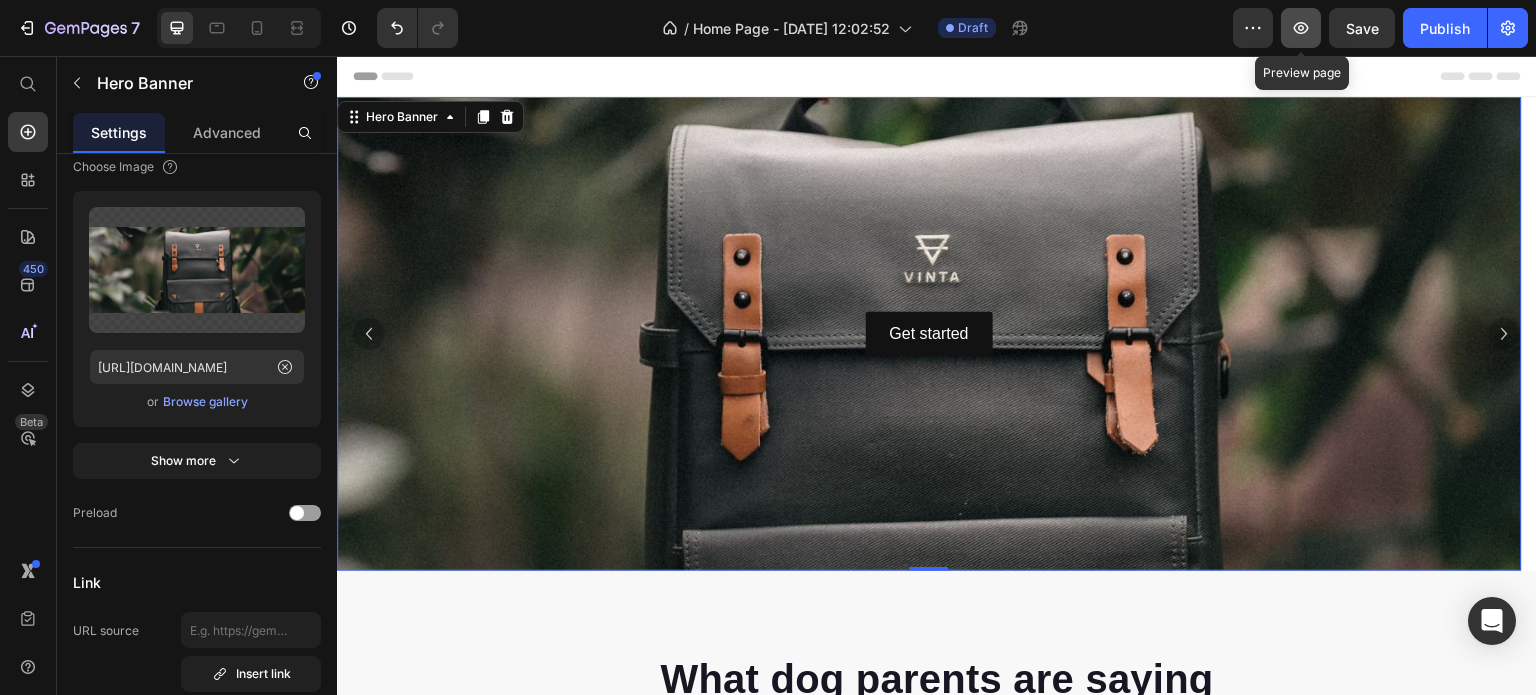 click 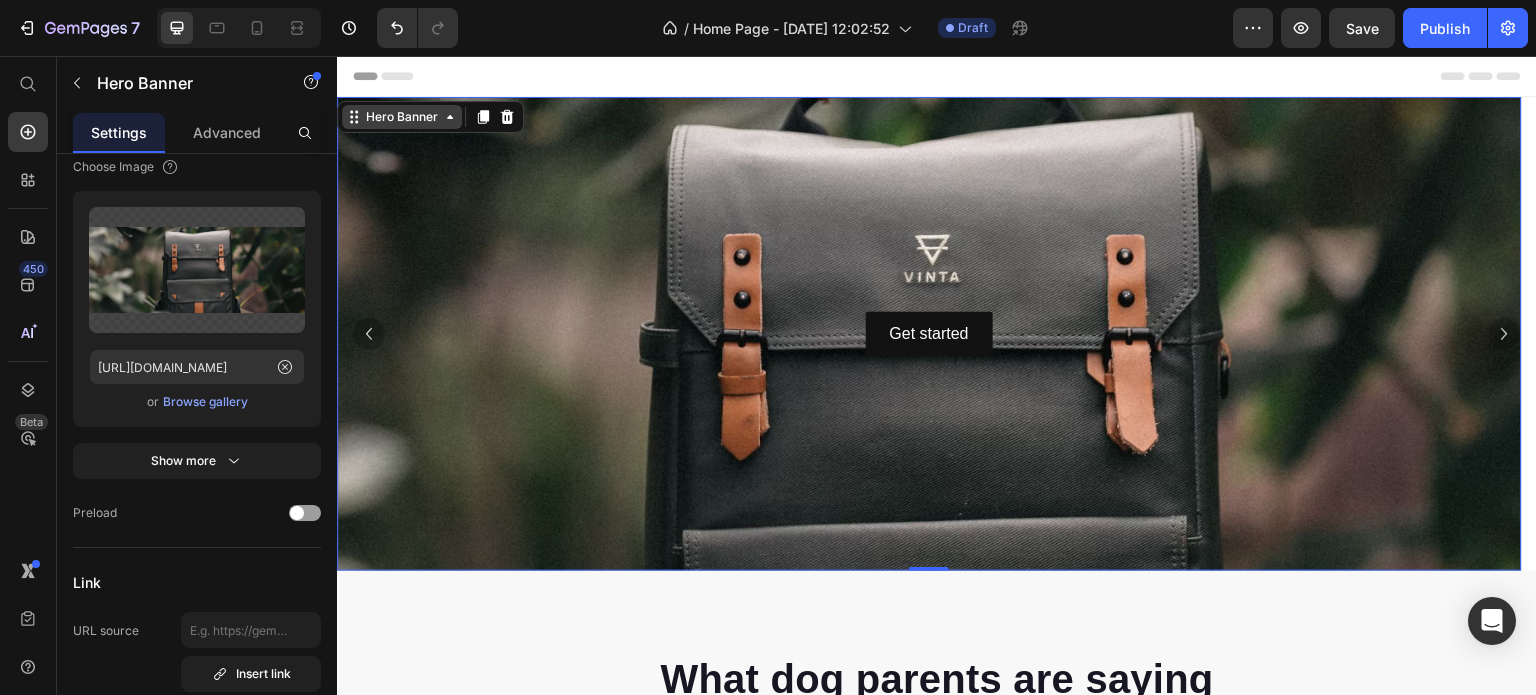 click 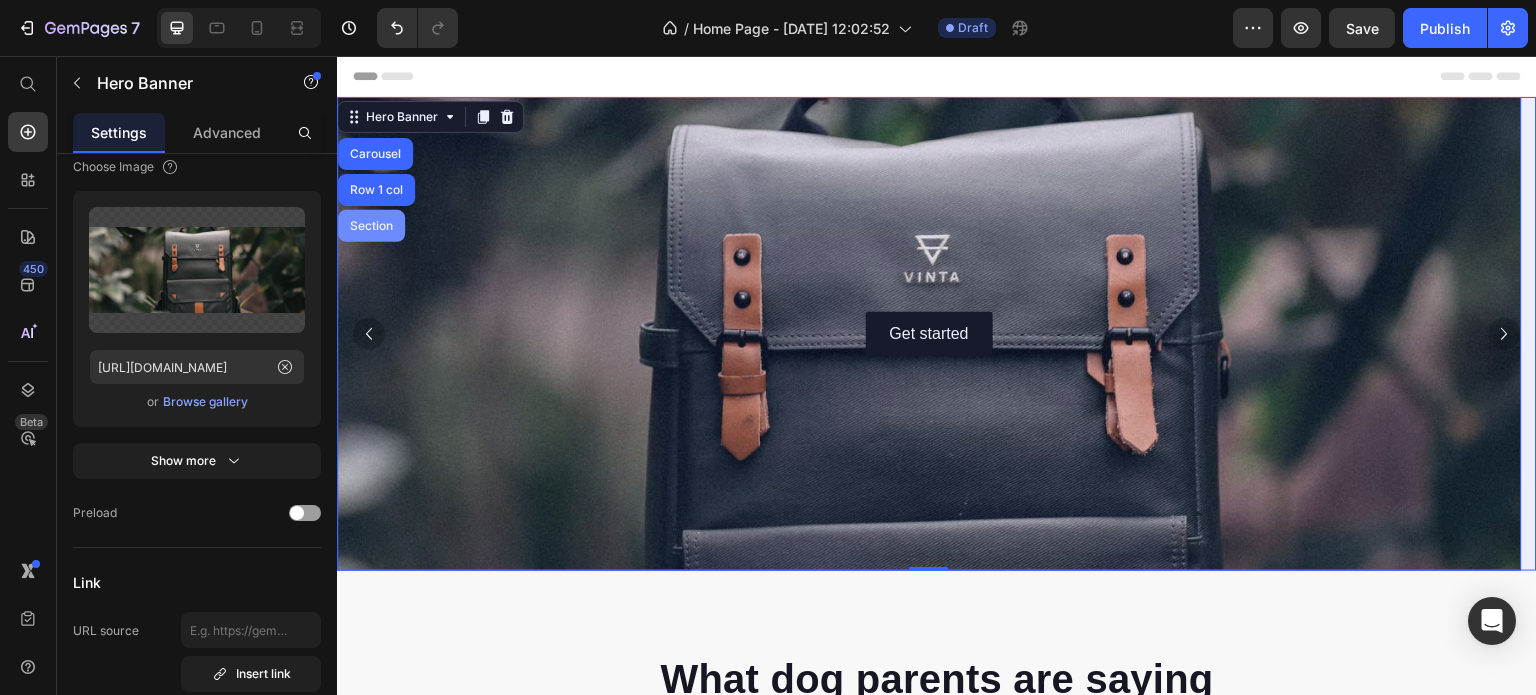 click on "Section" at bounding box center (371, 226) 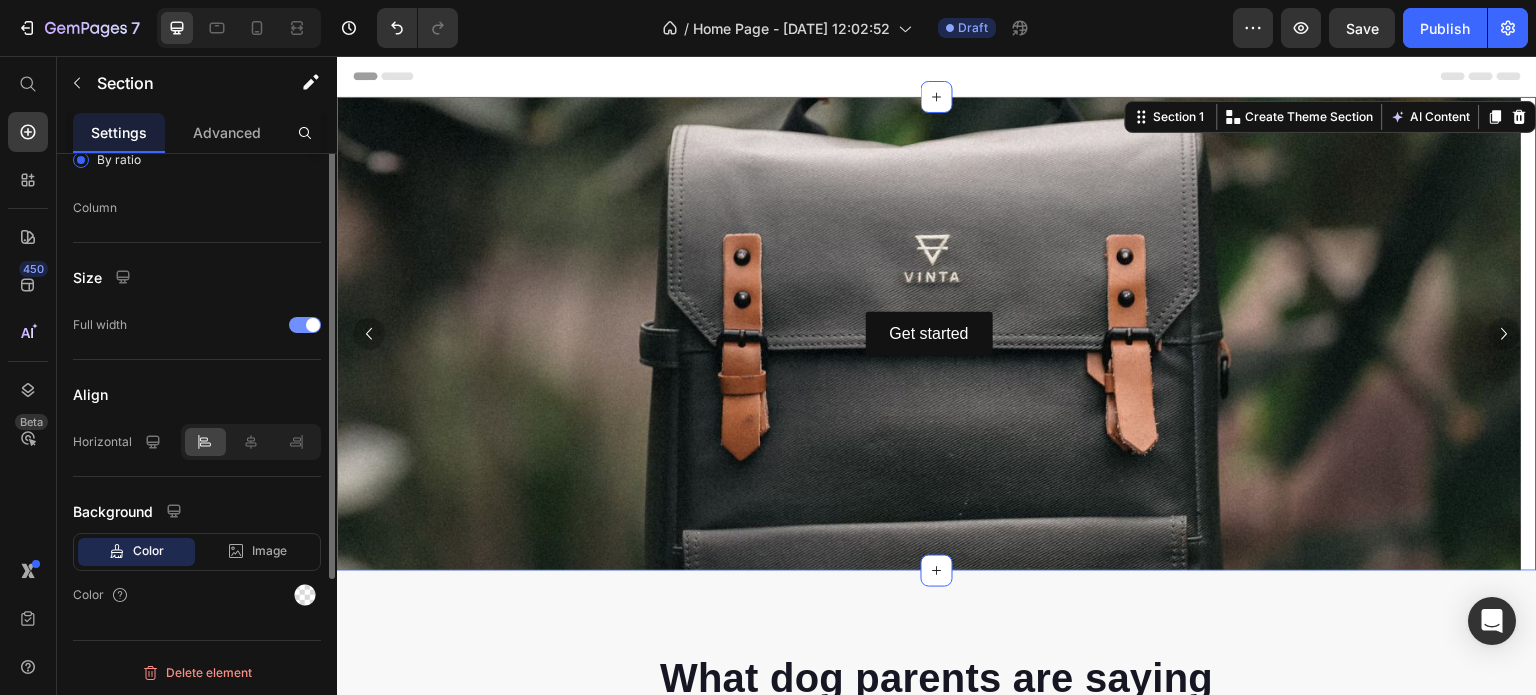 scroll, scrollTop: 136, scrollLeft: 0, axis: vertical 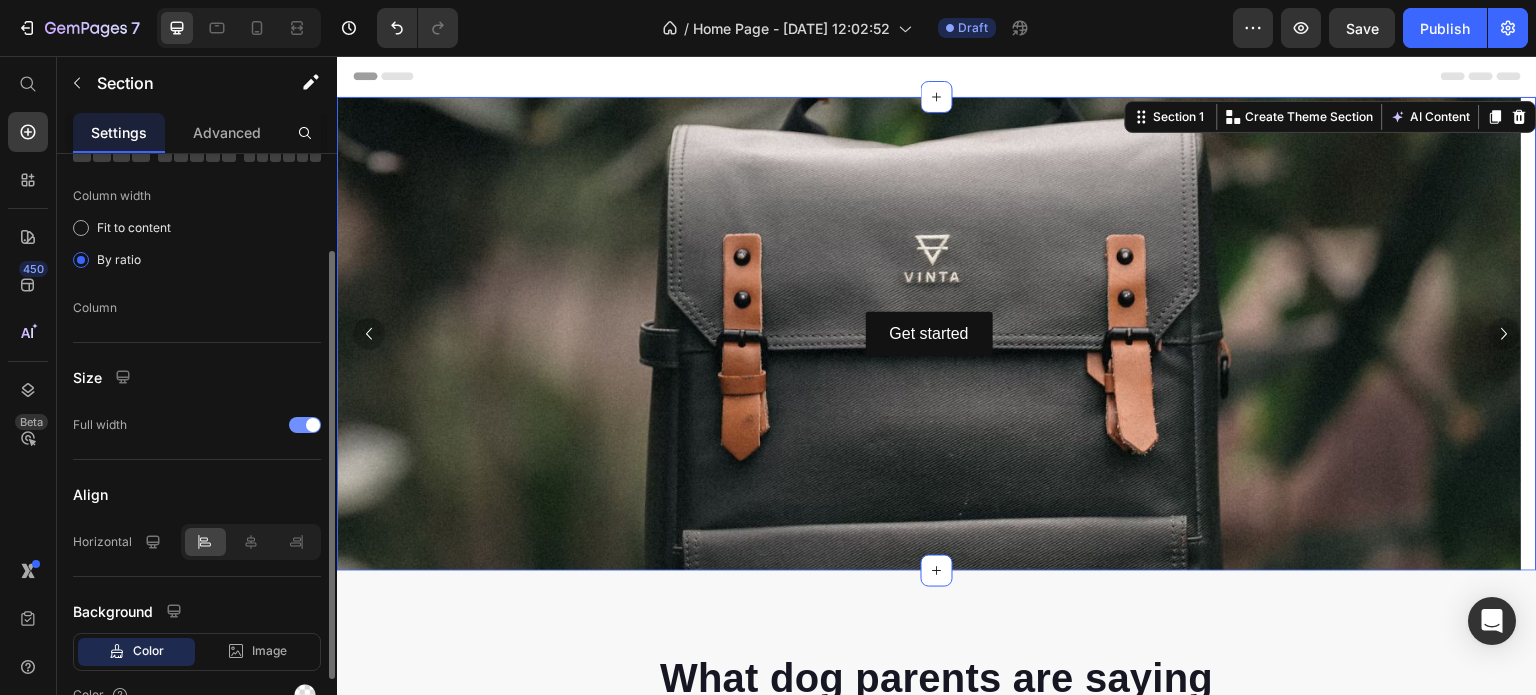 click at bounding box center [313, 425] 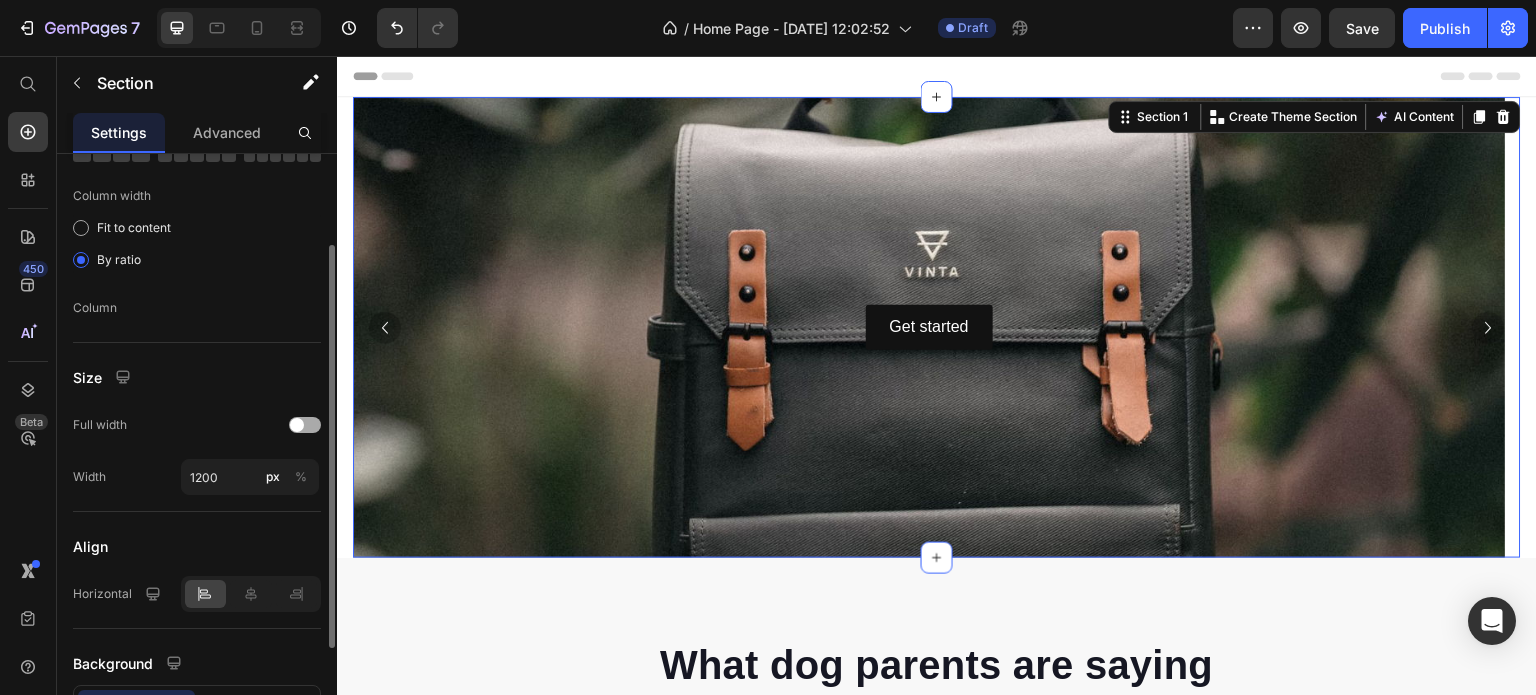 click at bounding box center (297, 425) 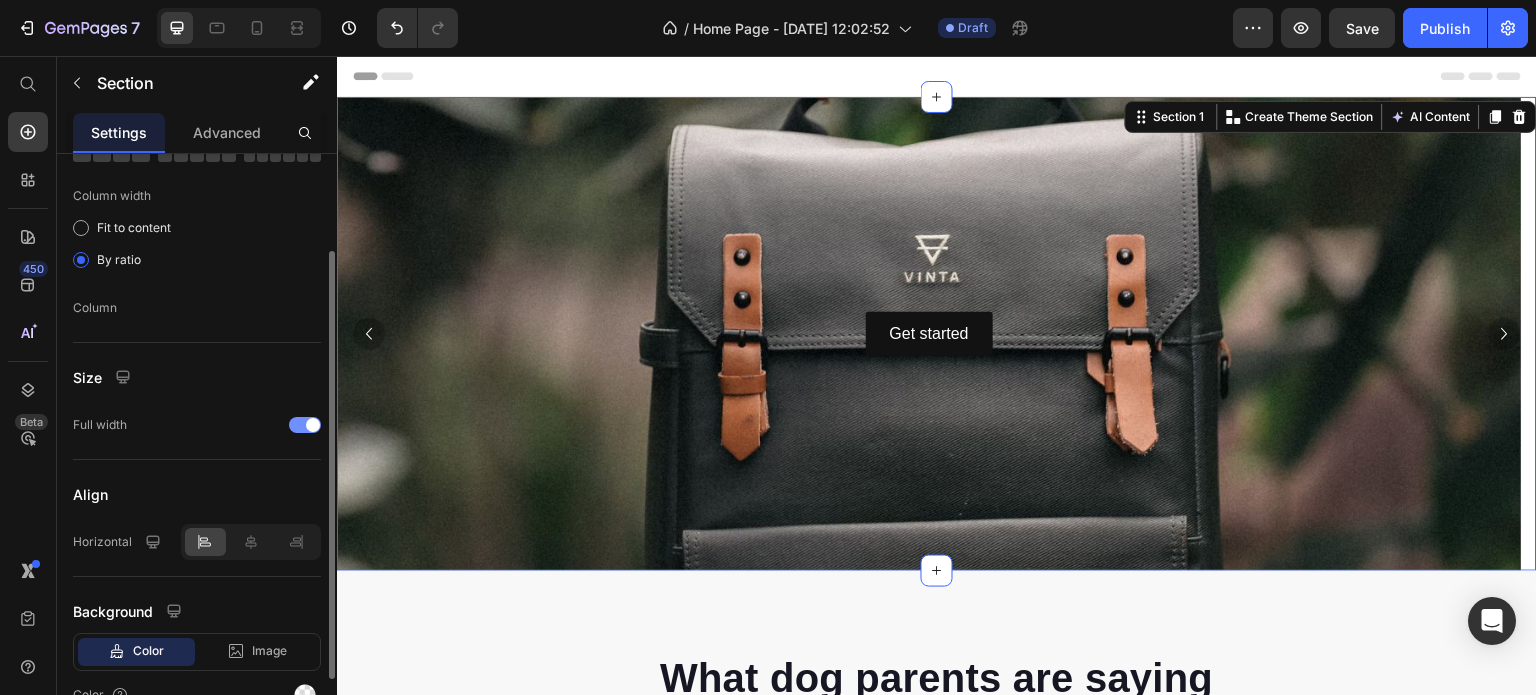 click at bounding box center (305, 425) 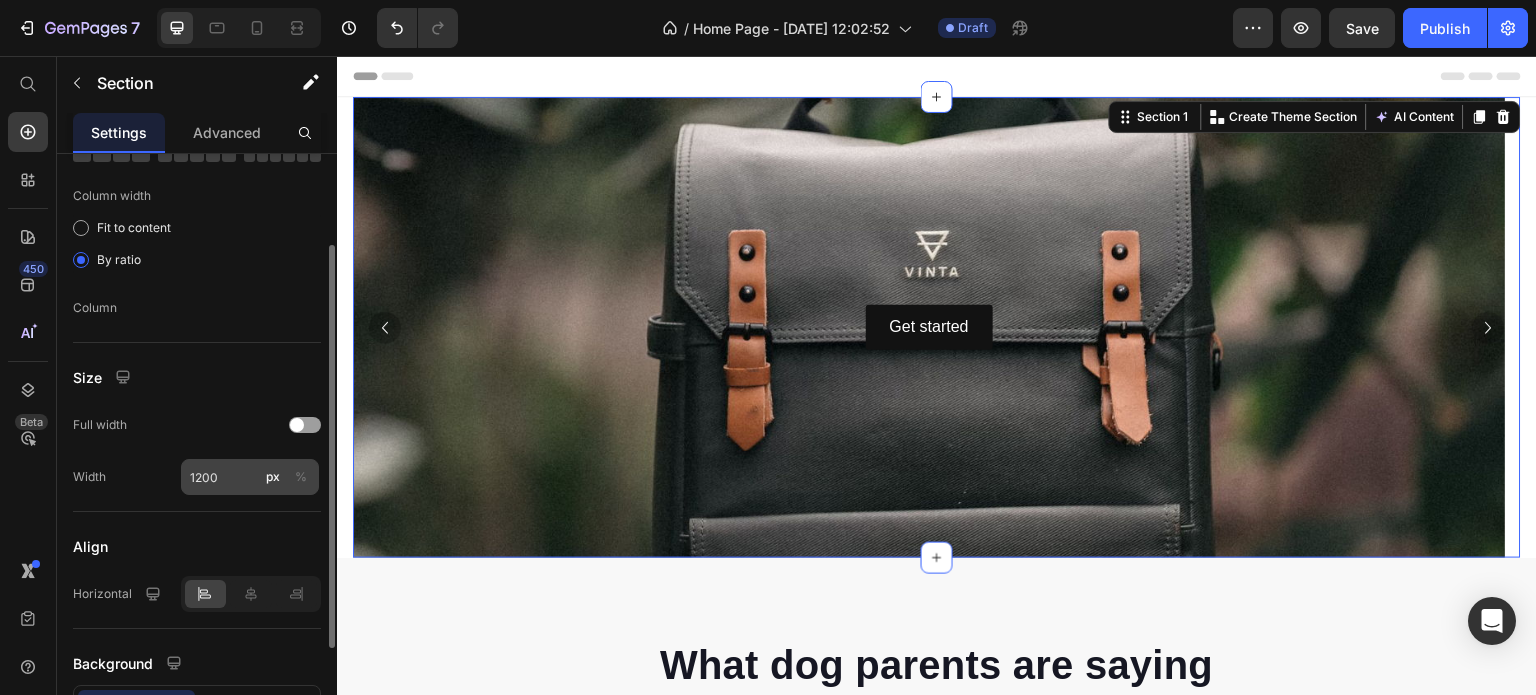 click on "%" at bounding box center (301, 477) 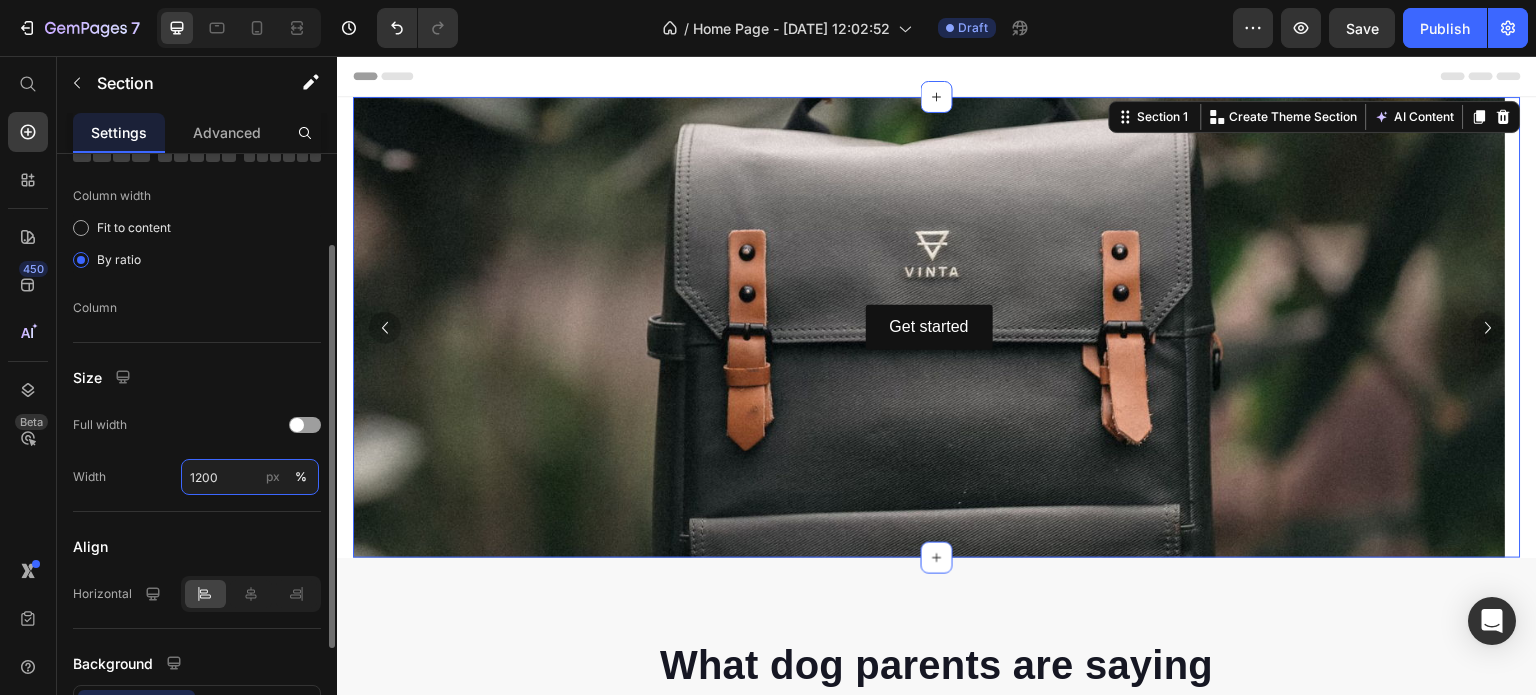 click on "1200" at bounding box center (250, 477) 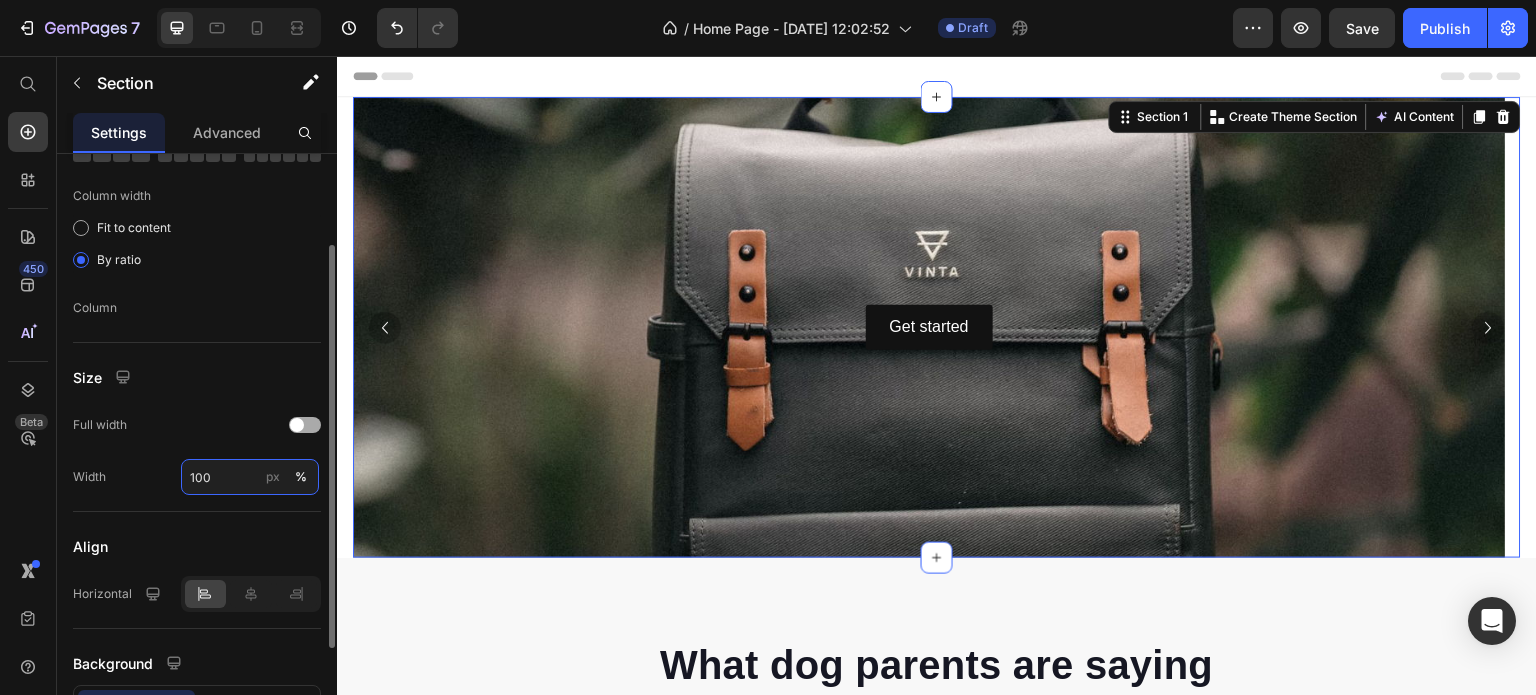 type on "100" 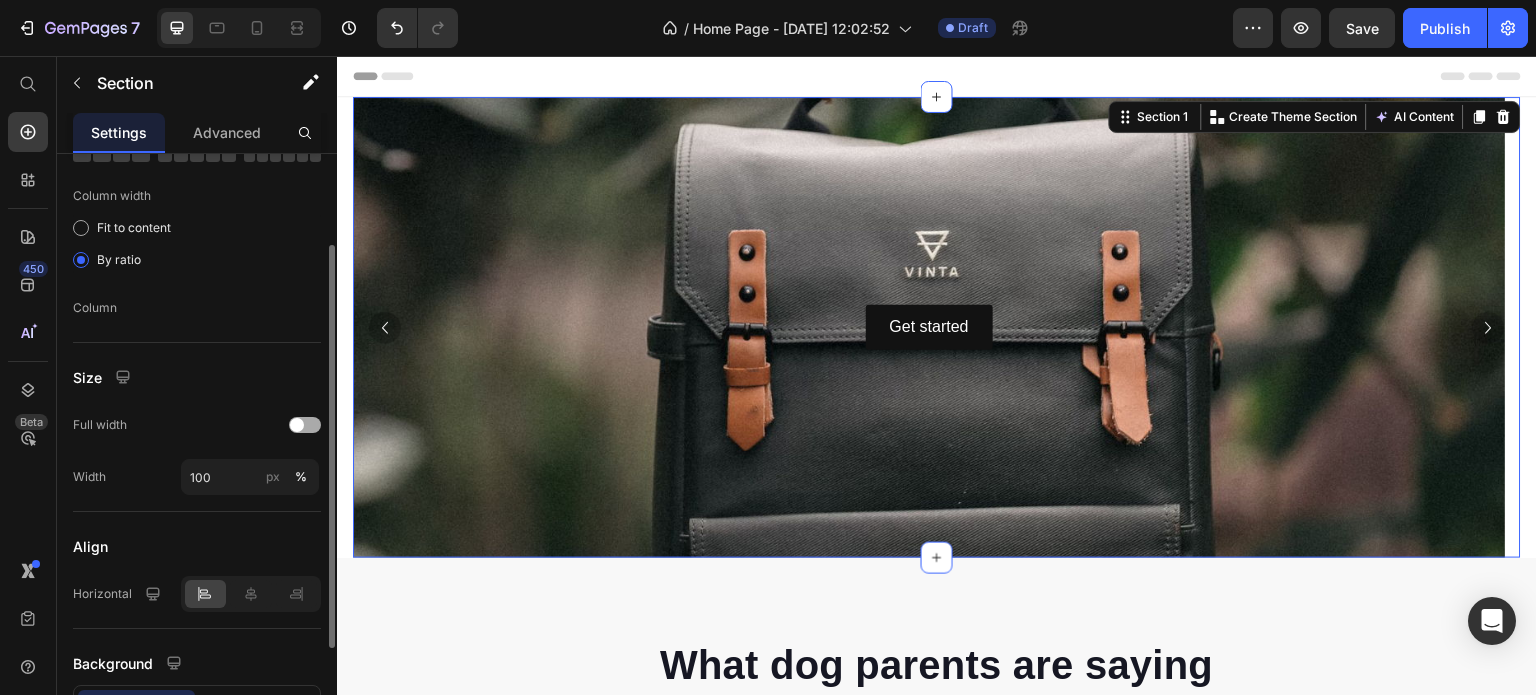 click at bounding box center [297, 425] 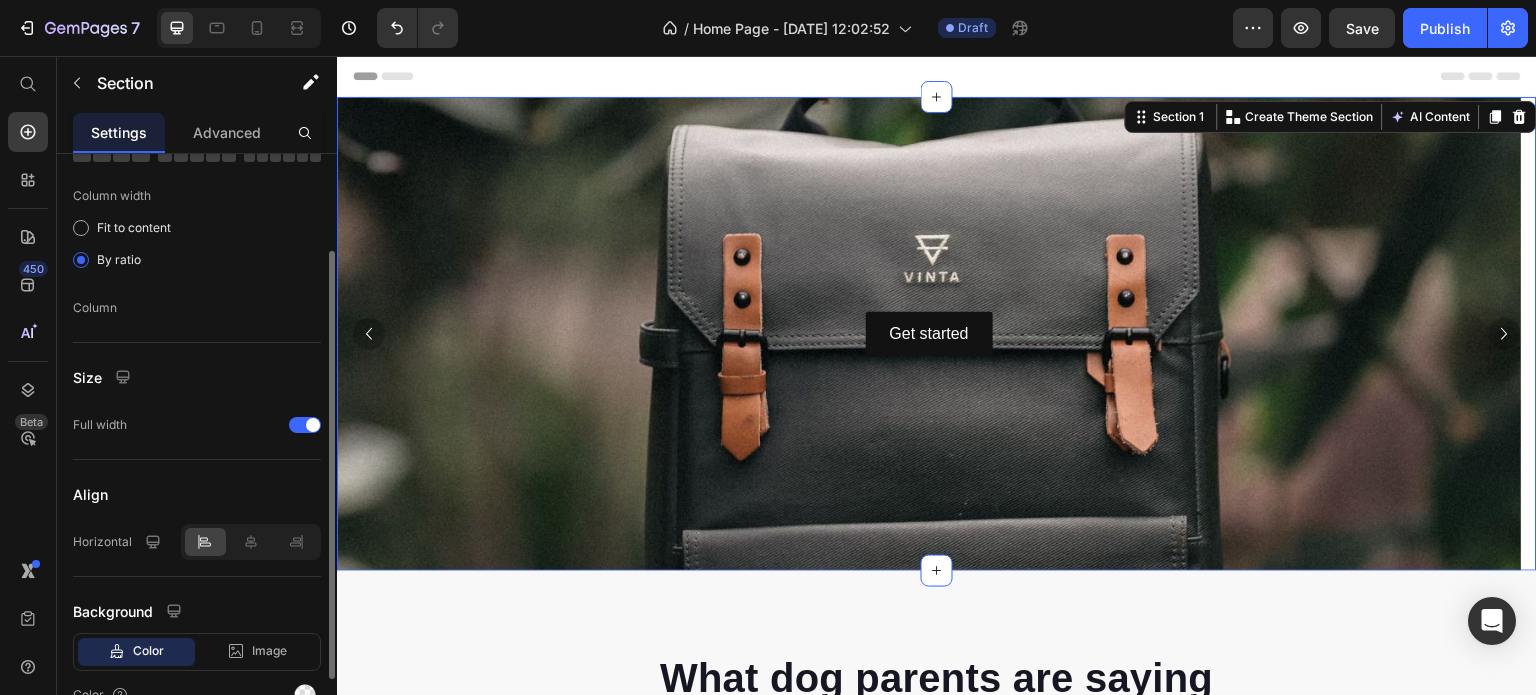 scroll, scrollTop: 0, scrollLeft: 0, axis: both 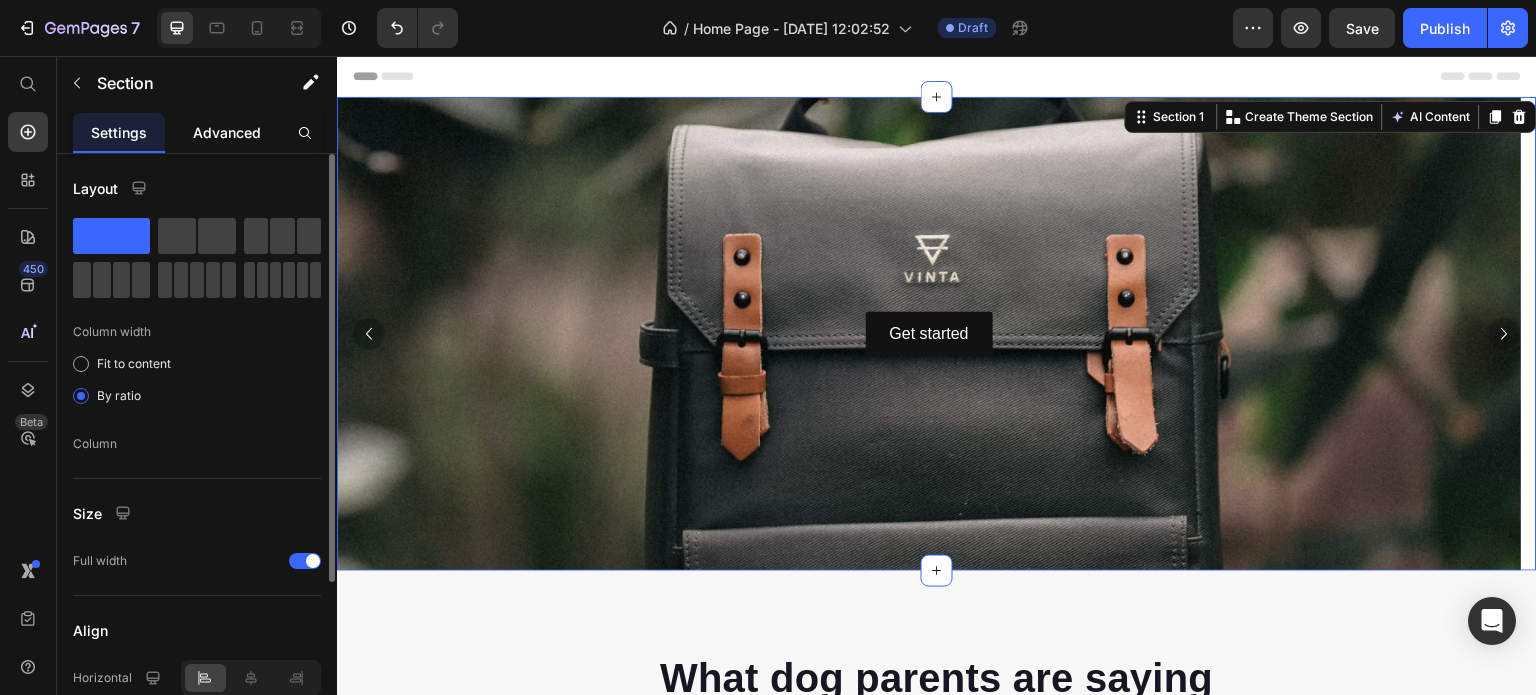 click on "Advanced" at bounding box center [227, 132] 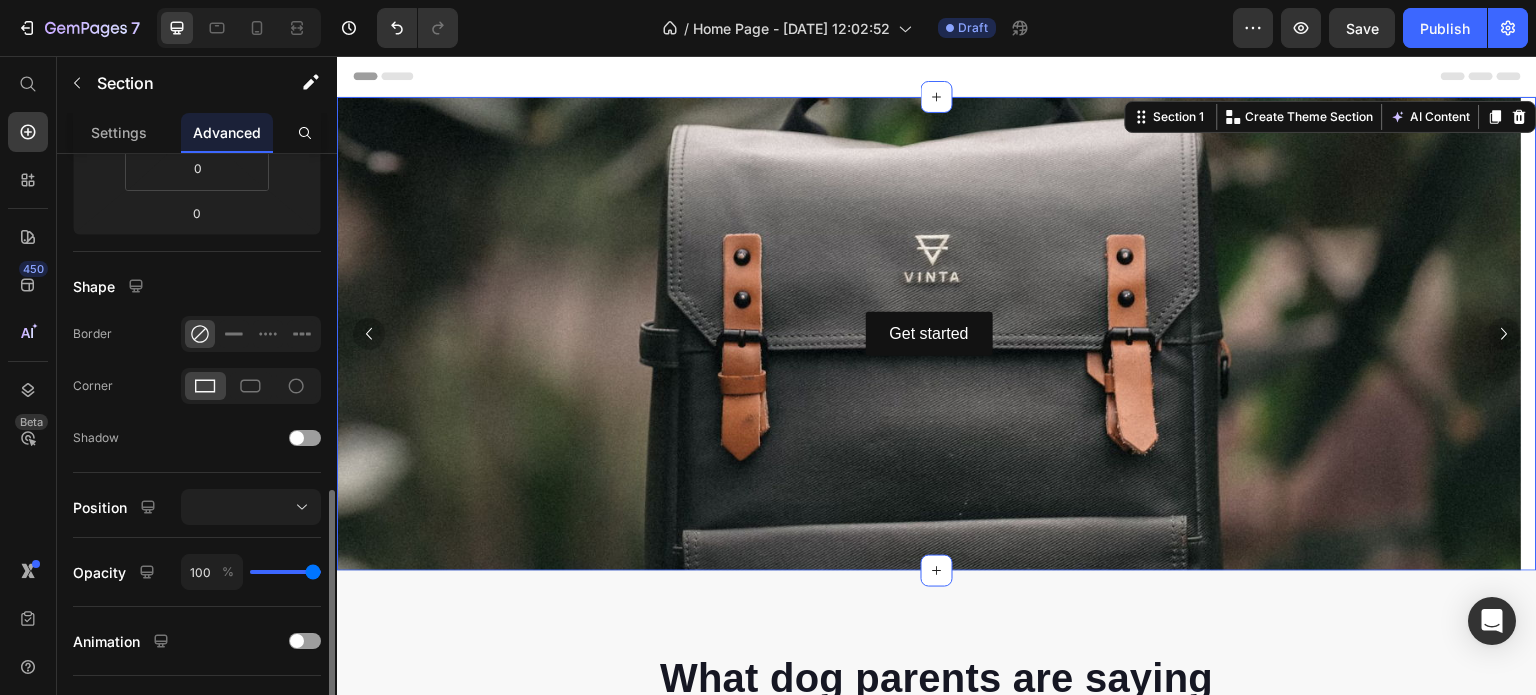 scroll, scrollTop: 500, scrollLeft: 0, axis: vertical 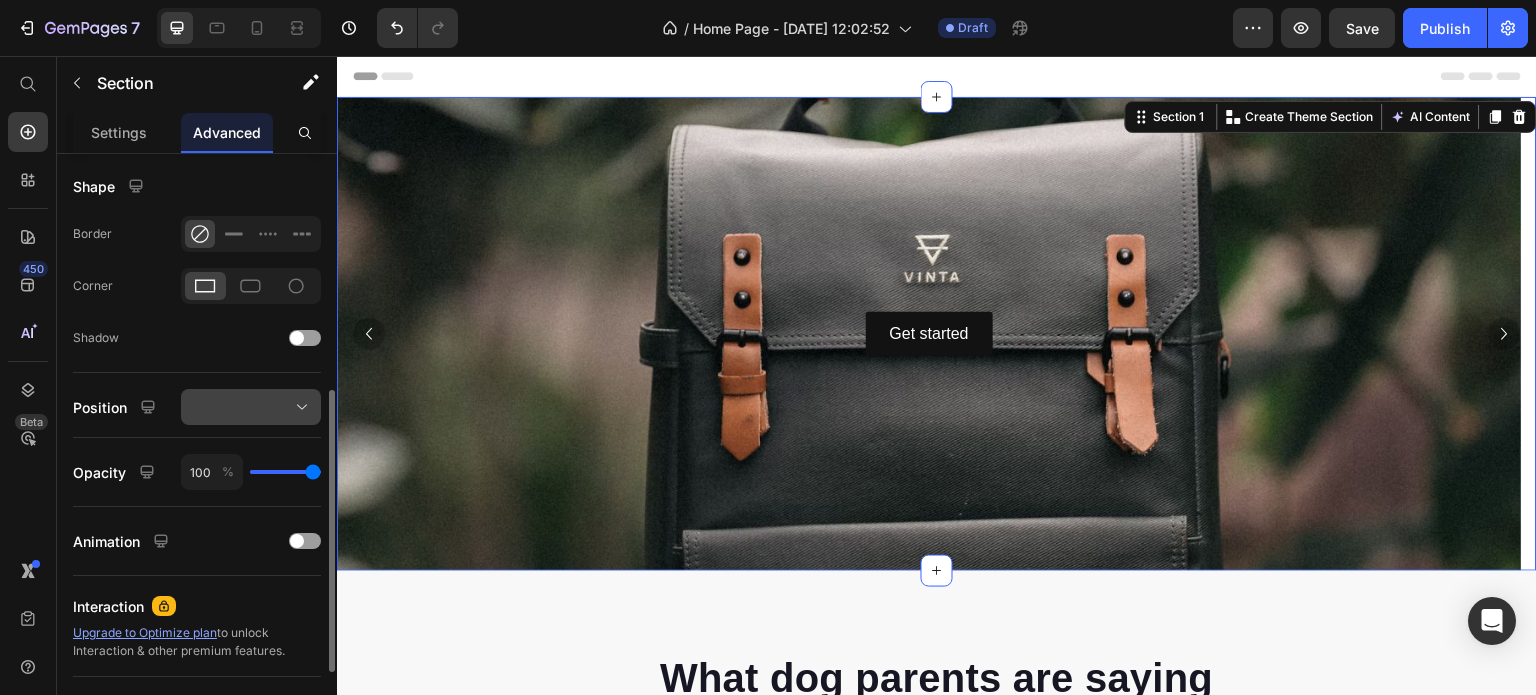 click at bounding box center (251, 407) 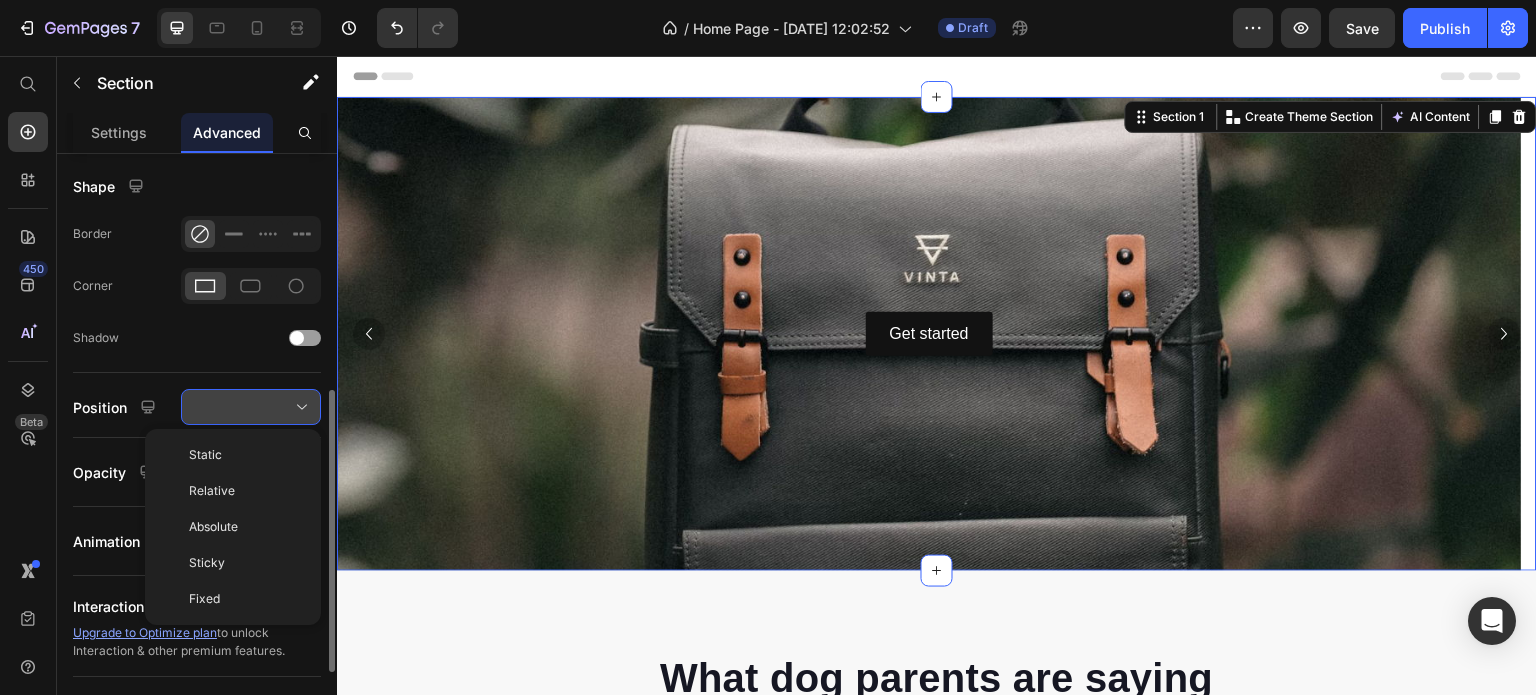 click at bounding box center [251, 407] 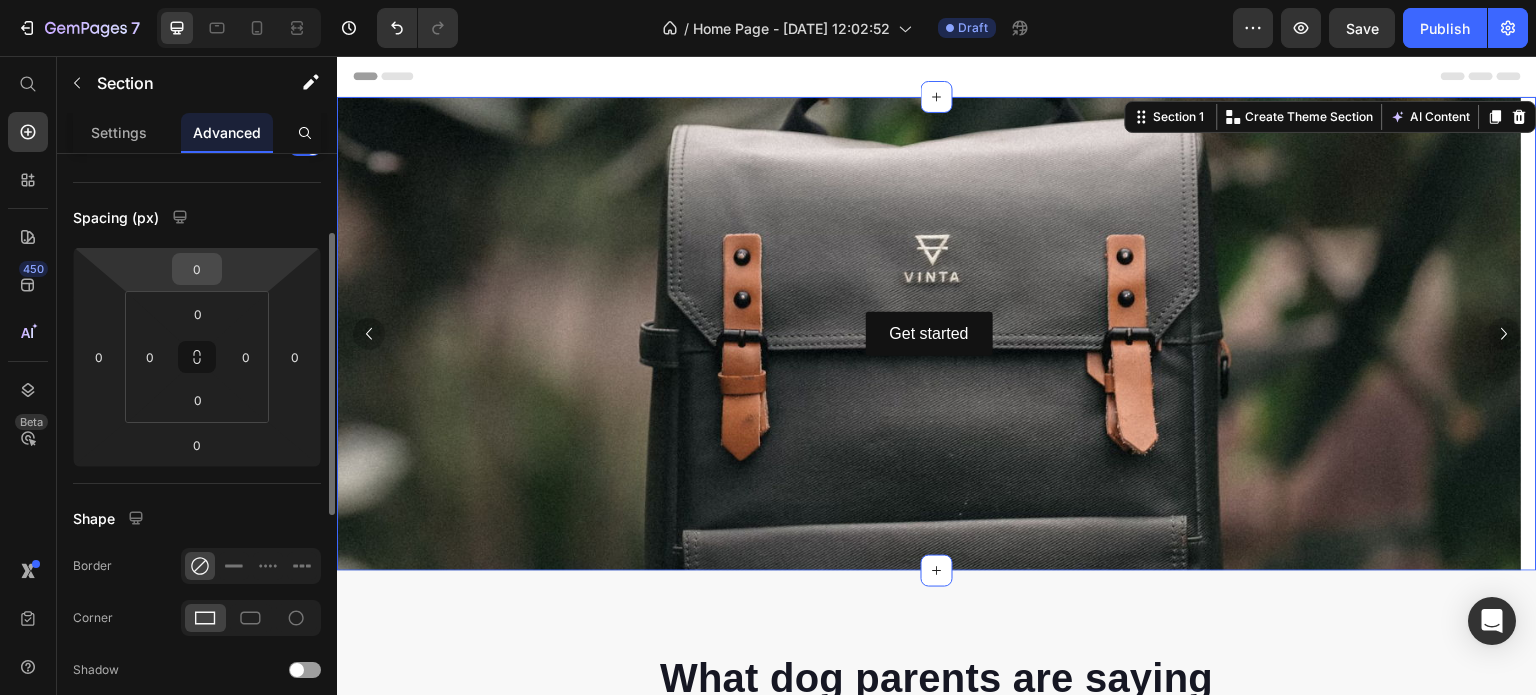 scroll, scrollTop: 68, scrollLeft: 0, axis: vertical 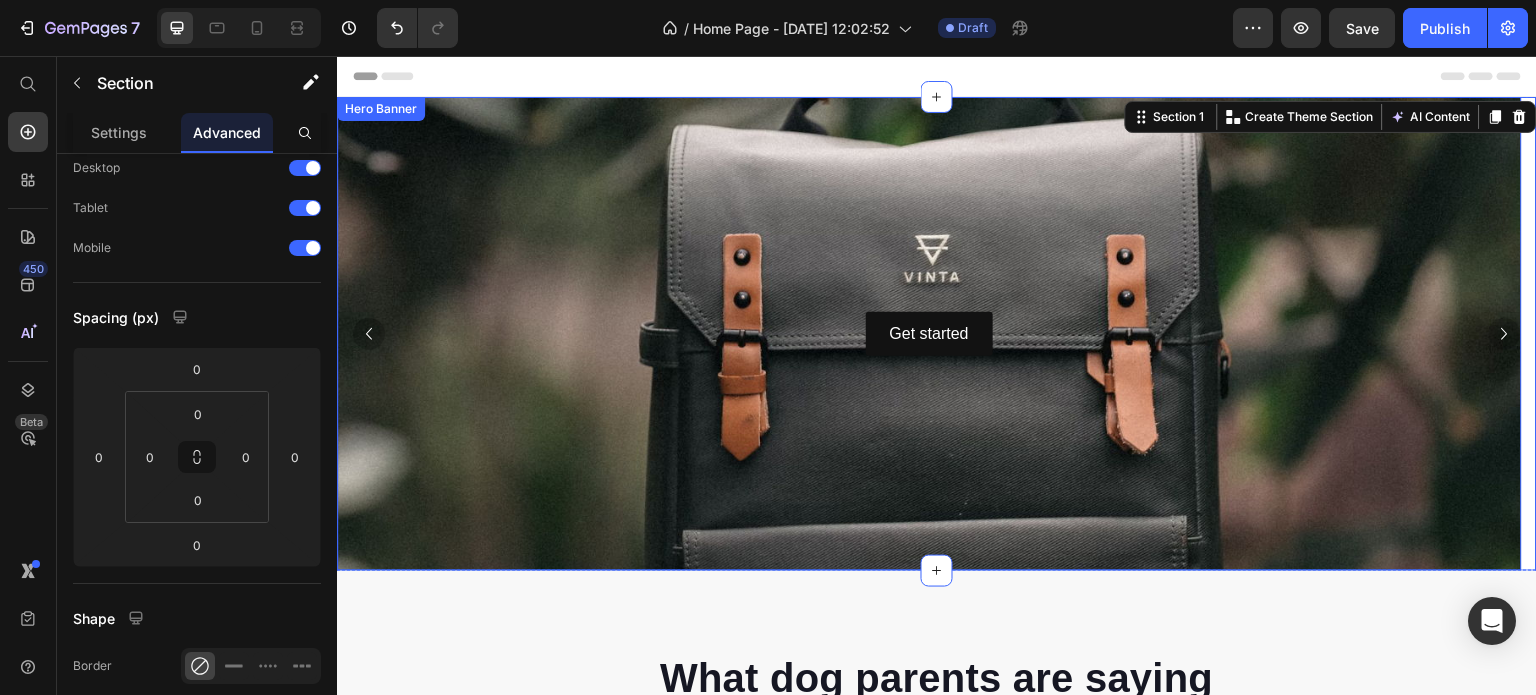 click on "Hero Banner" at bounding box center (381, 109) 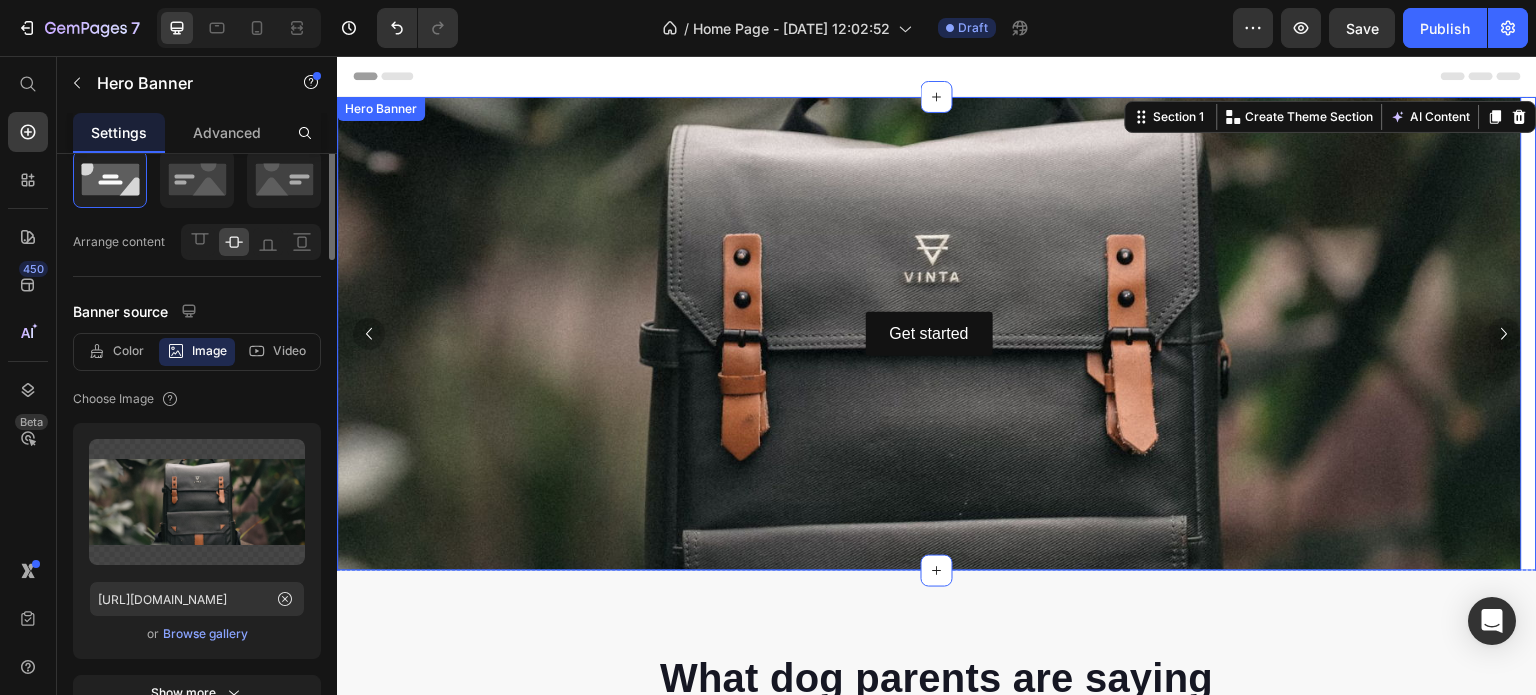 scroll, scrollTop: 0, scrollLeft: 0, axis: both 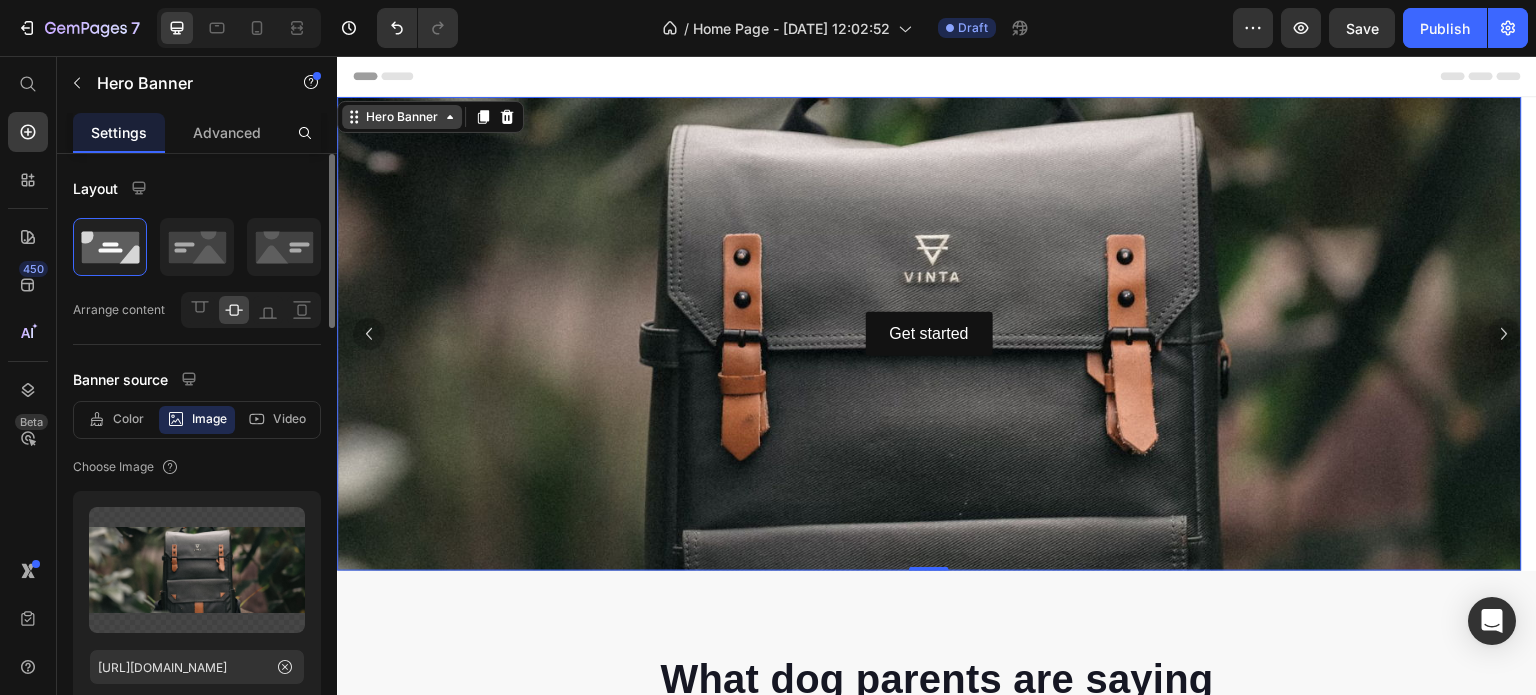 click 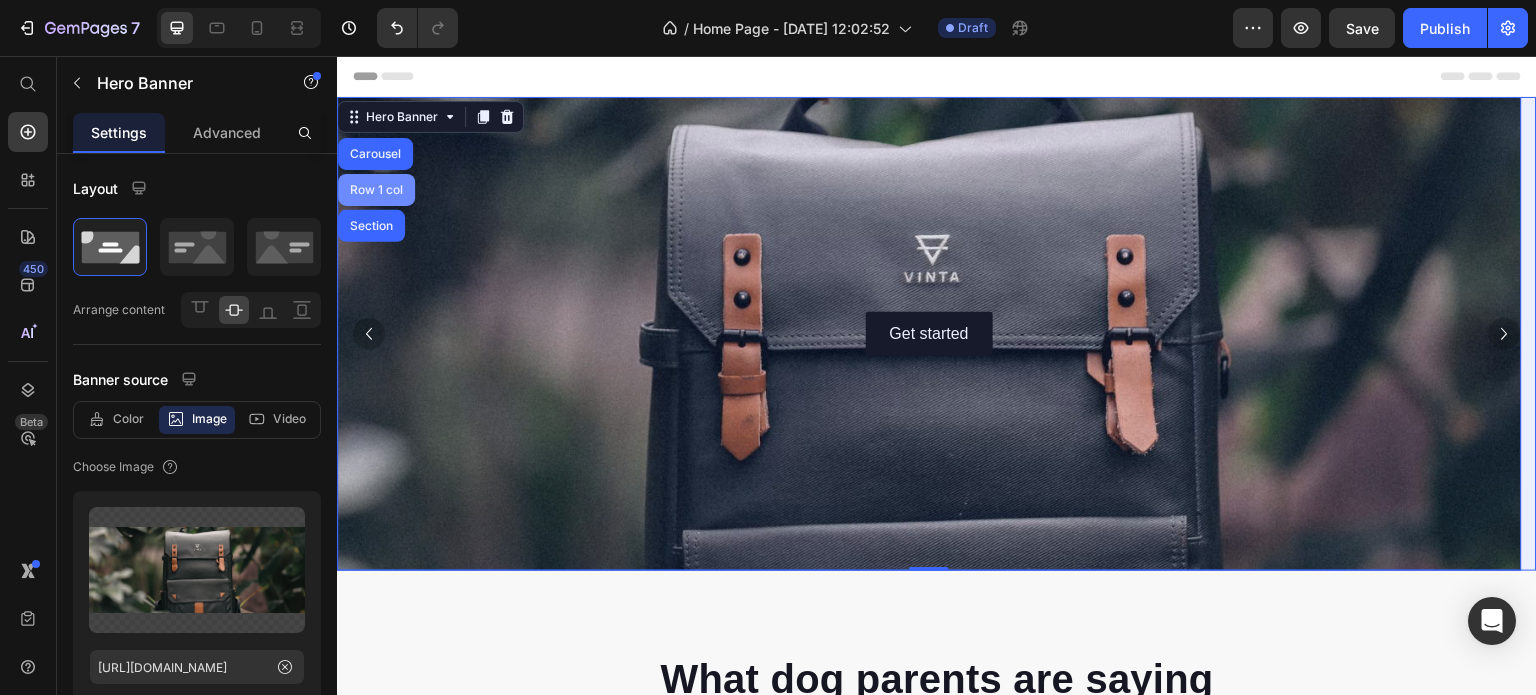 click on "Row 1 col" at bounding box center [376, 190] 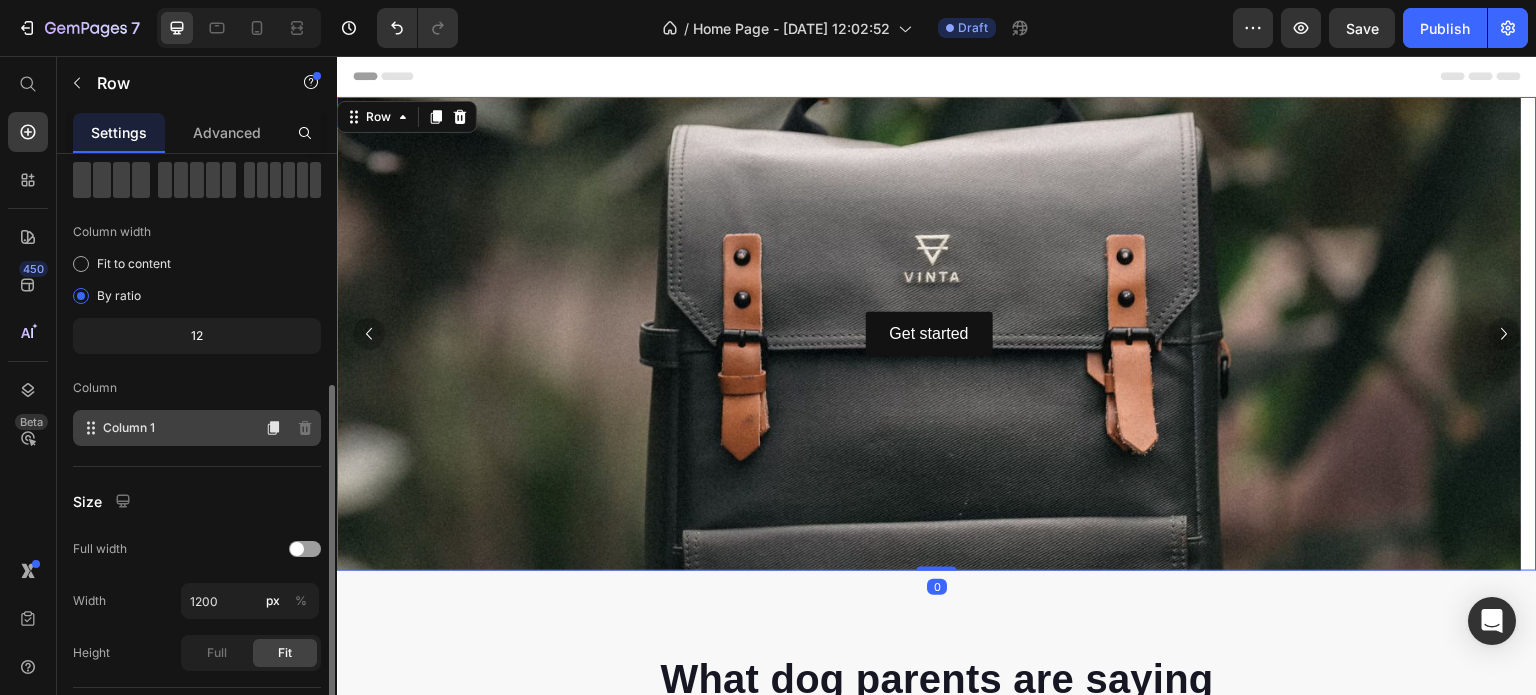 scroll, scrollTop: 200, scrollLeft: 0, axis: vertical 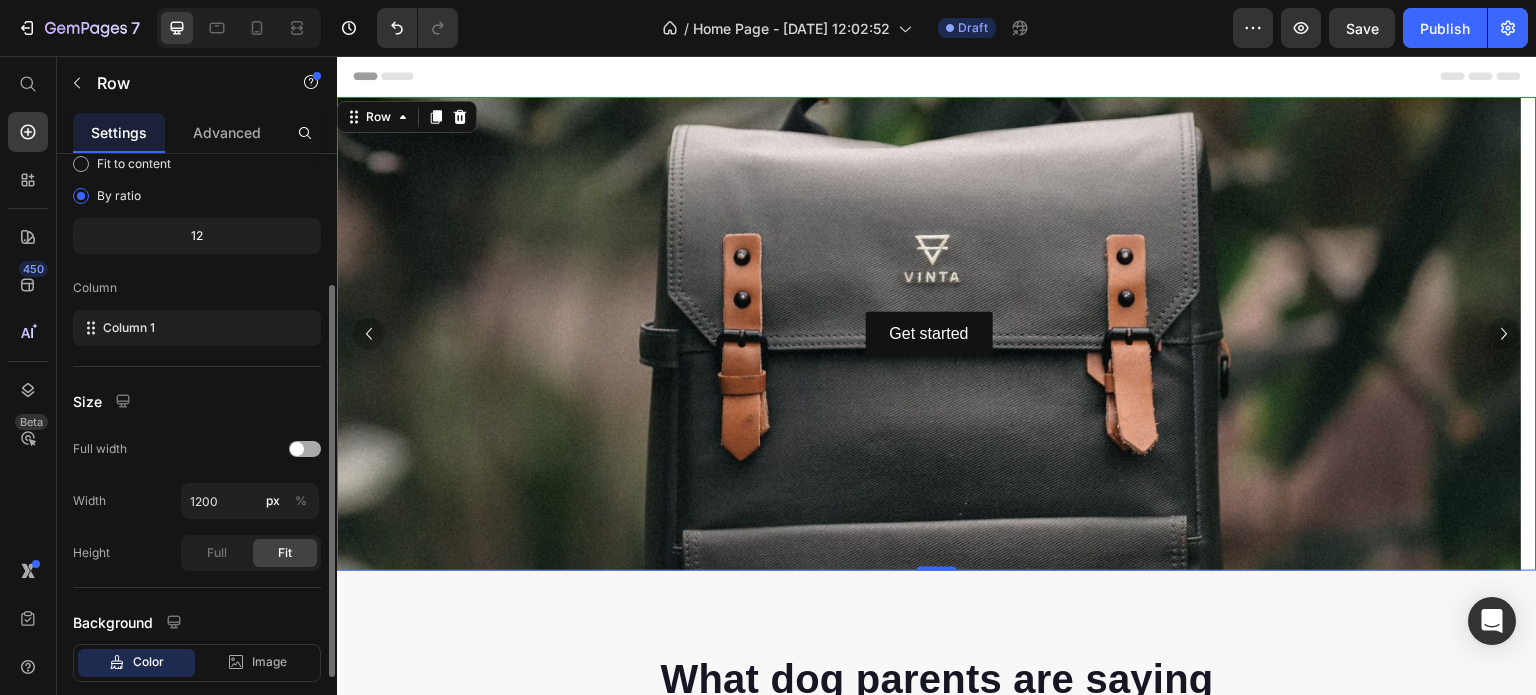 click at bounding box center (305, 449) 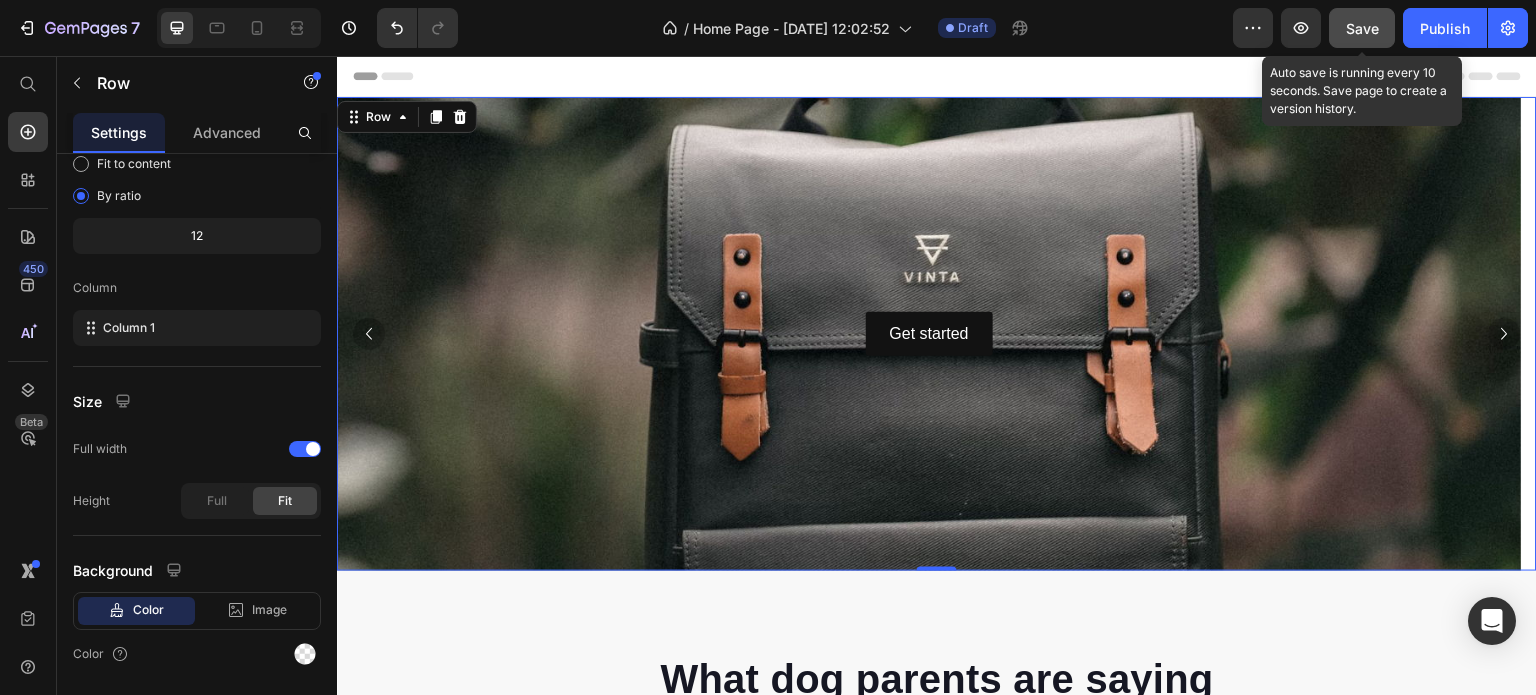 click on "Save" at bounding box center (1362, 28) 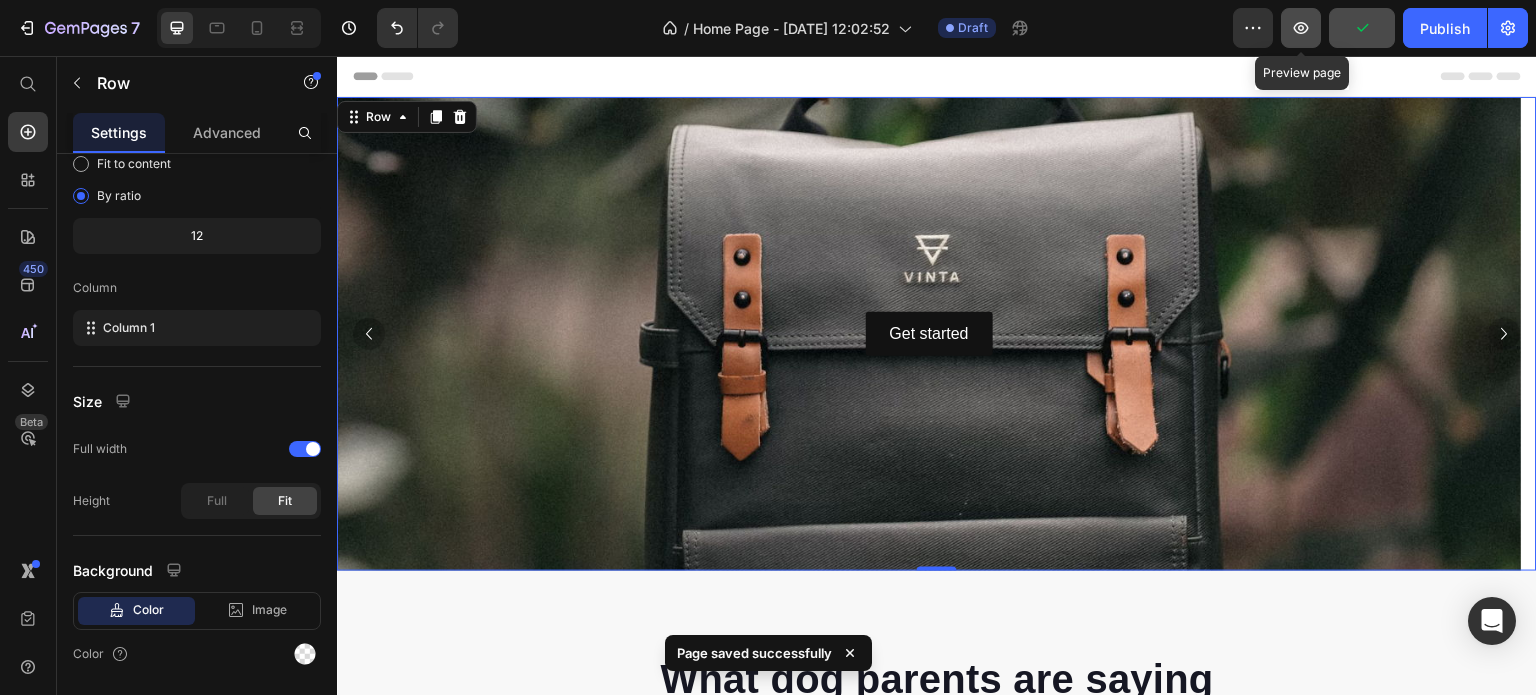 click 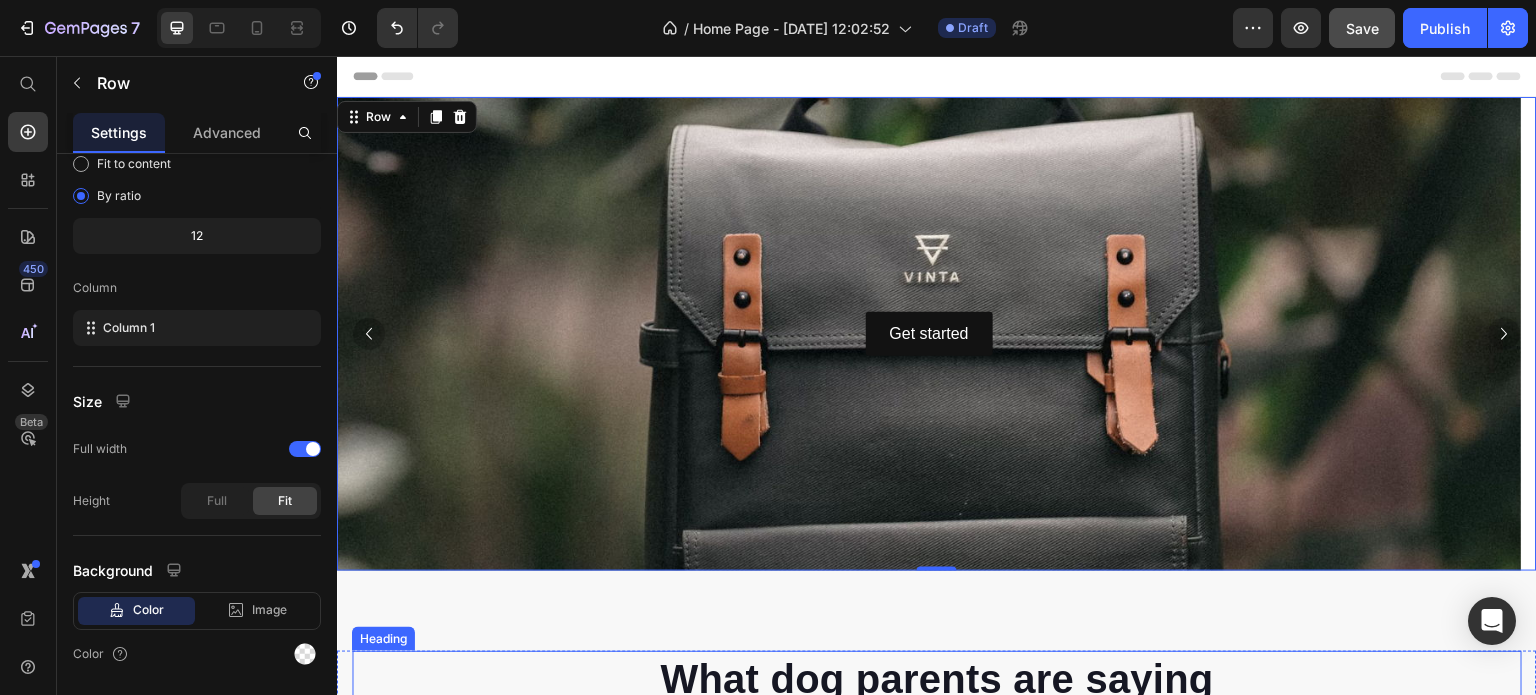 type 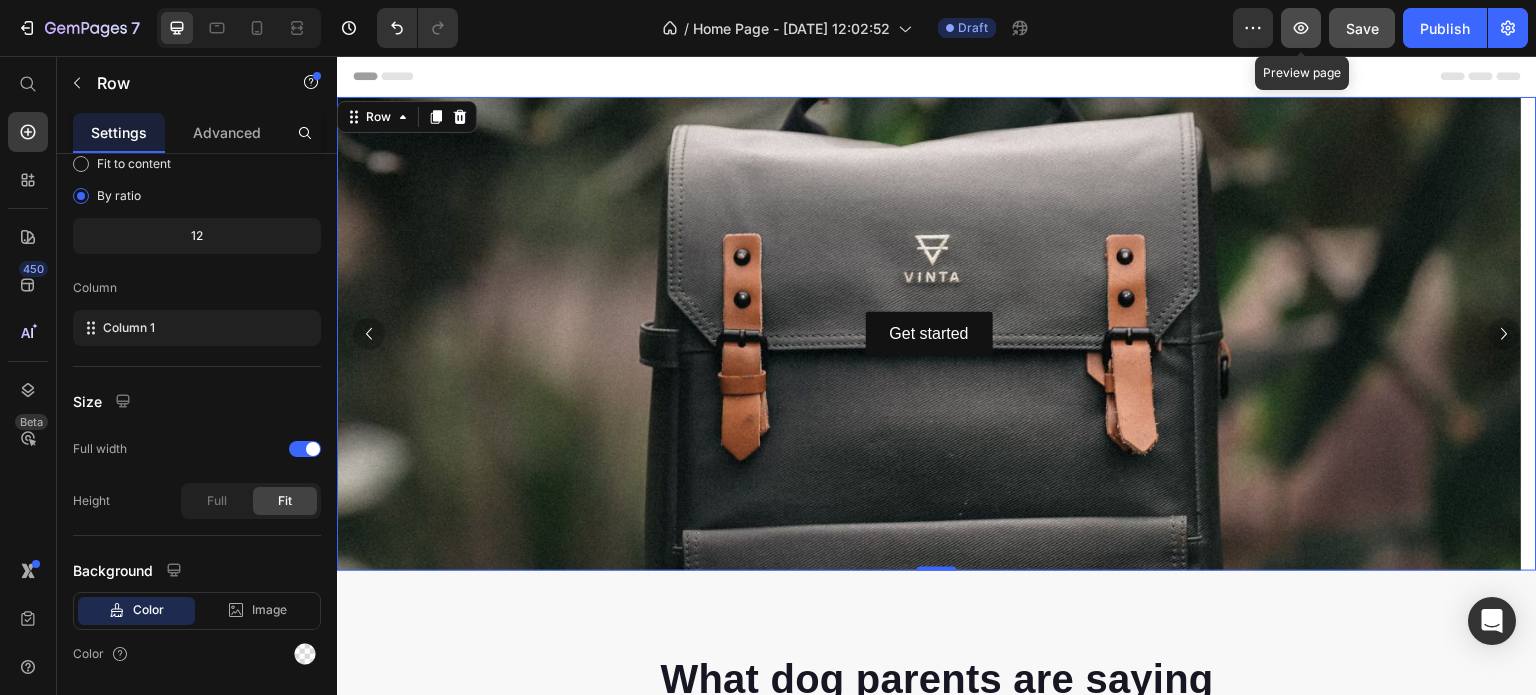 click 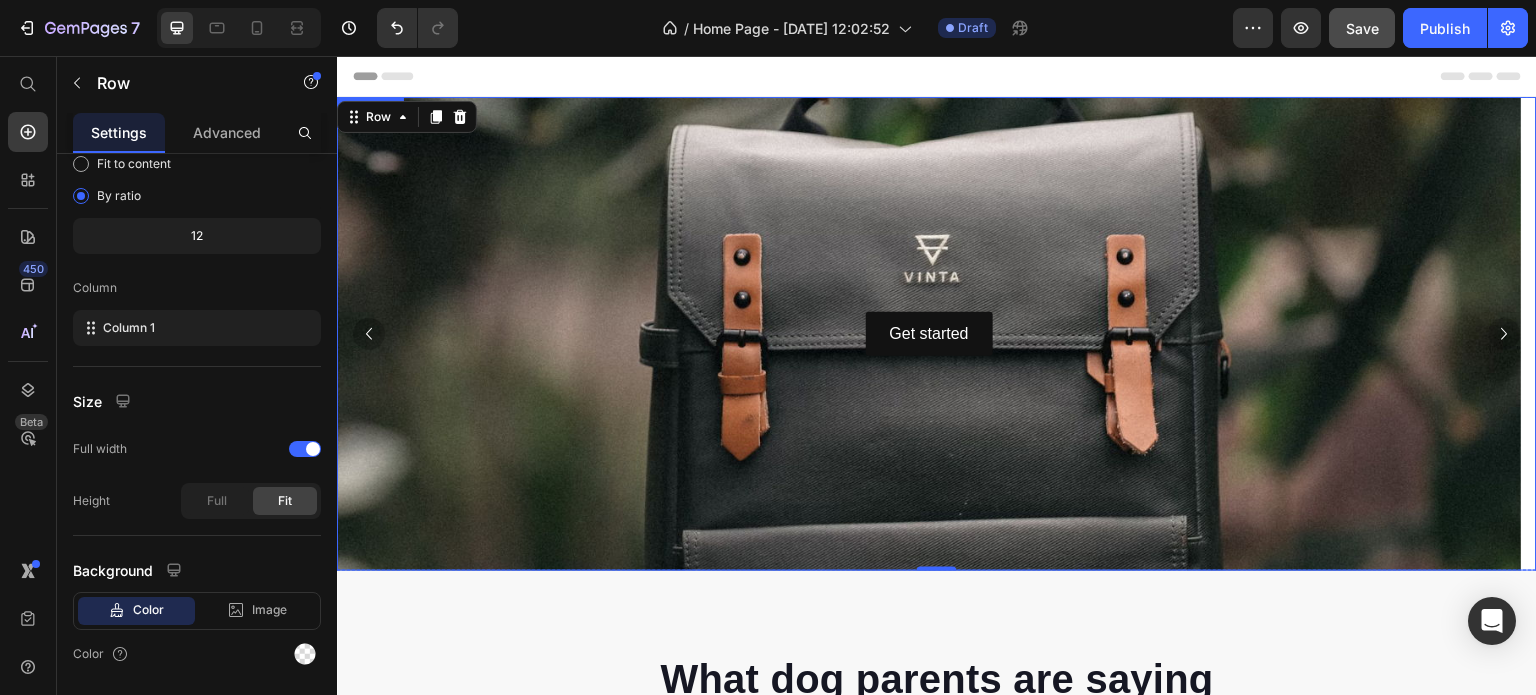 click 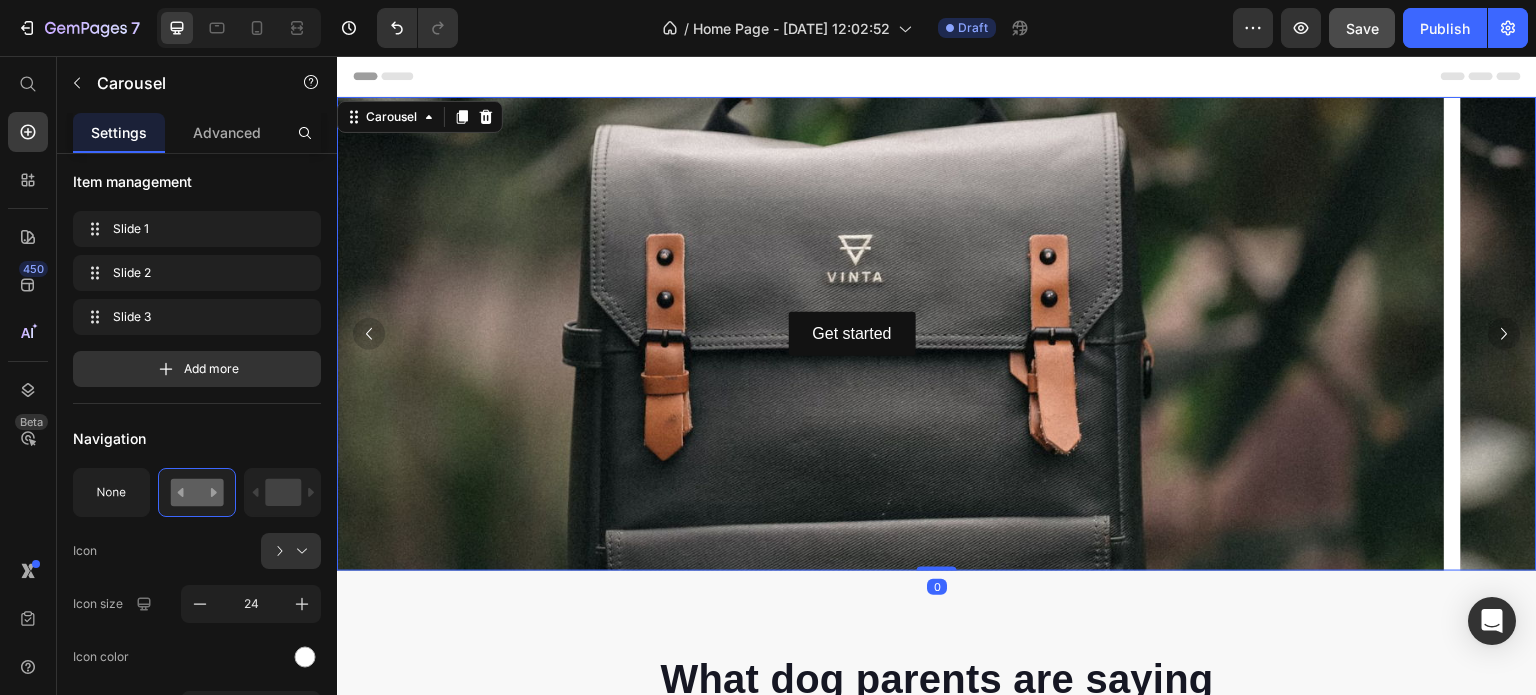scroll, scrollTop: 0, scrollLeft: 0, axis: both 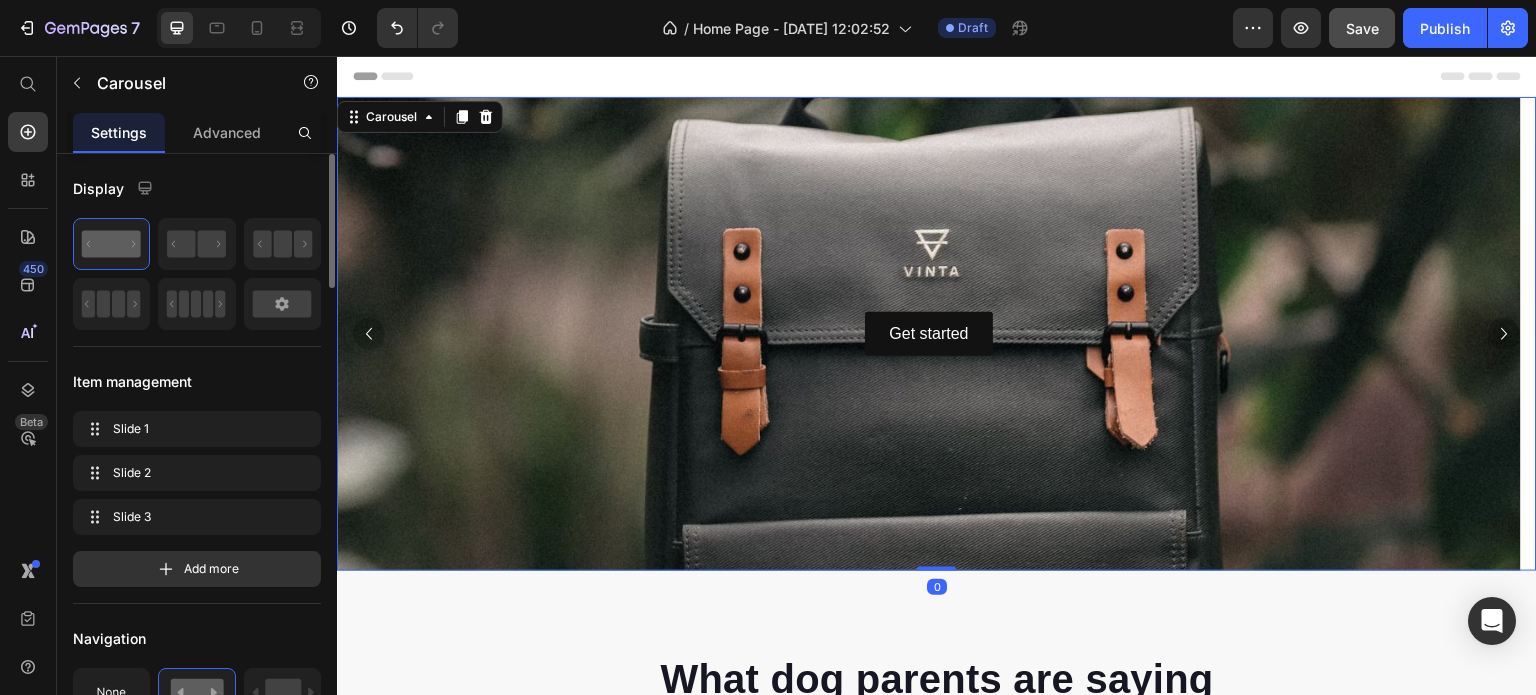 click 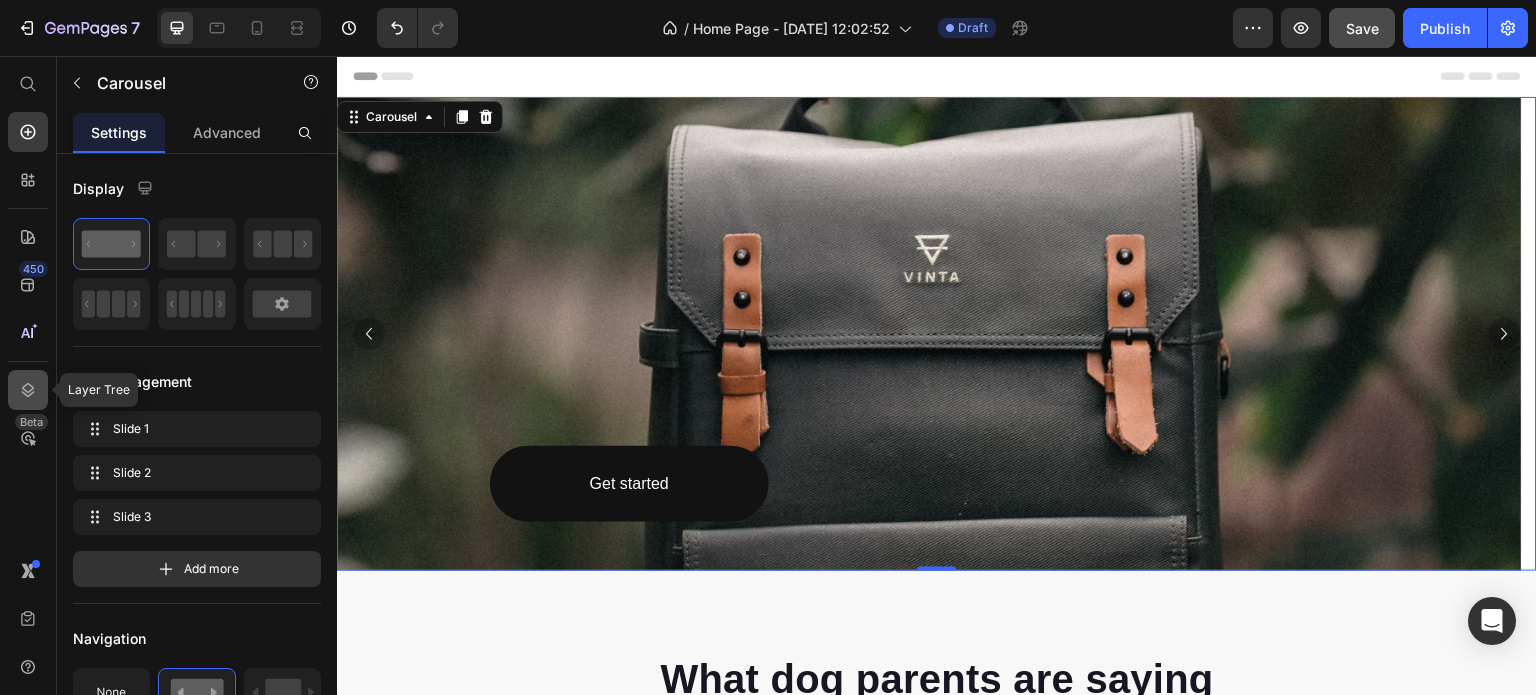 click 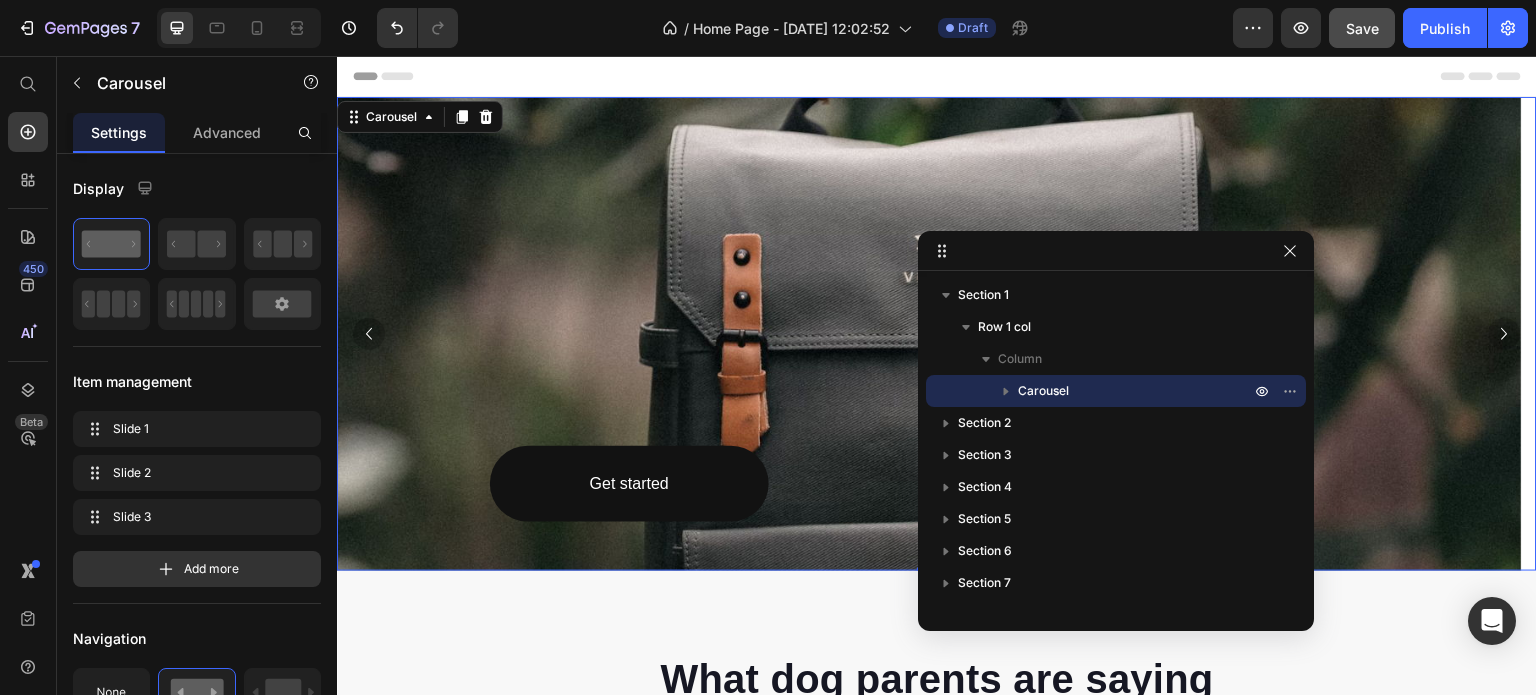 click on "Carousel" at bounding box center (1043, 391) 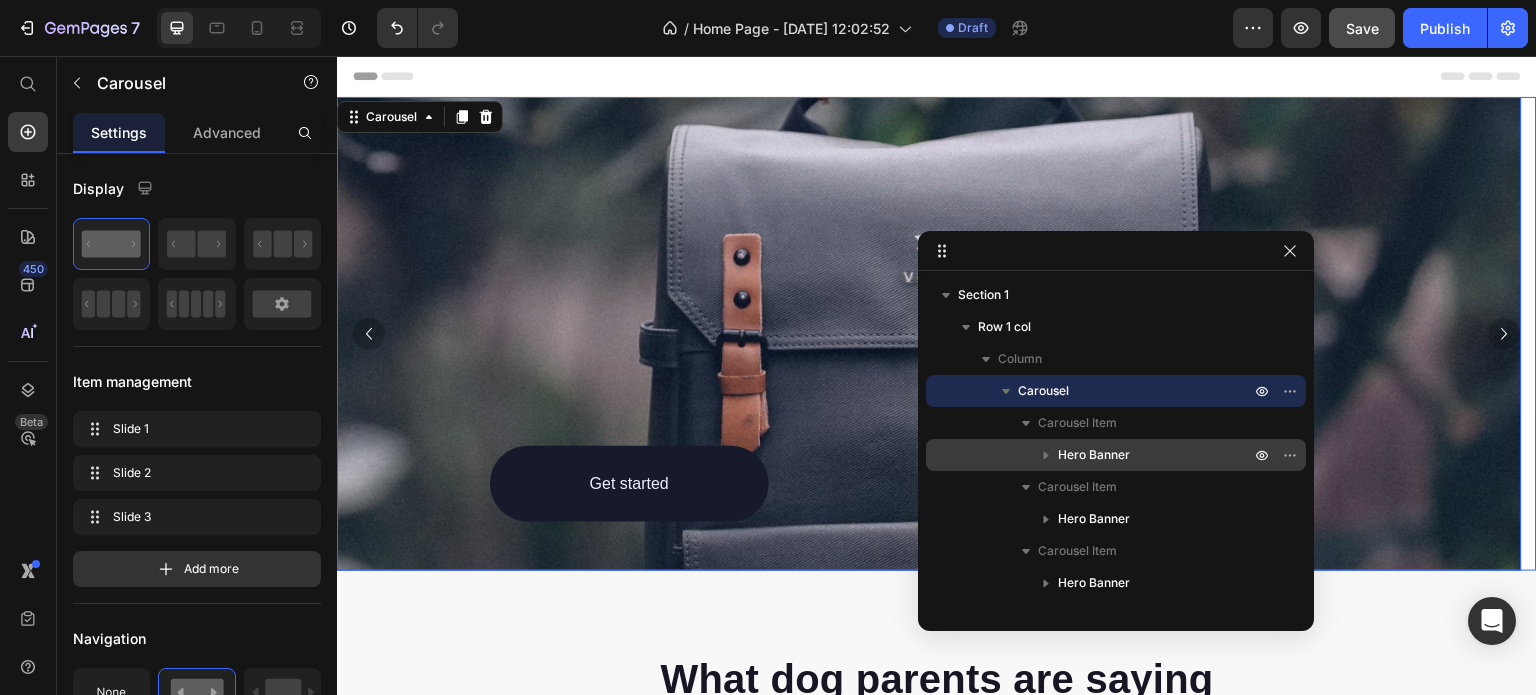 click on "Hero Banner" at bounding box center [1094, 455] 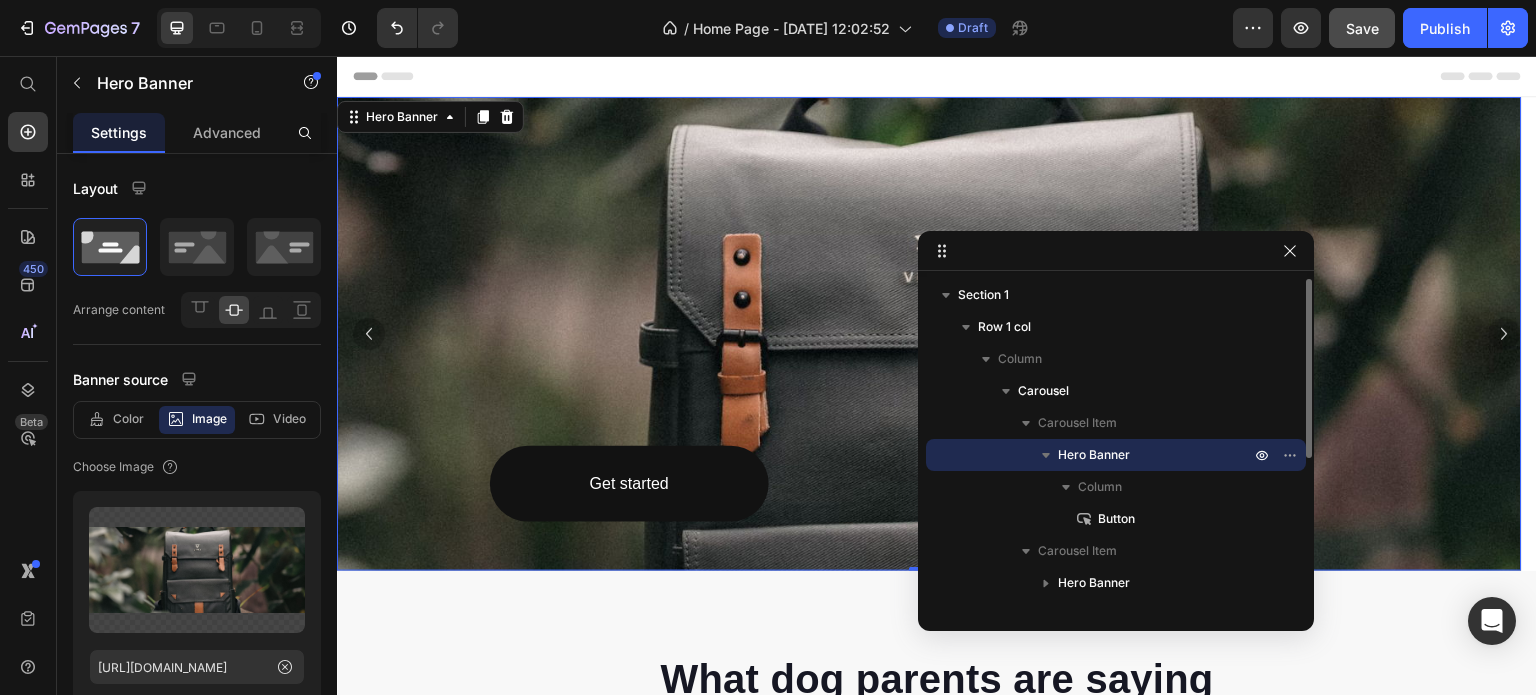 click on "Hero Banner" at bounding box center [1094, 455] 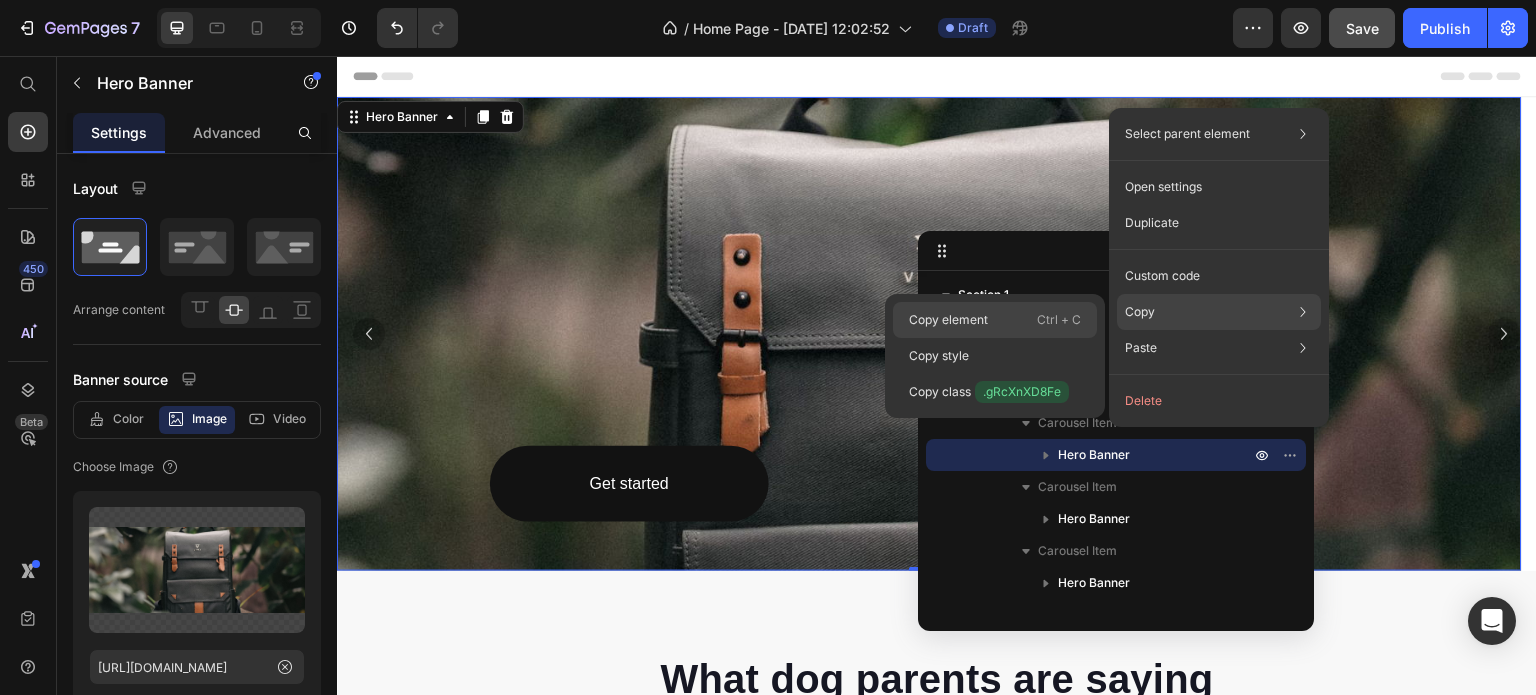 click on "Copy element  Ctrl + C" 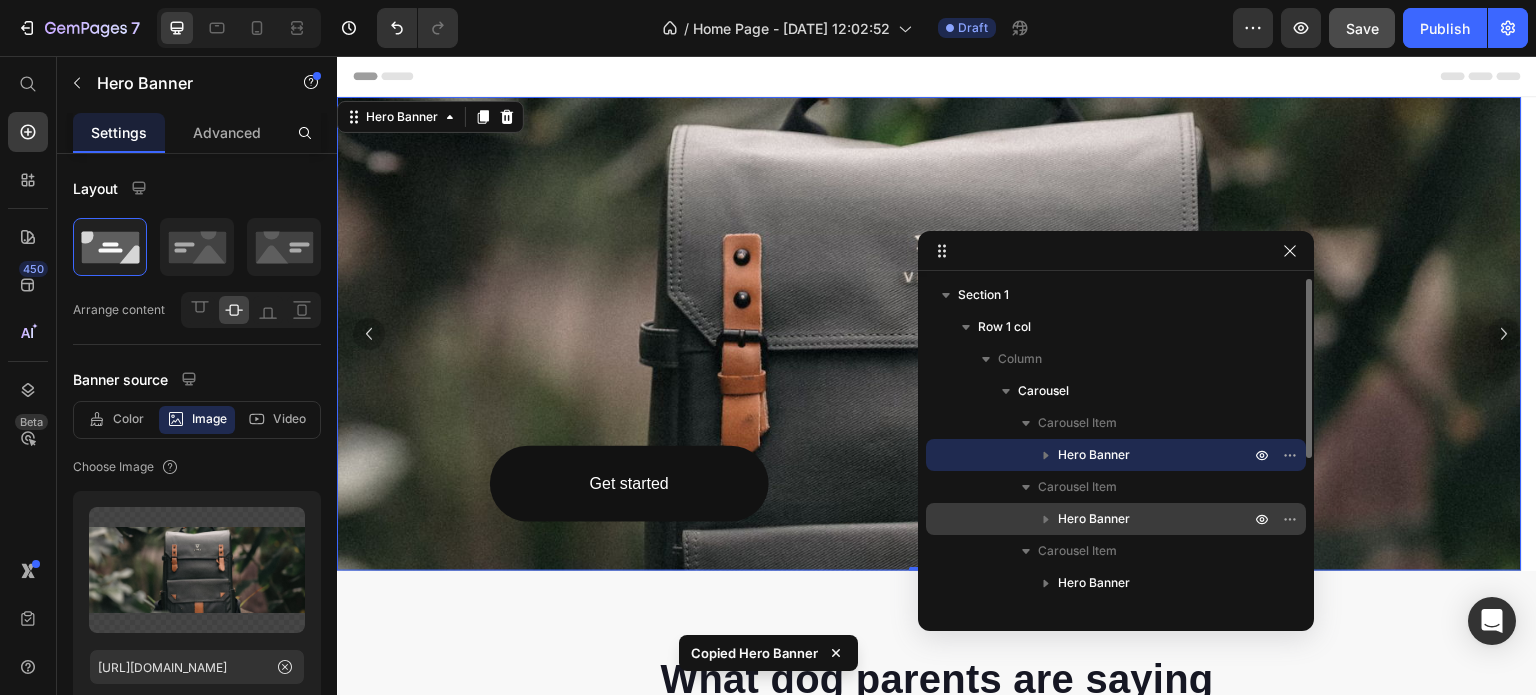 click on "Hero Banner" at bounding box center (1094, 519) 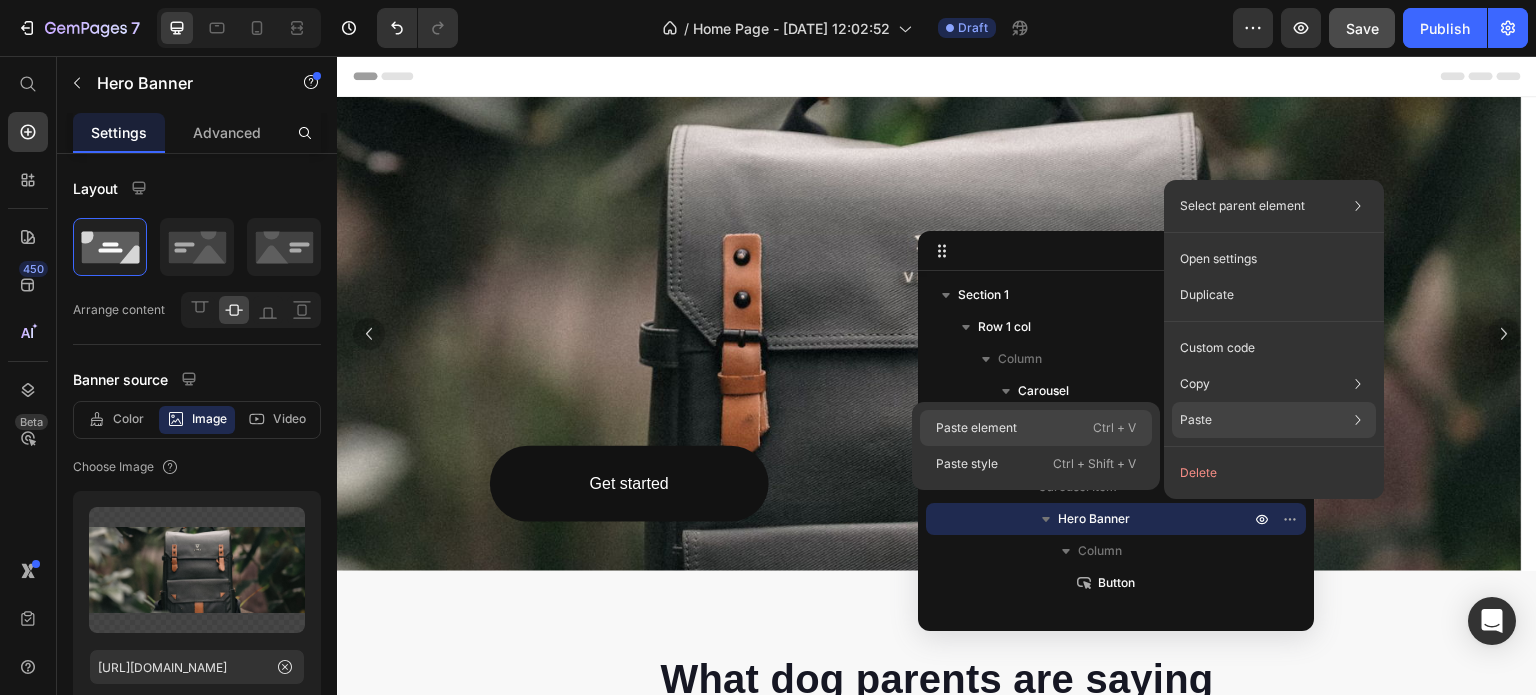 click on "Paste element  Ctrl + V" 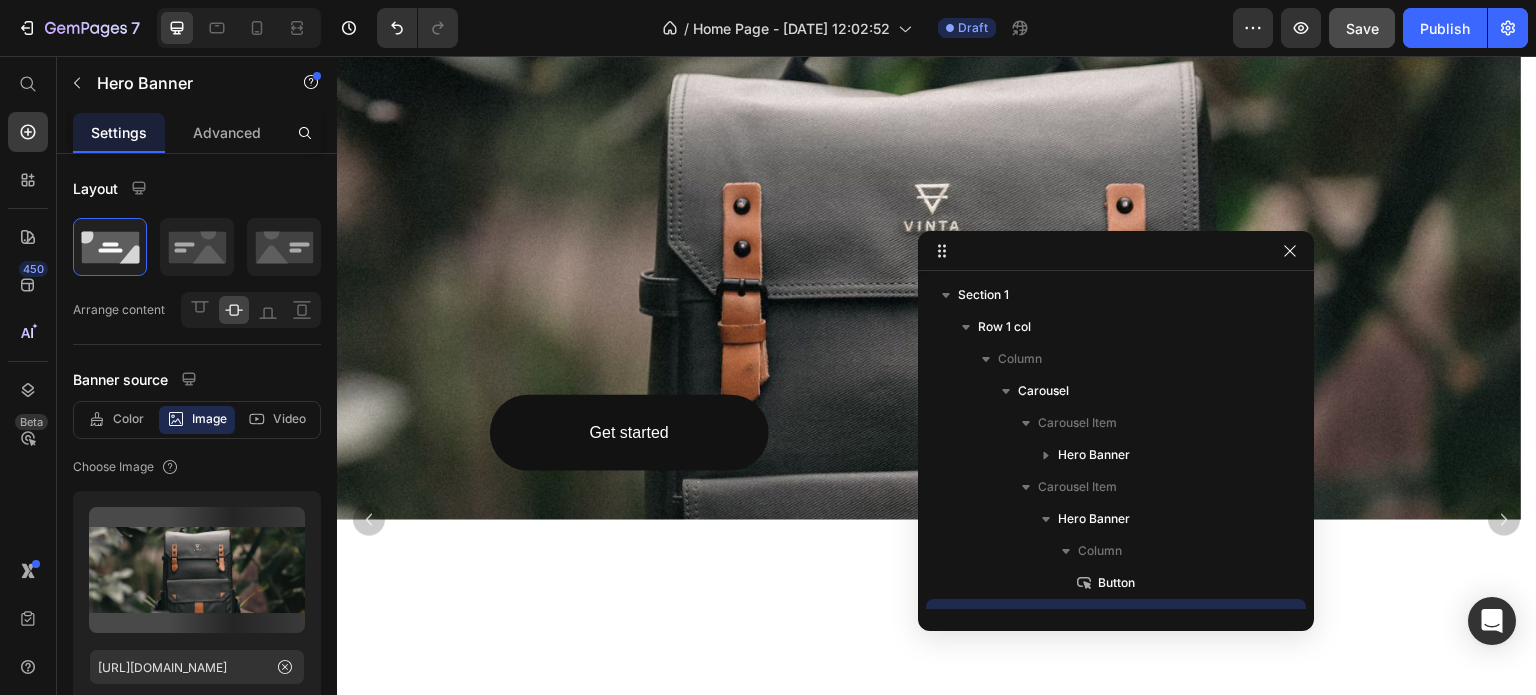 scroll, scrollTop: 186, scrollLeft: 0, axis: vertical 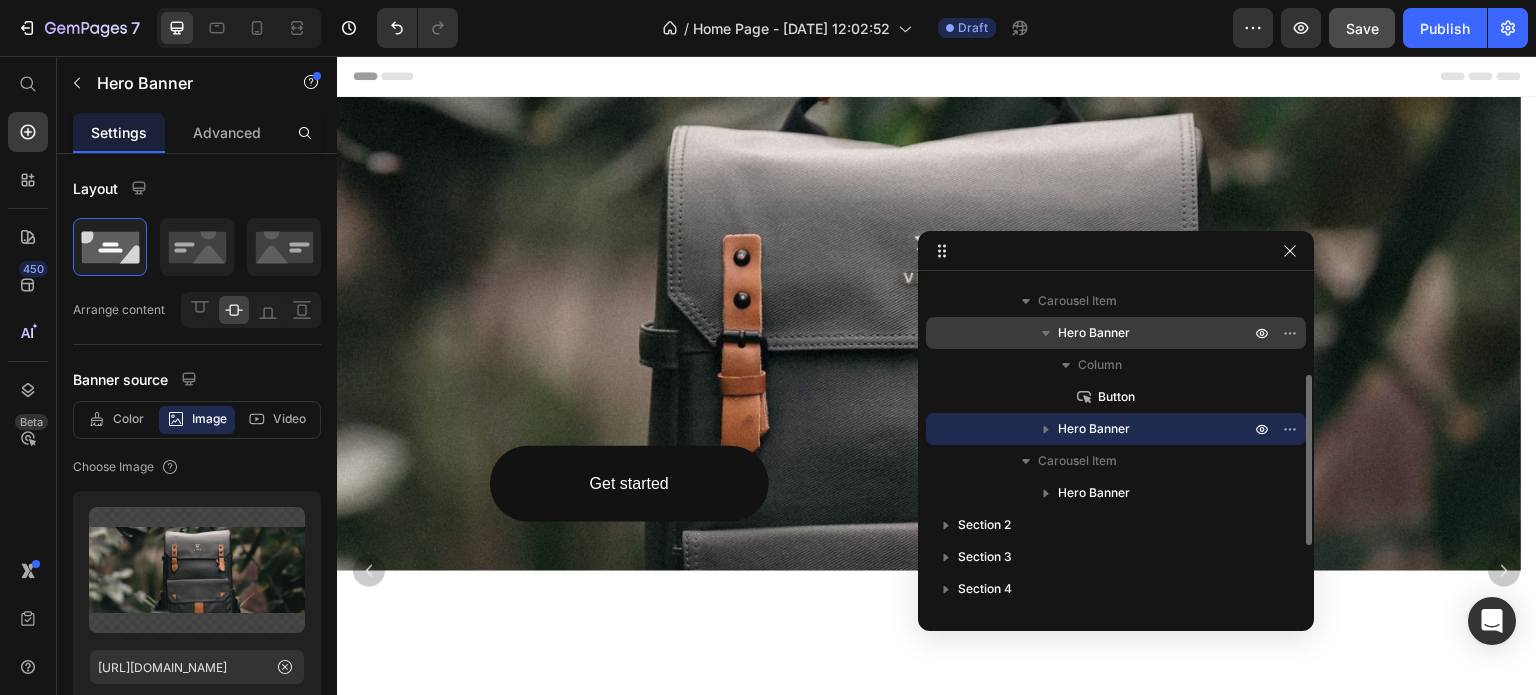click on "Hero Banner" at bounding box center [1094, 333] 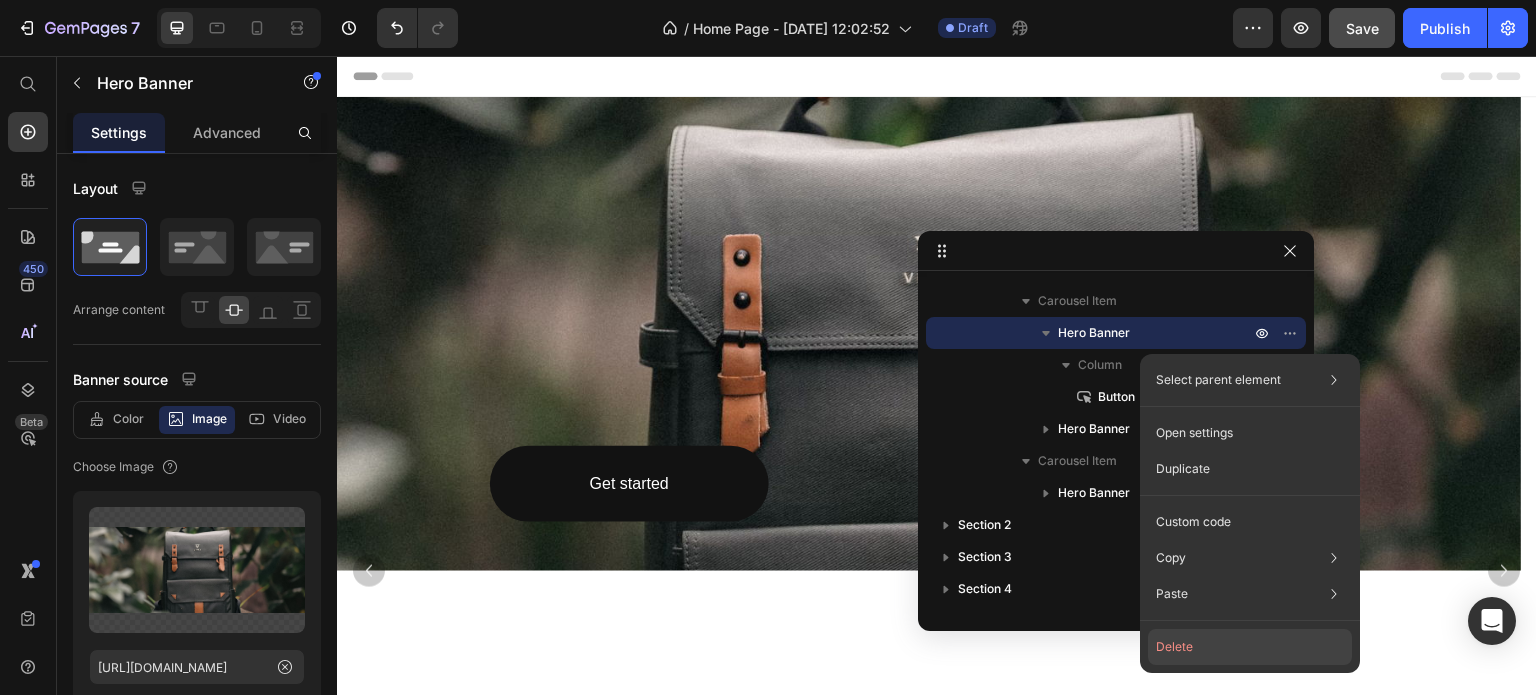 click on "Delete" 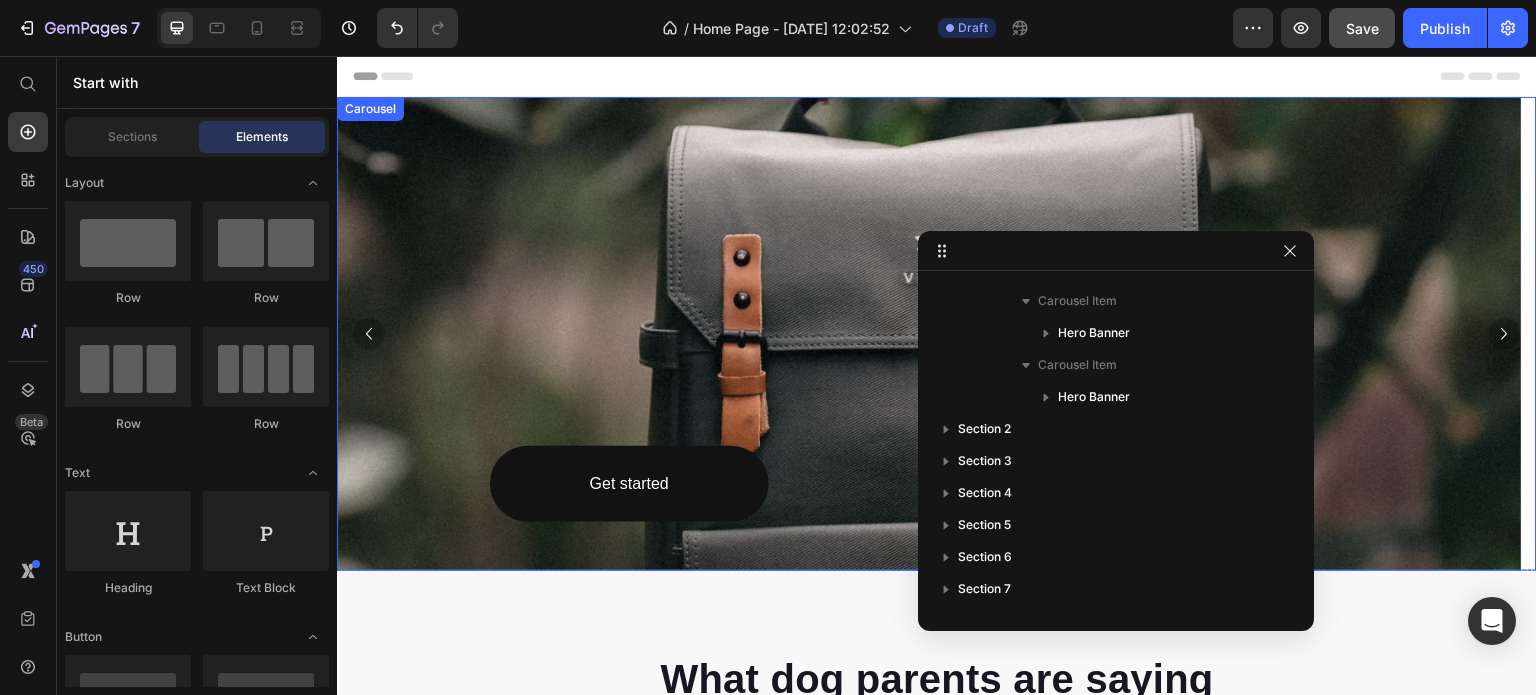 click 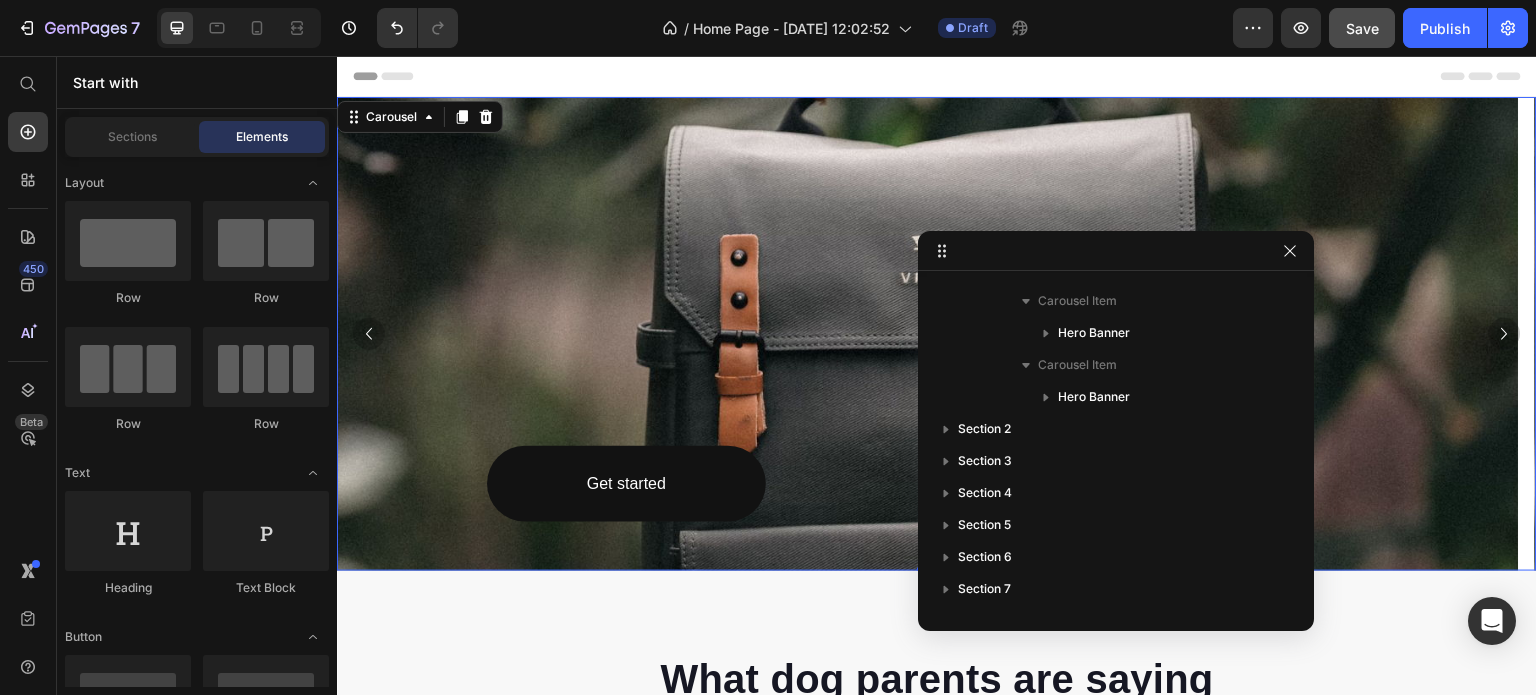 scroll, scrollTop: 0, scrollLeft: 0, axis: both 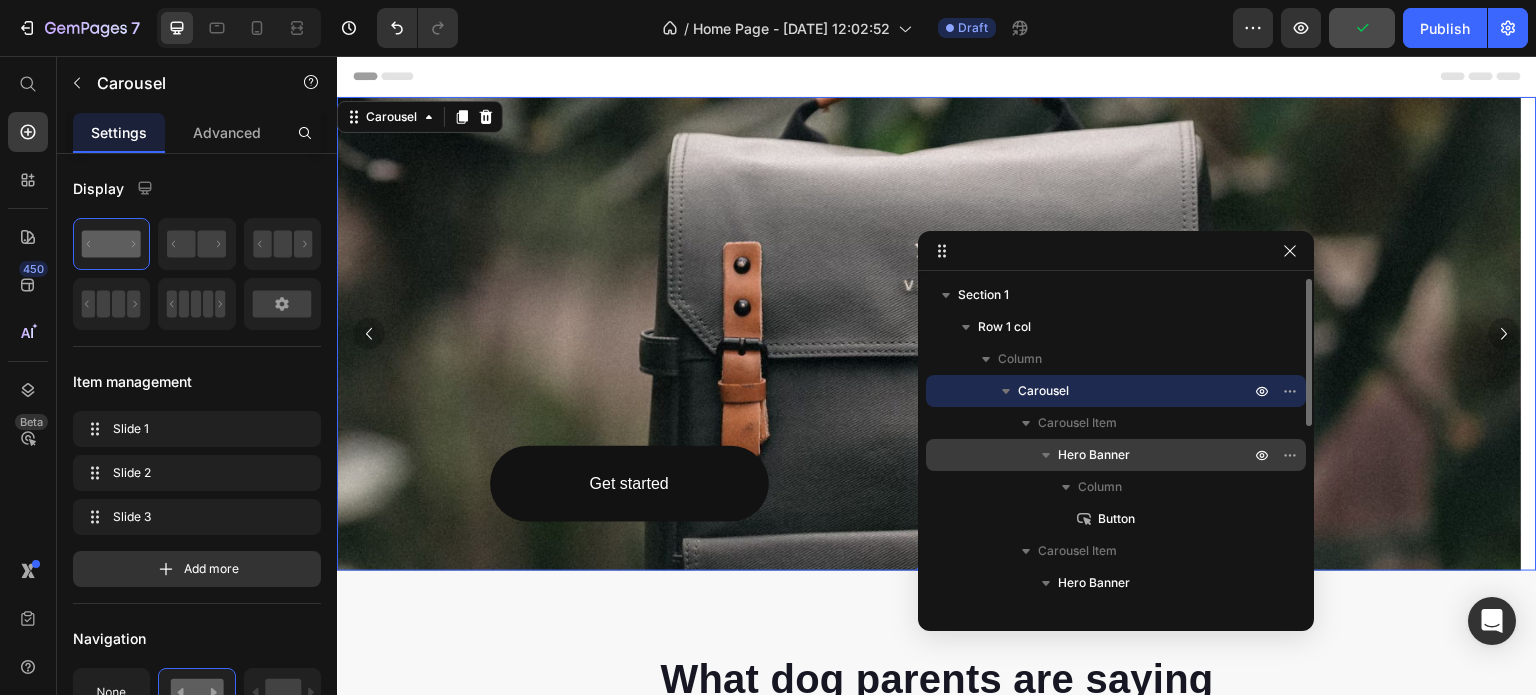 click on "Hero Banner" at bounding box center [1094, 455] 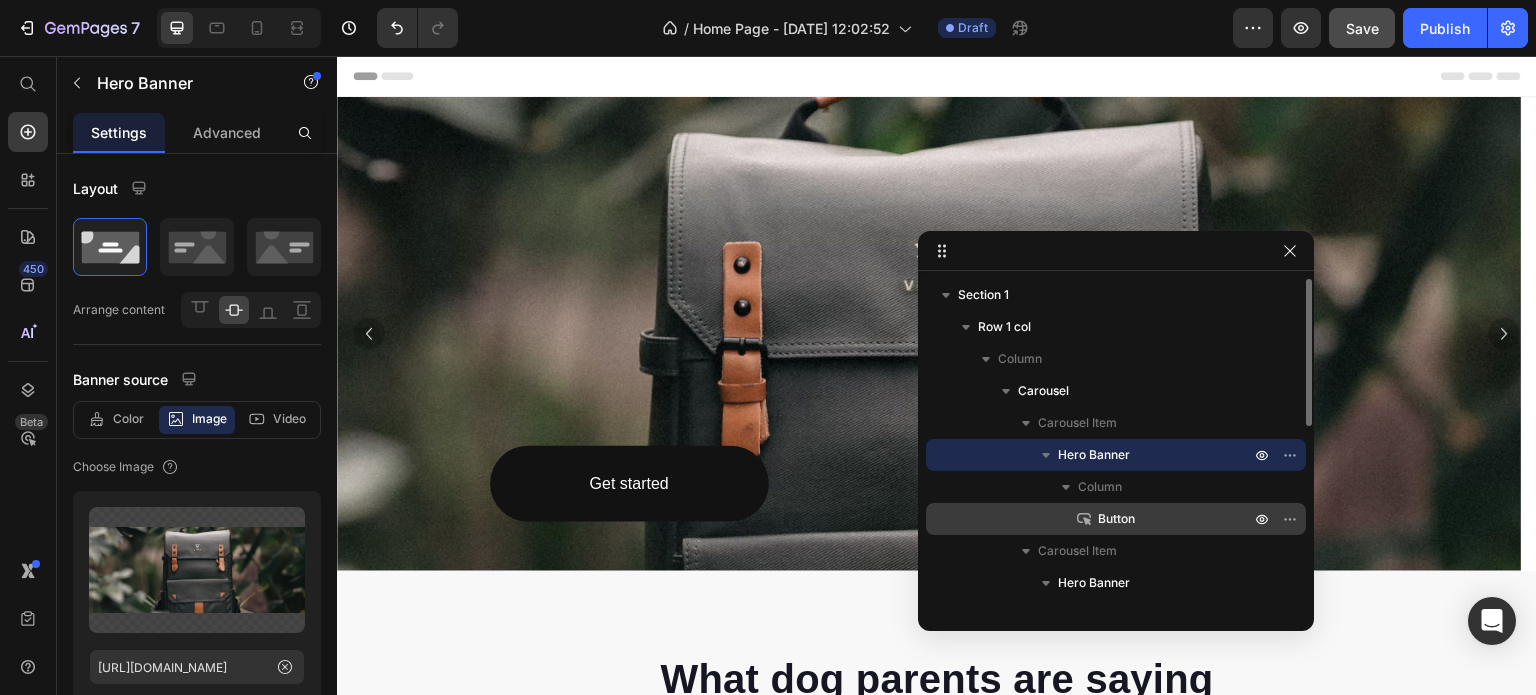 scroll, scrollTop: 100, scrollLeft: 0, axis: vertical 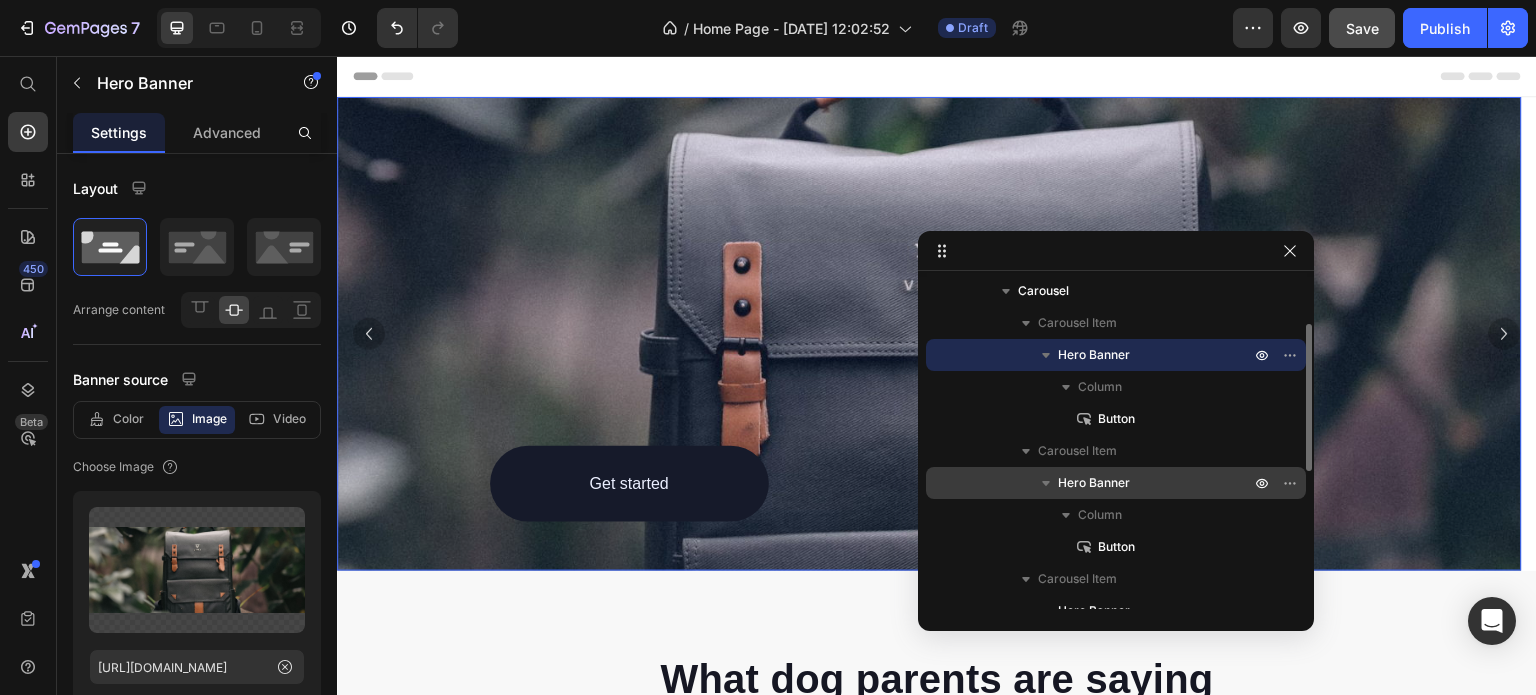click on "Hero Banner" at bounding box center [1094, 483] 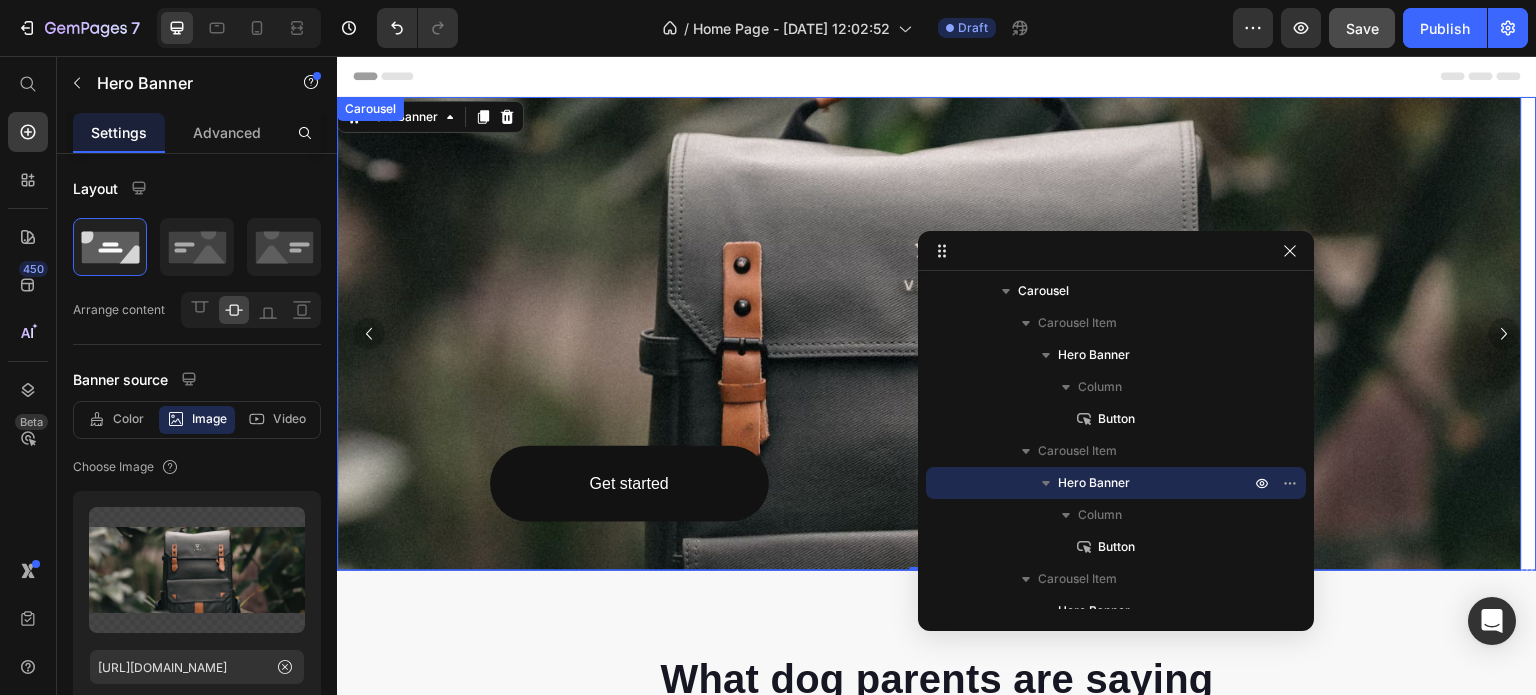 click 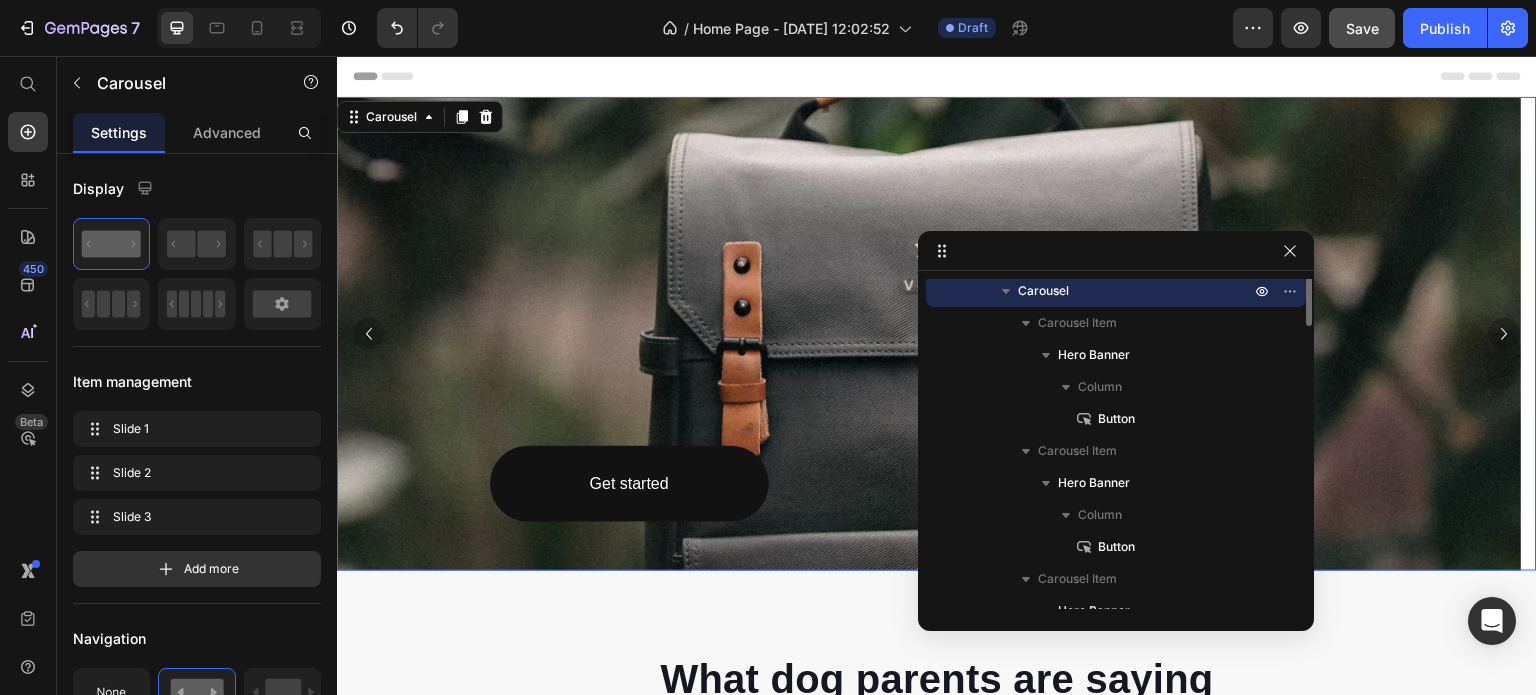 scroll, scrollTop: 0, scrollLeft: 0, axis: both 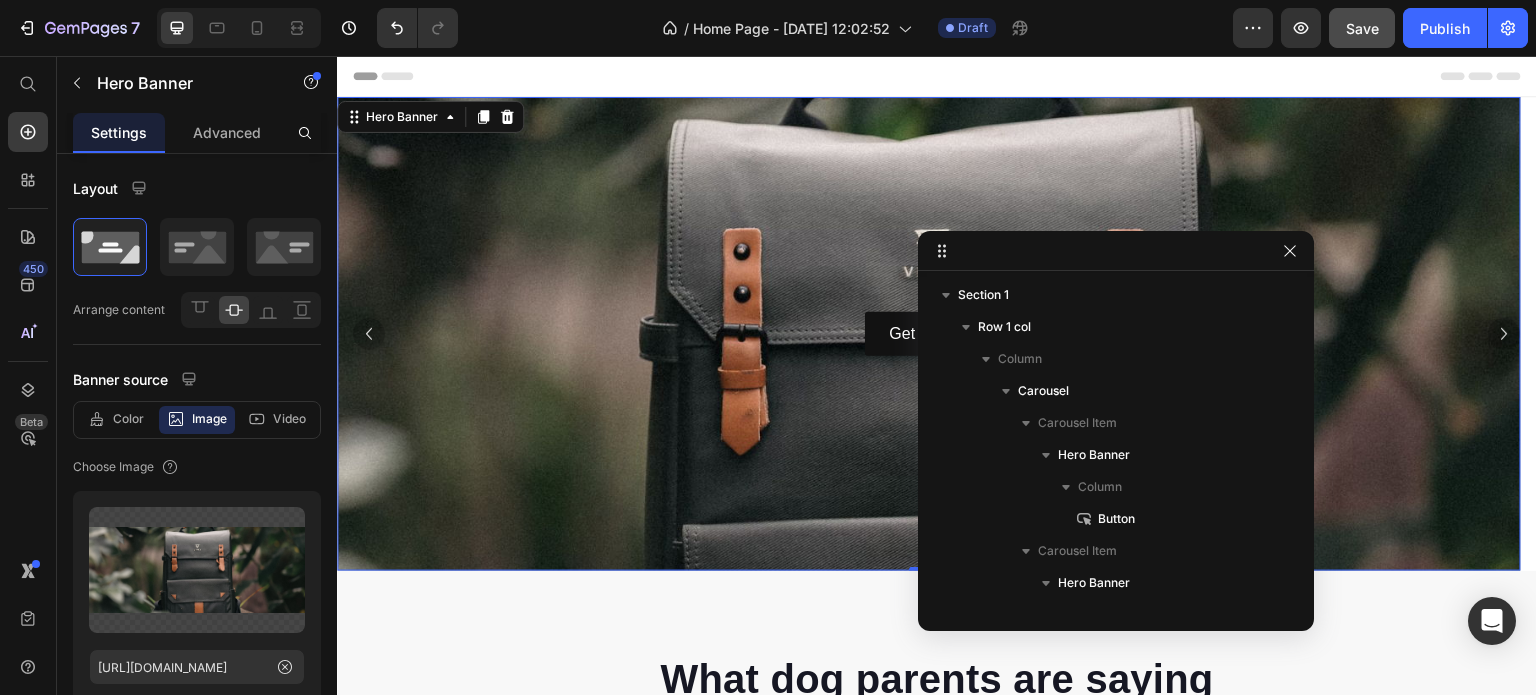 click on "Get started Button" at bounding box center [929, 334] 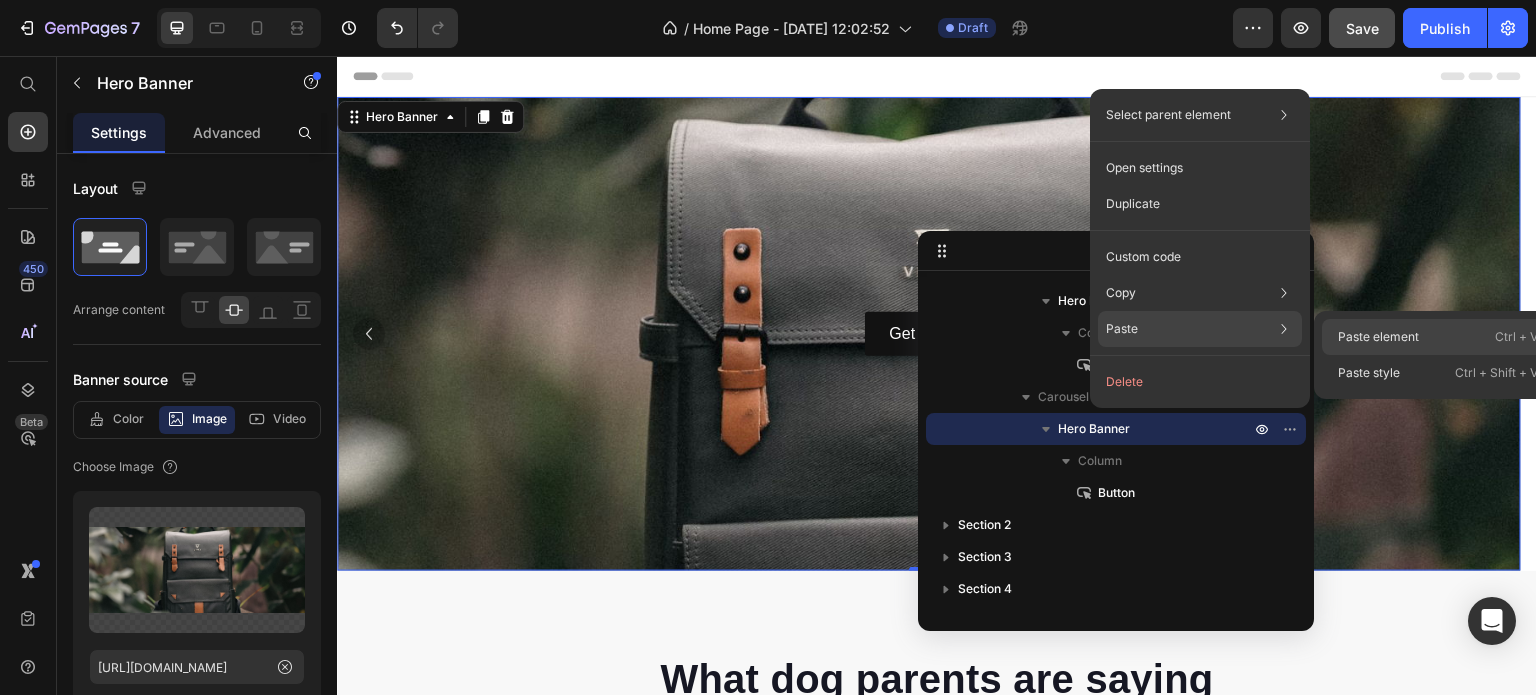 click on "Paste element" at bounding box center (1378, 337) 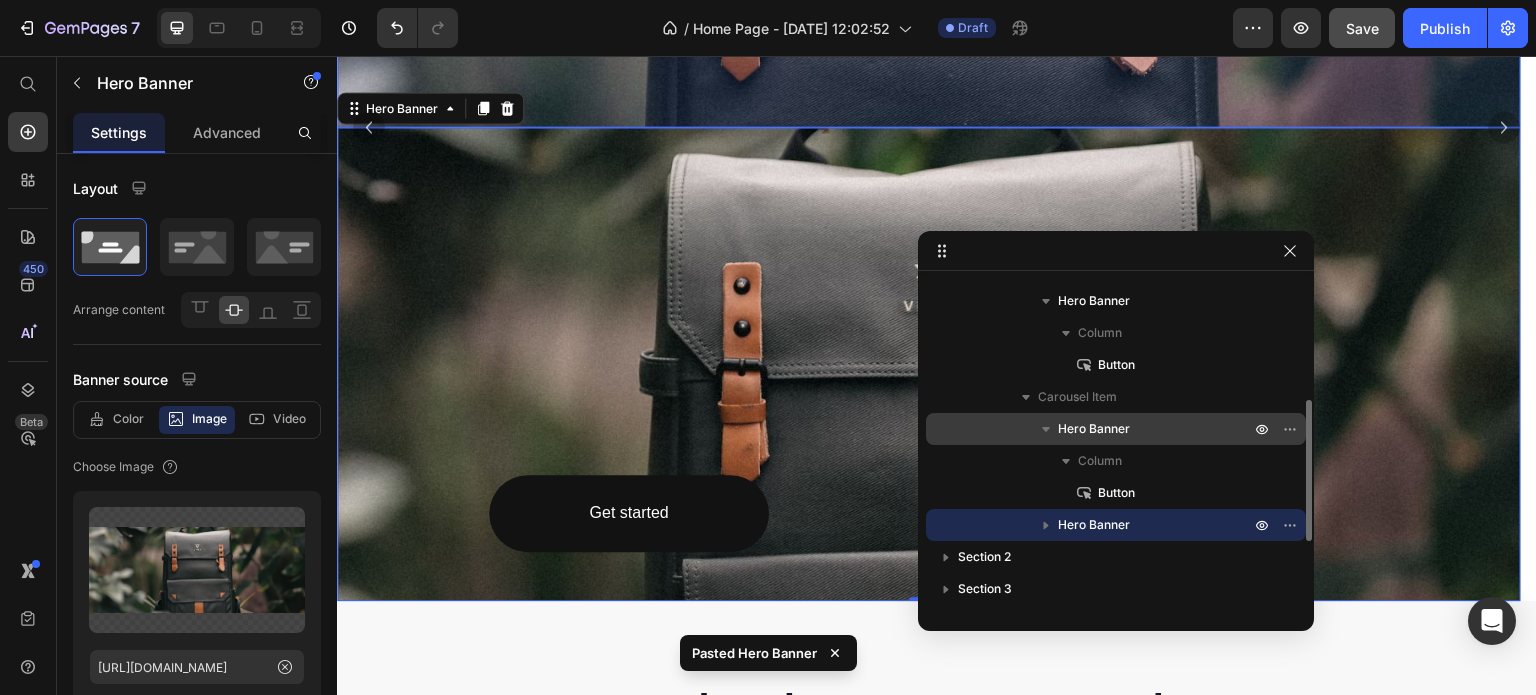 click on "Hero Banner" at bounding box center (1094, 429) 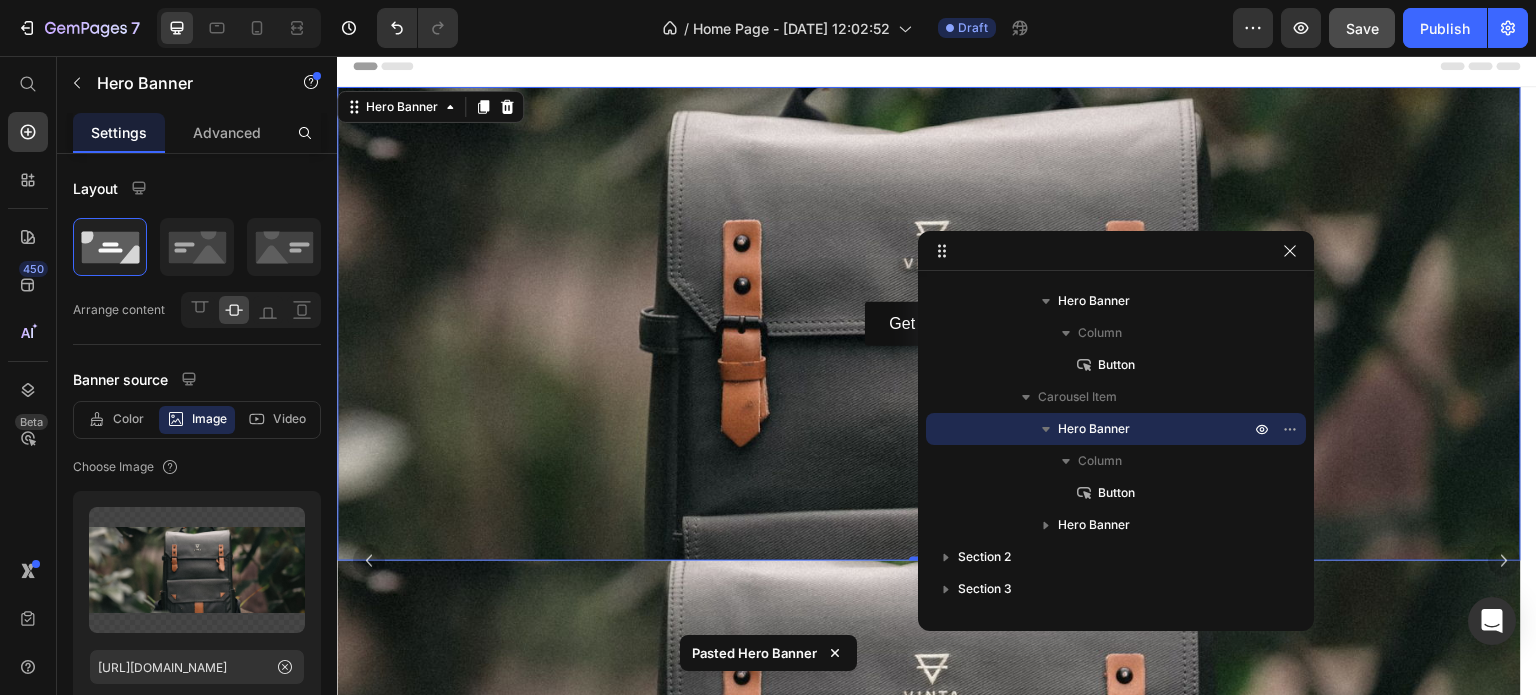 scroll, scrollTop: 0, scrollLeft: 0, axis: both 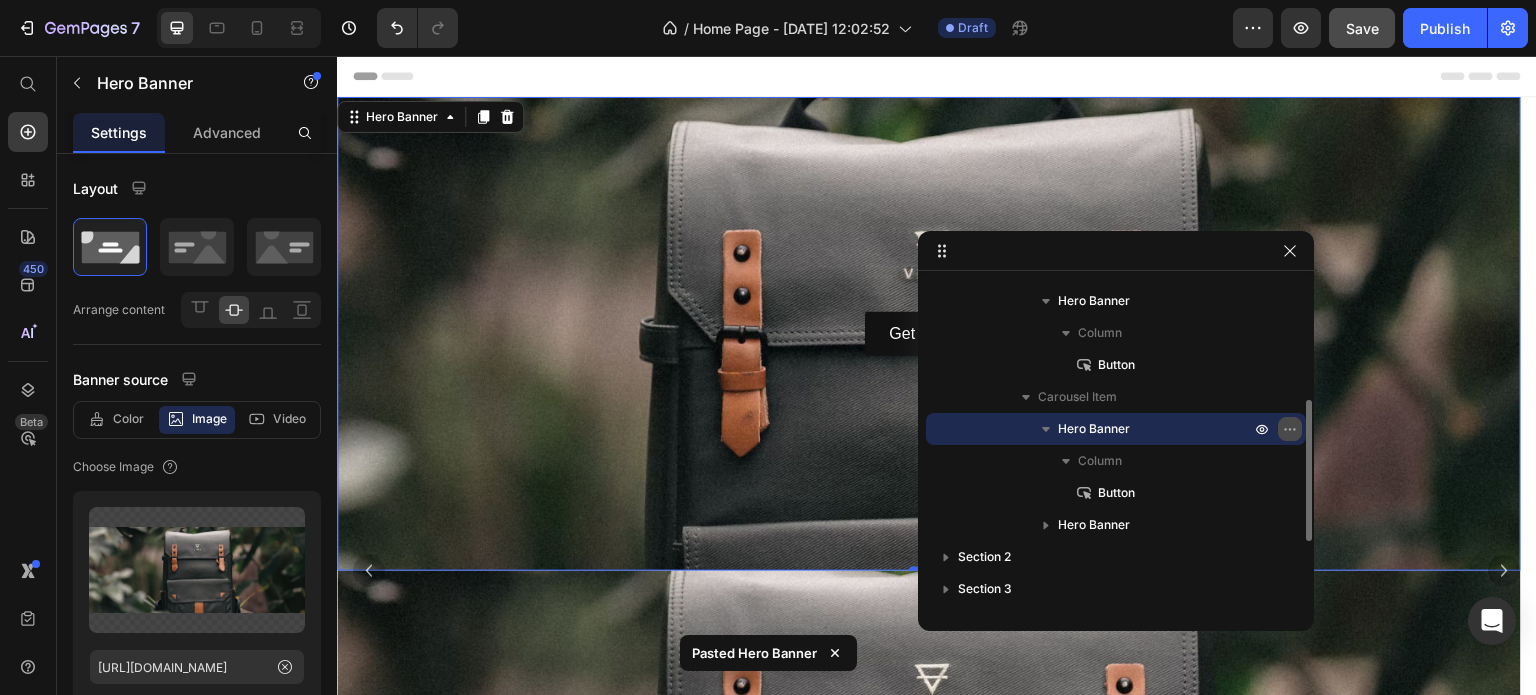 click at bounding box center (1290, 429) 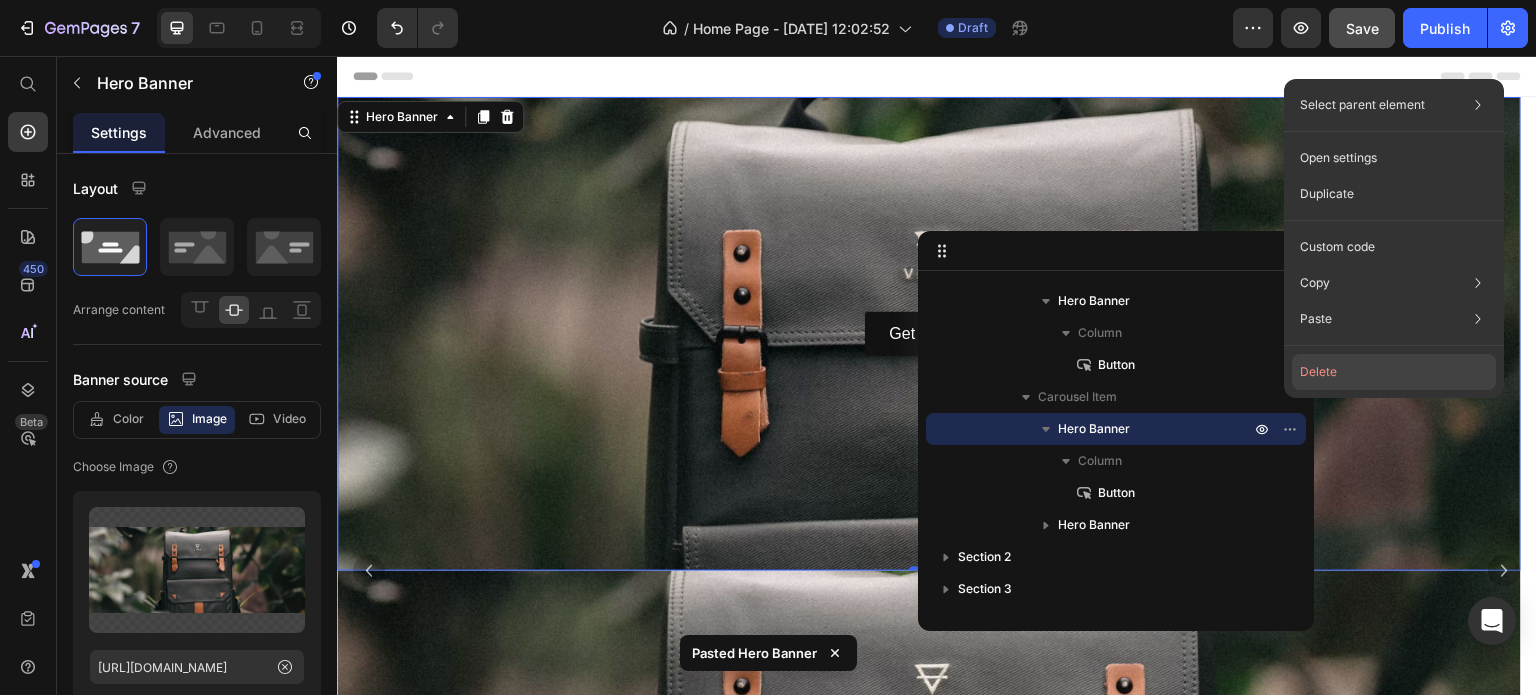 click on "Delete" 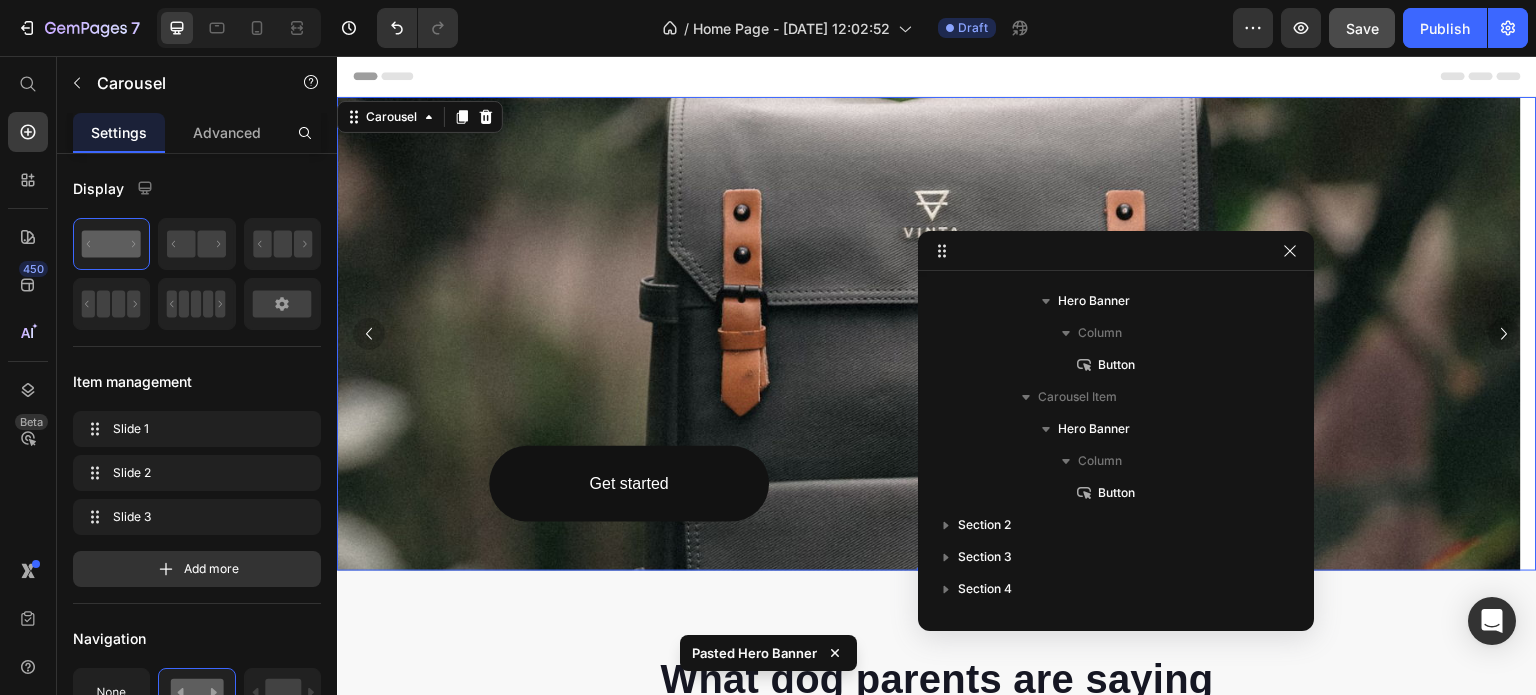 click 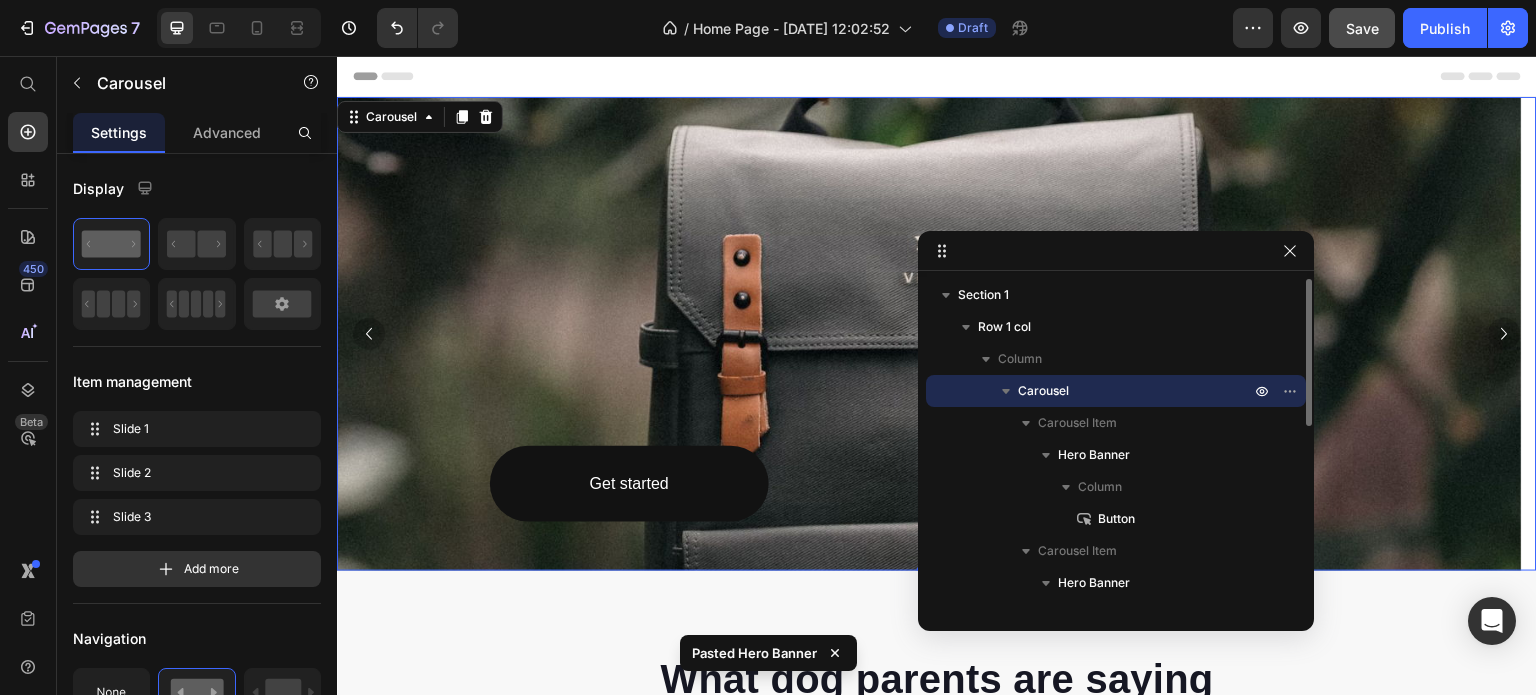 click 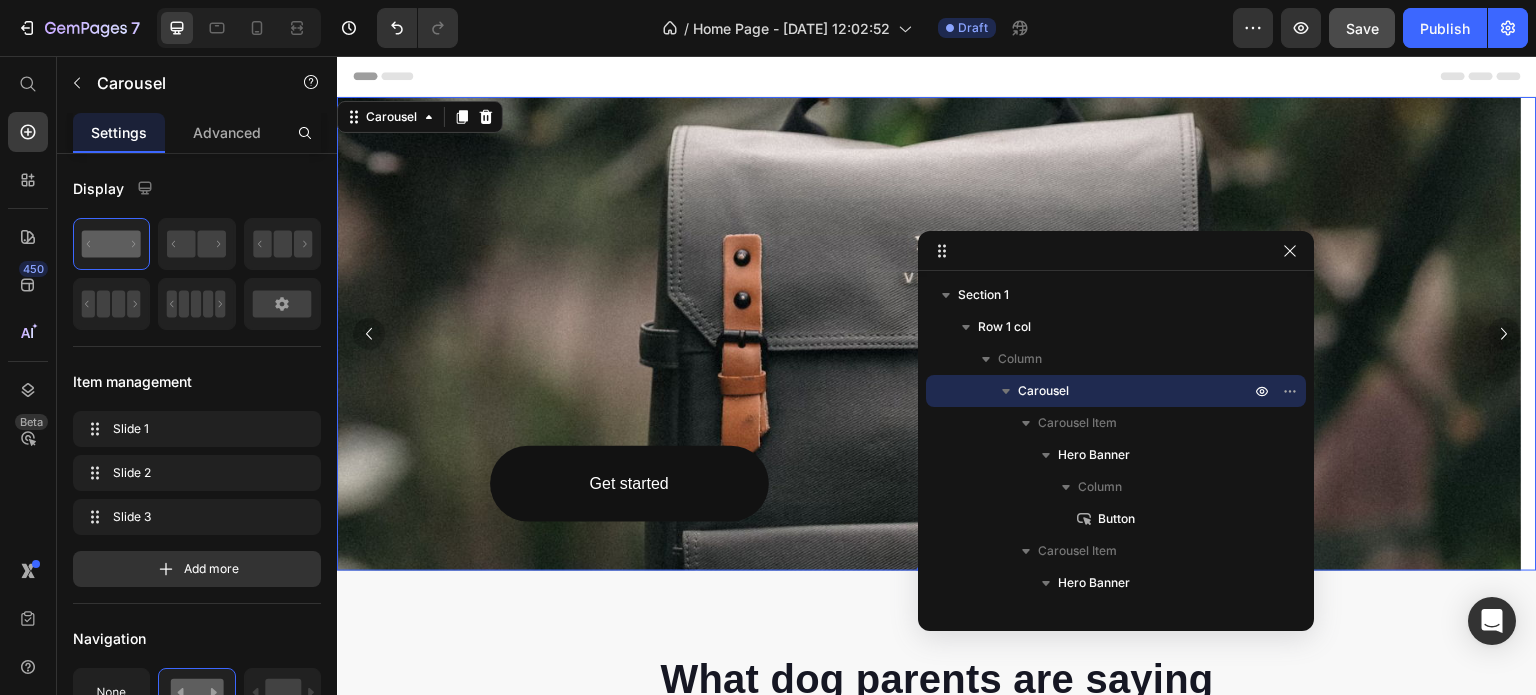 type 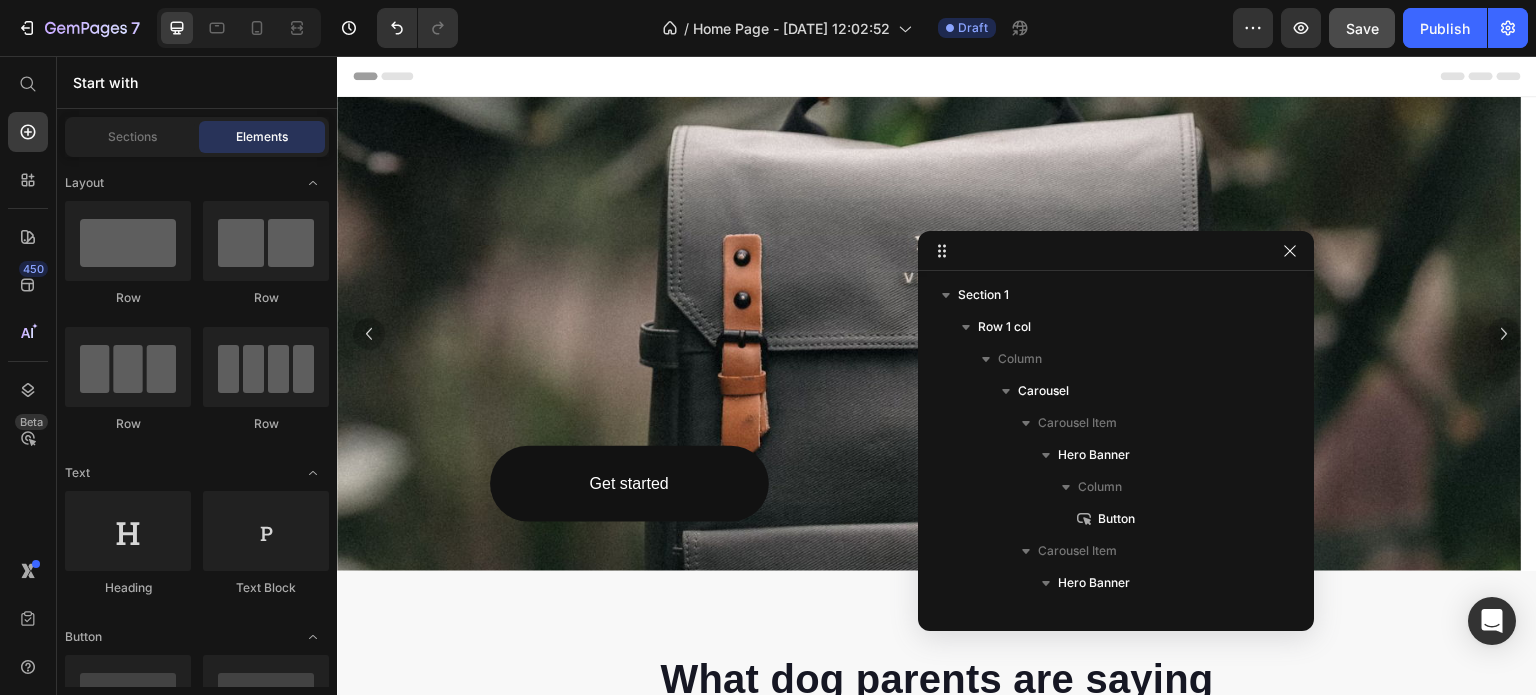 click 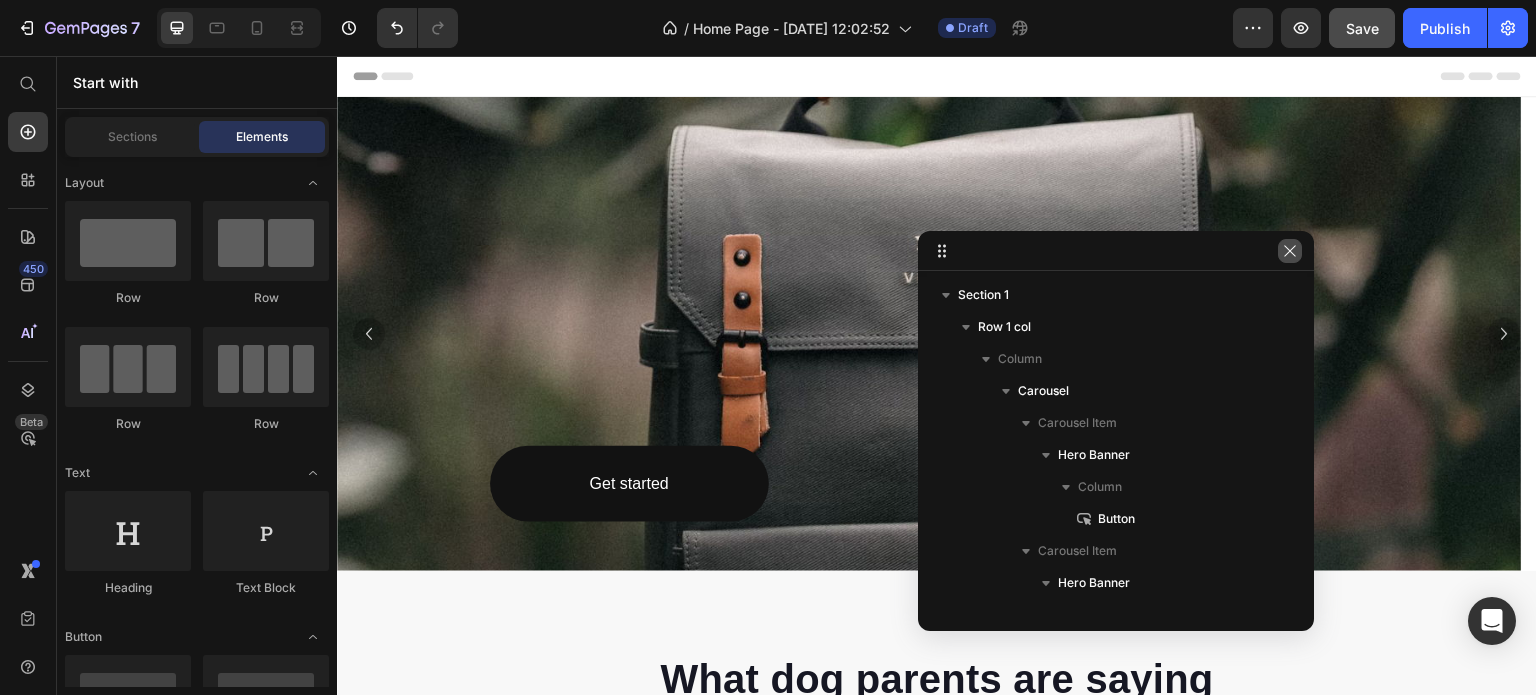 click 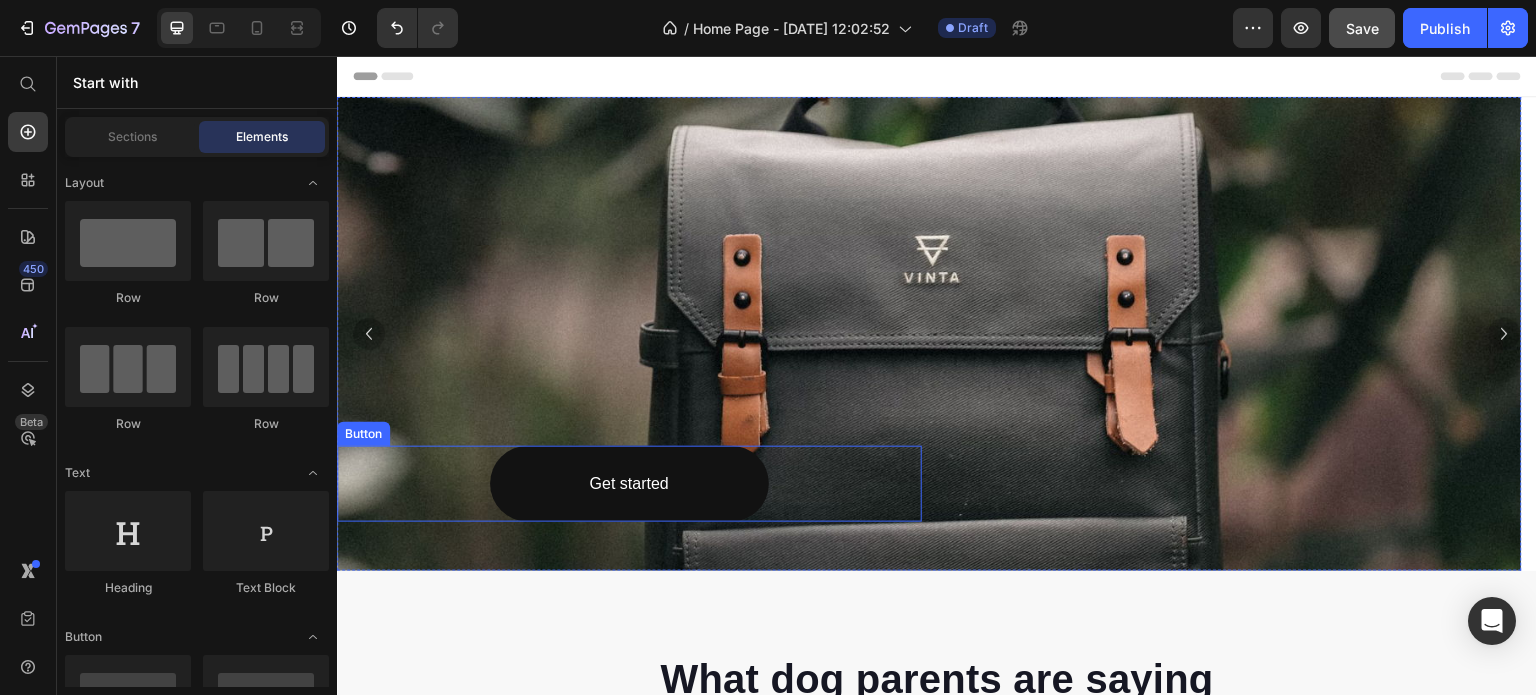 click on "Get started Button" at bounding box center [629, 484] 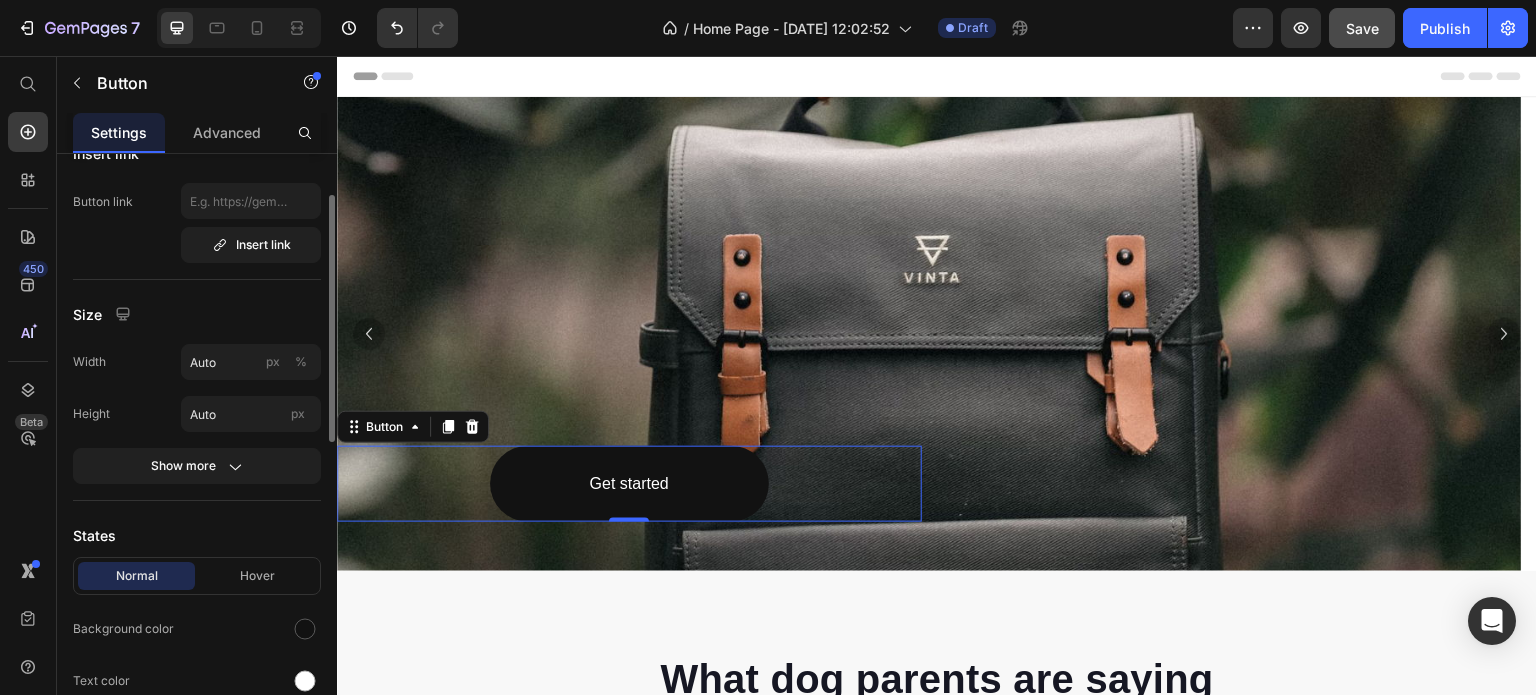scroll, scrollTop: 200, scrollLeft: 0, axis: vertical 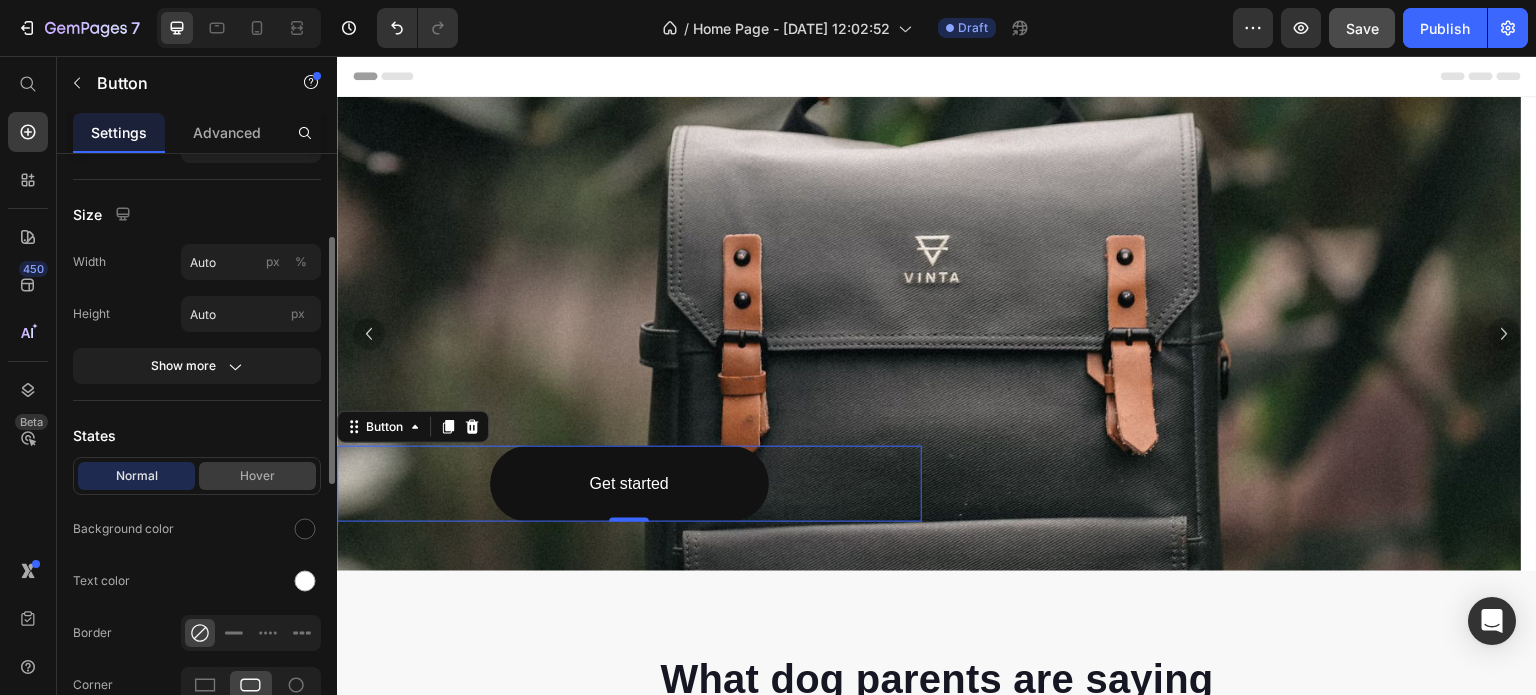 click on "Hover" at bounding box center (257, 476) 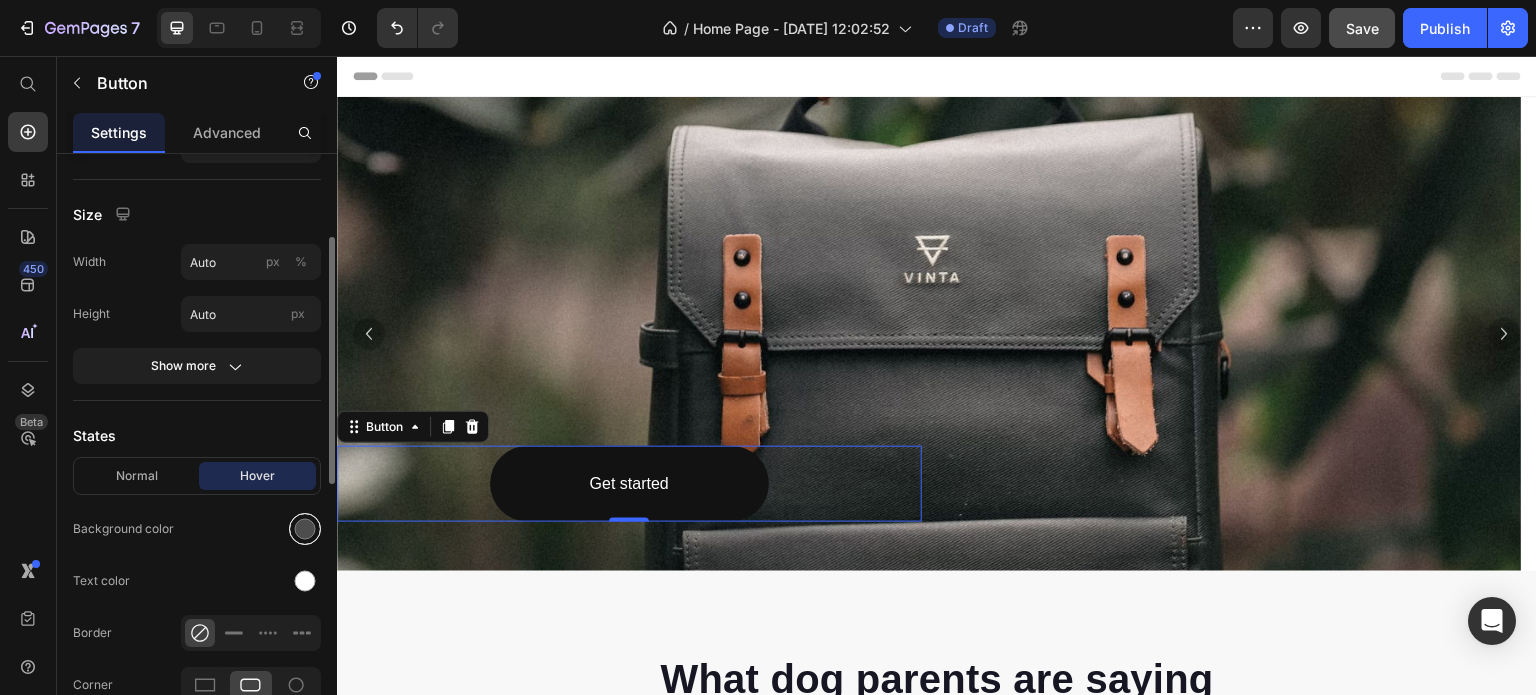 click at bounding box center [305, 529] 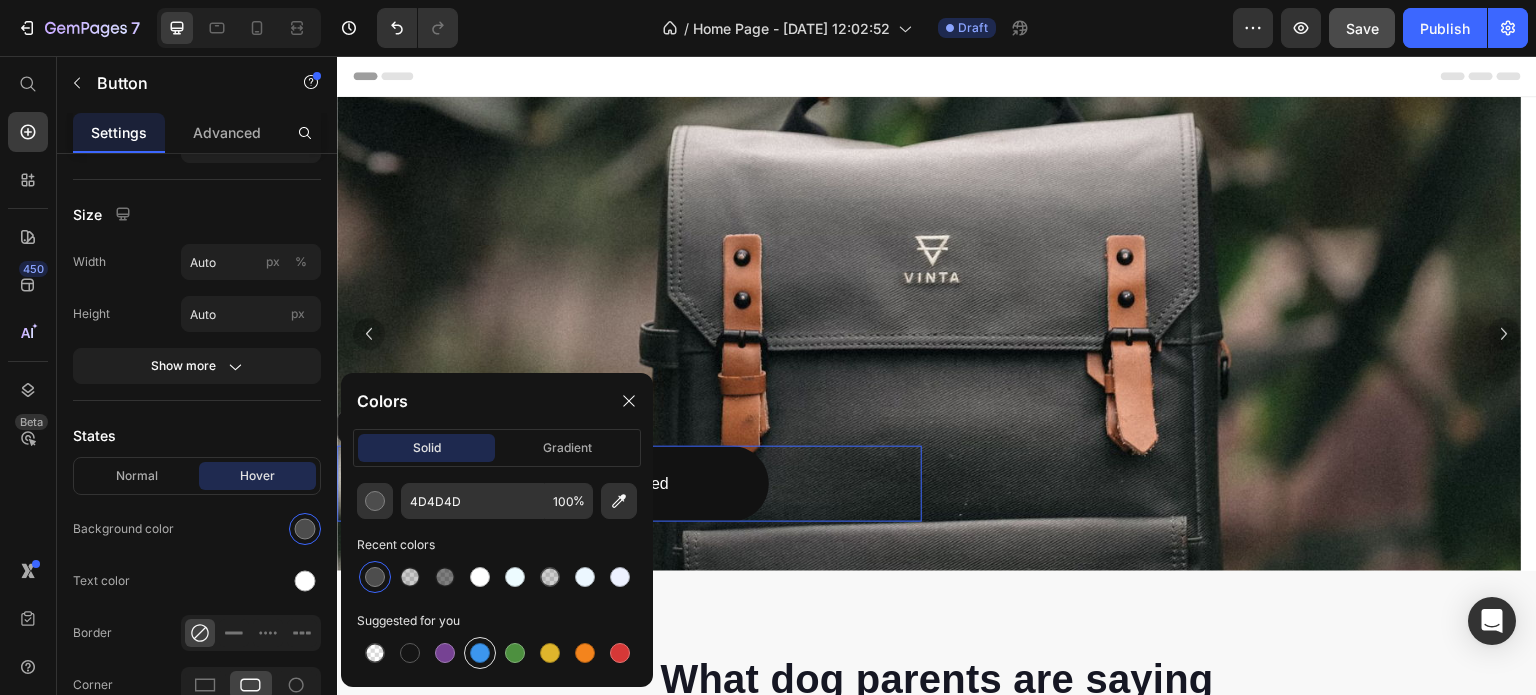 click at bounding box center (480, 653) 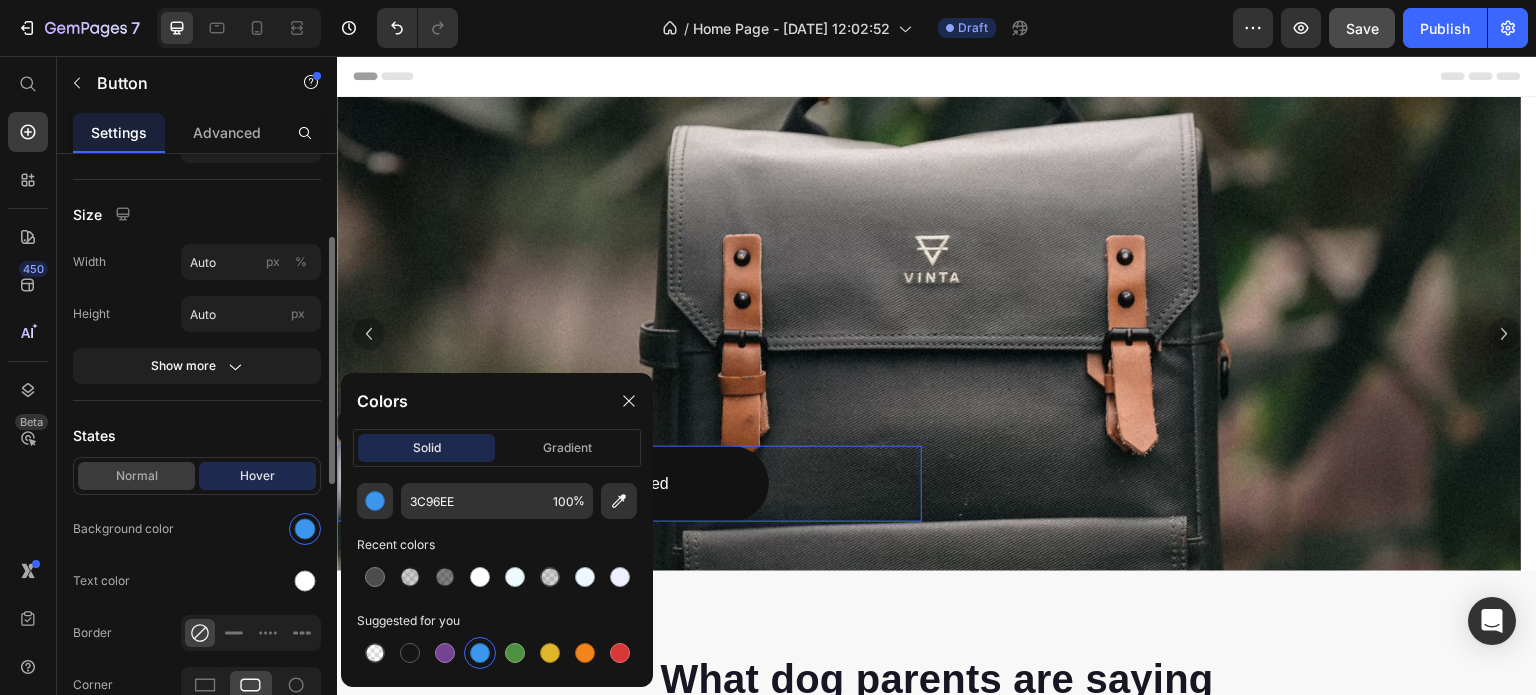 click on "Normal" at bounding box center [136, 476] 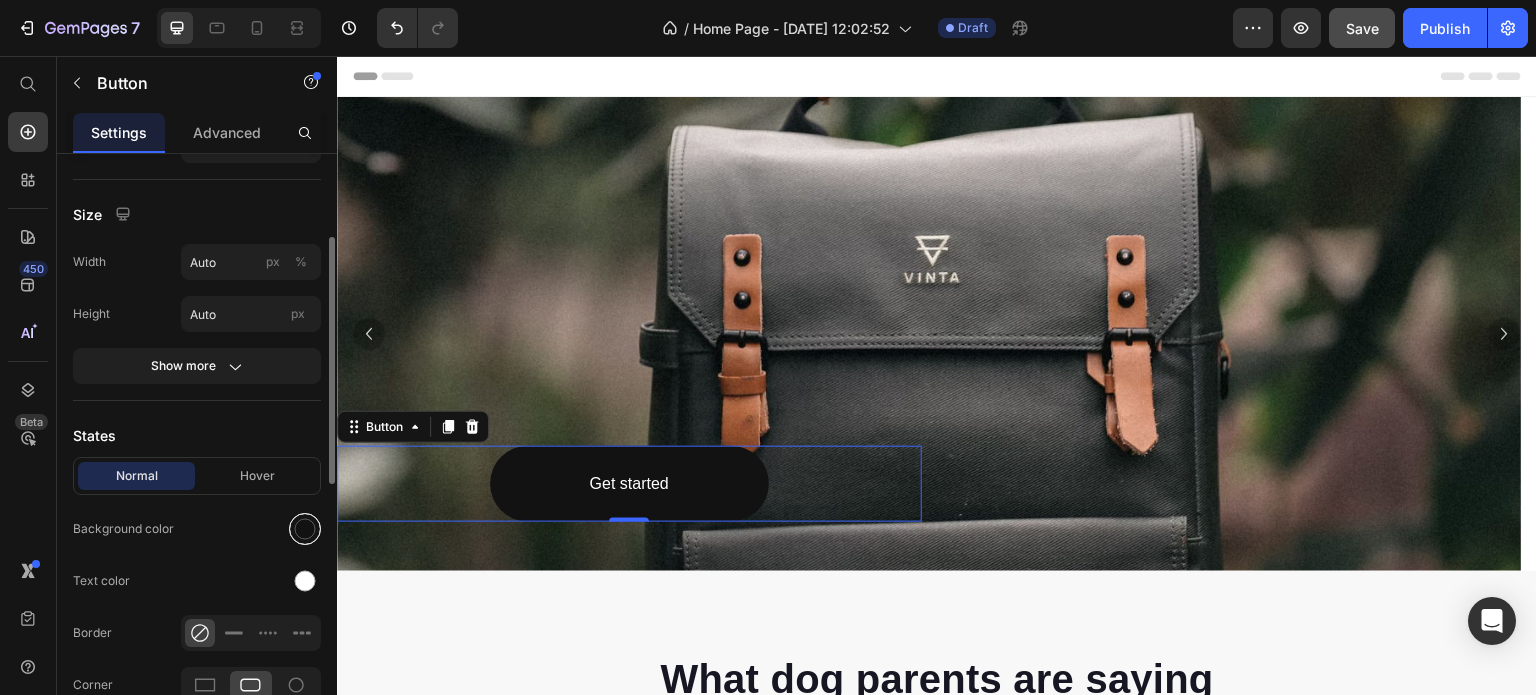 click at bounding box center [305, 529] 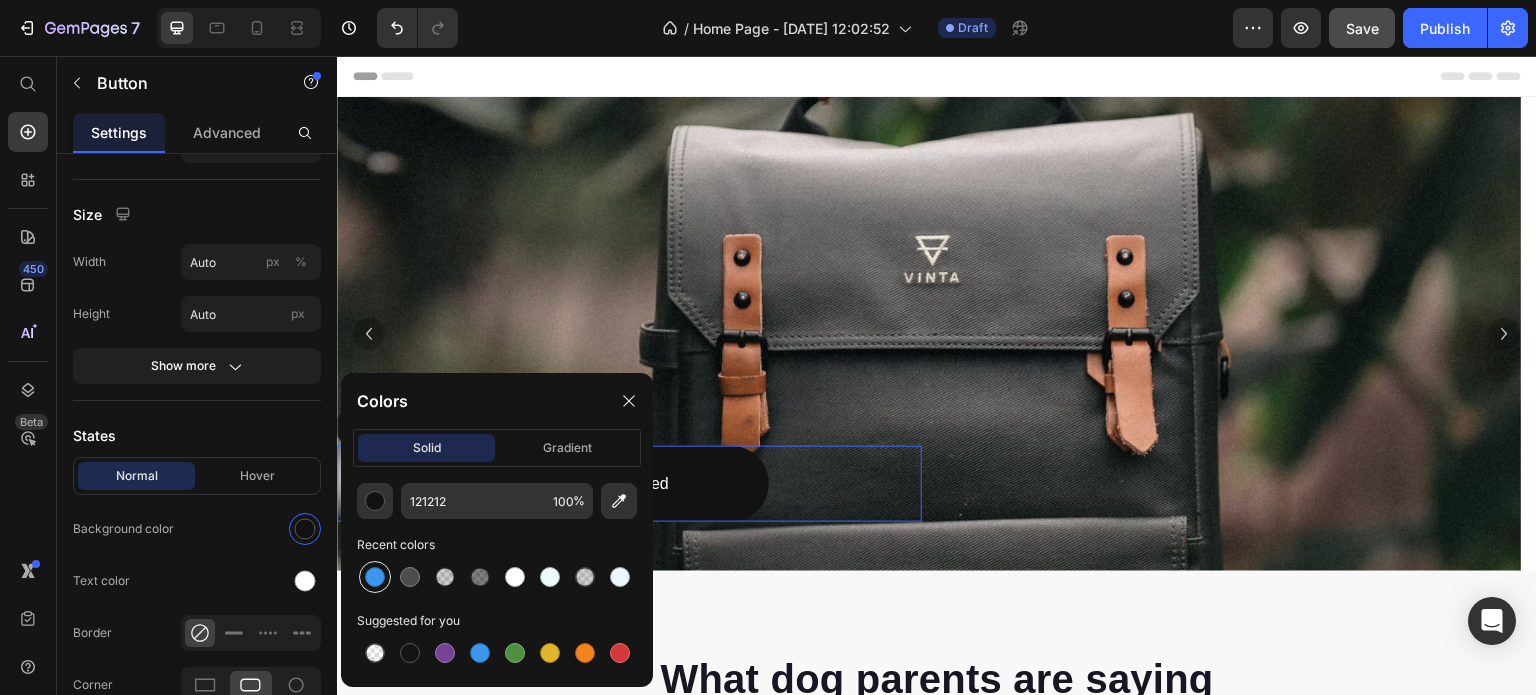 click at bounding box center [375, 577] 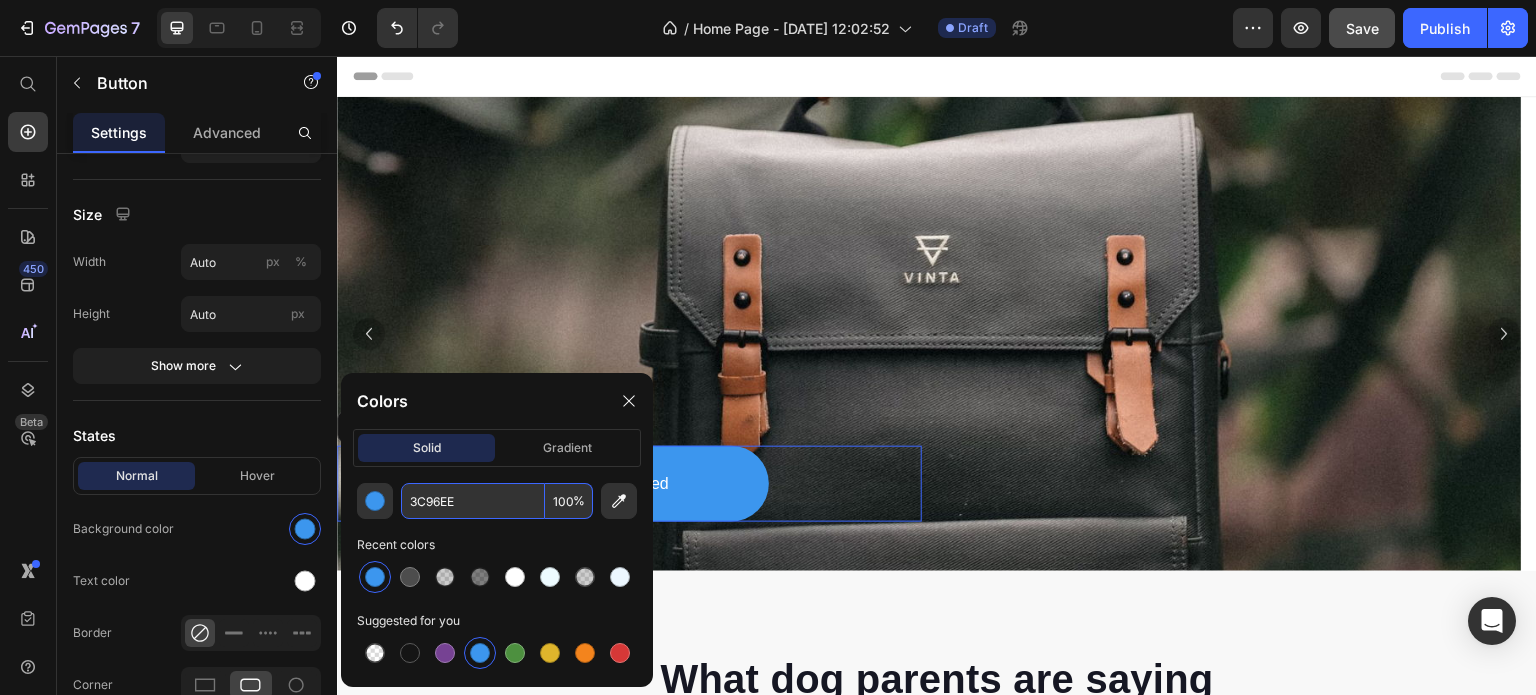 click on "3C96EE" at bounding box center (473, 501) 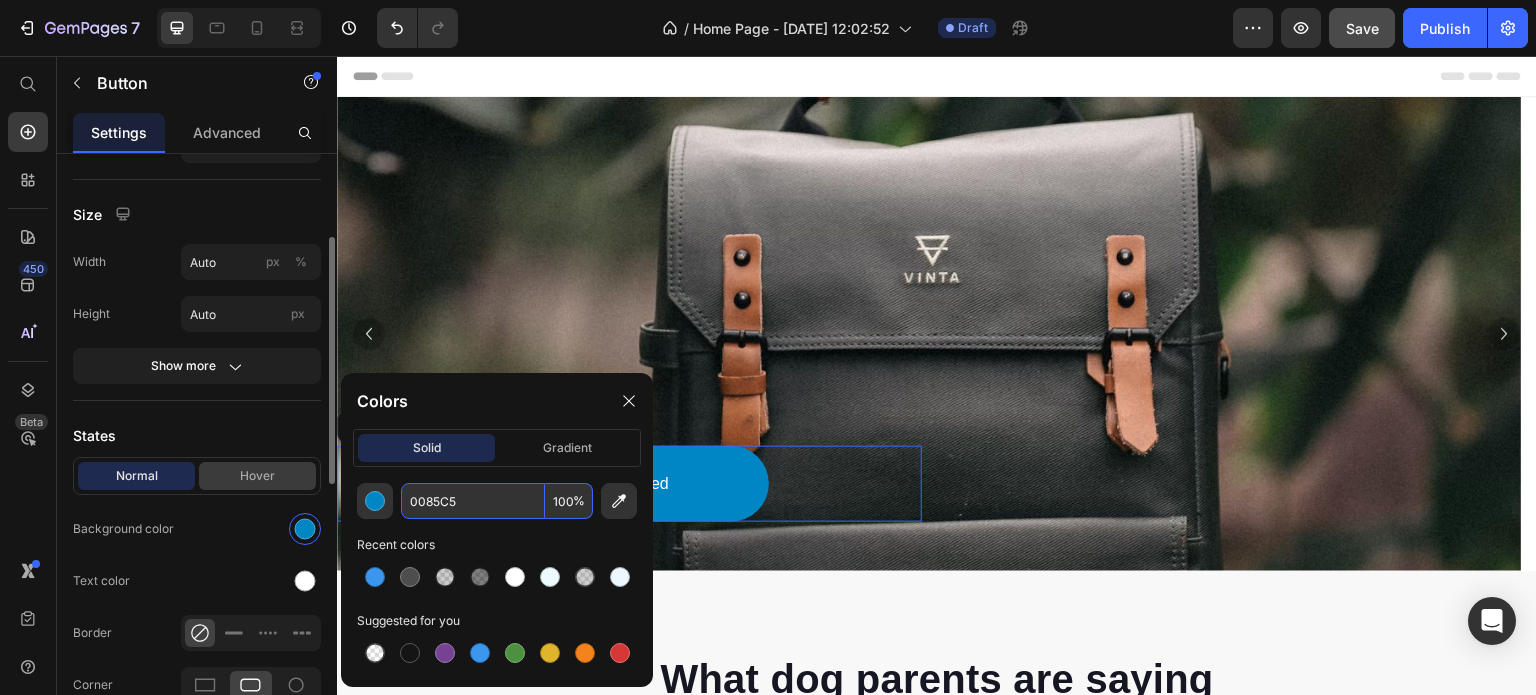 type on "0085C5" 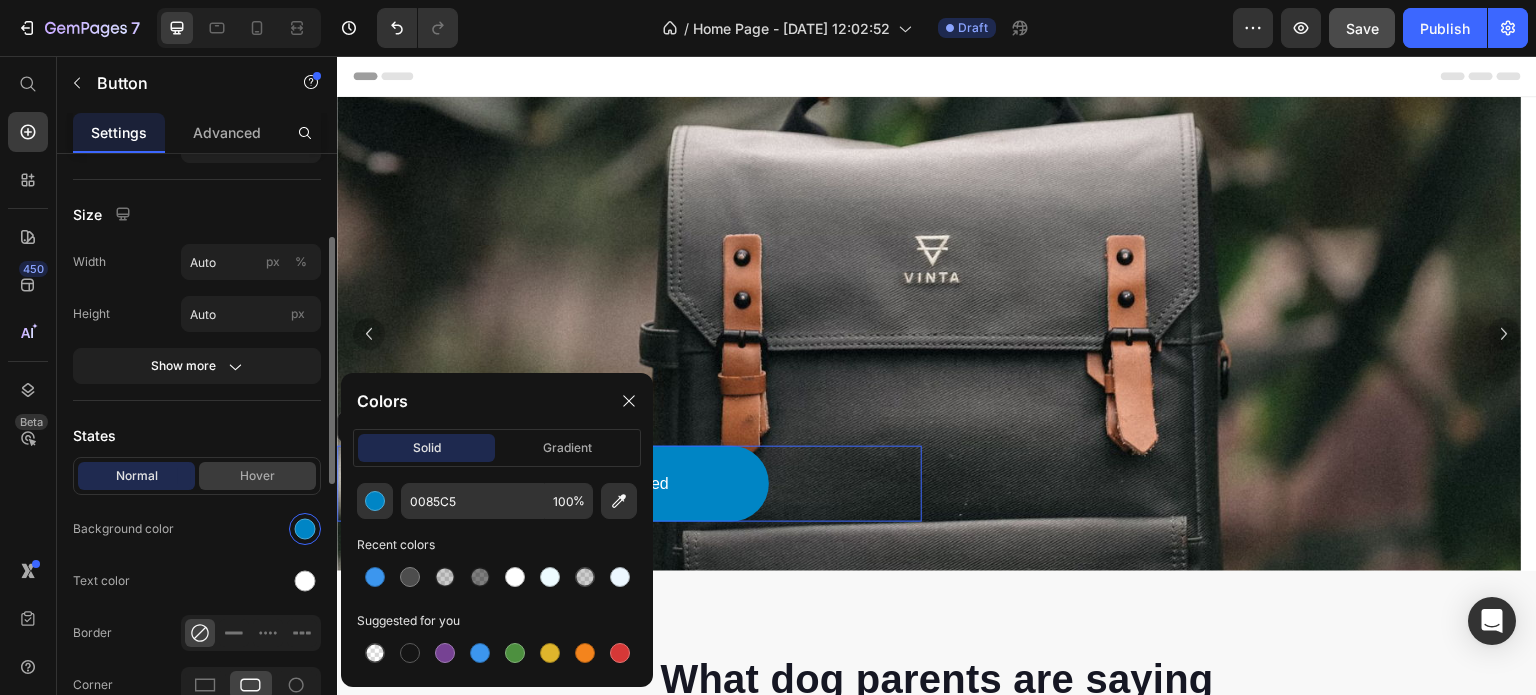 click on "Hover" at bounding box center [257, 476] 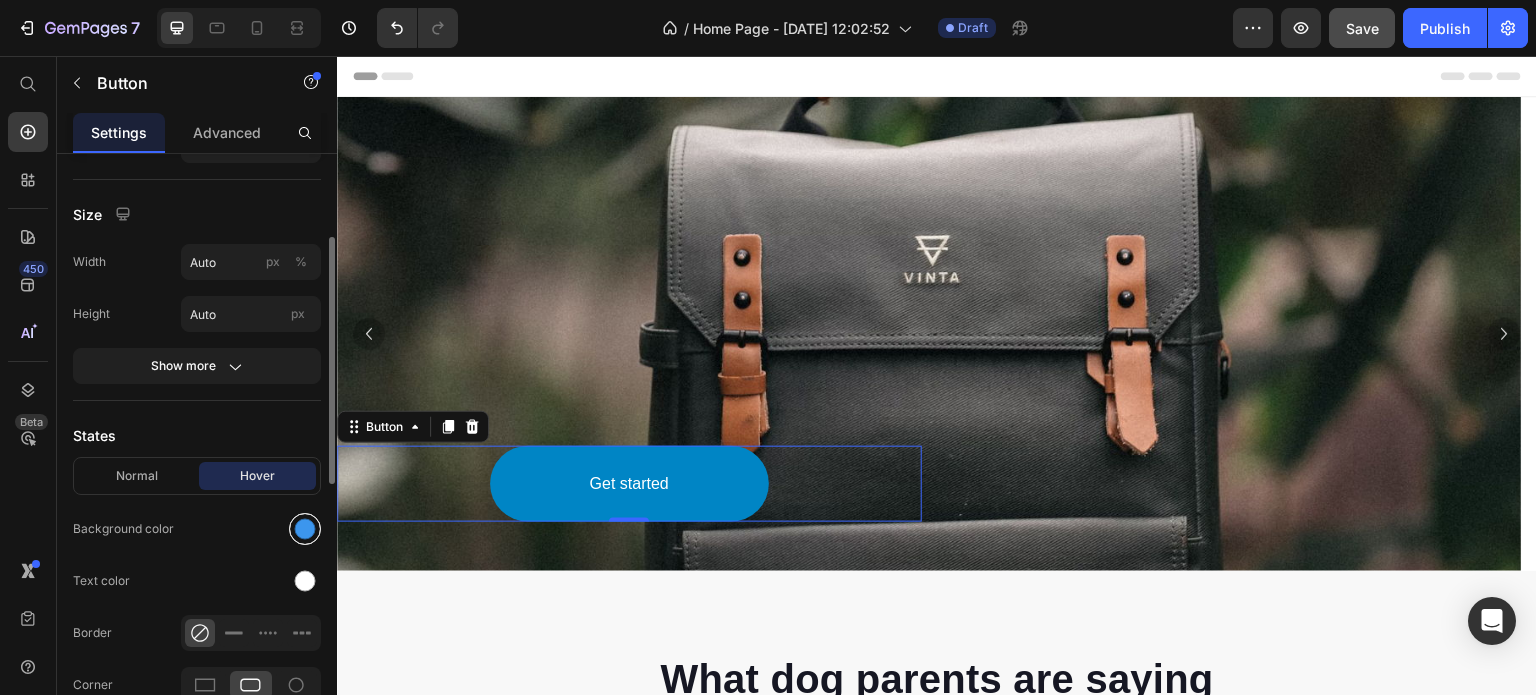 click at bounding box center (305, 529) 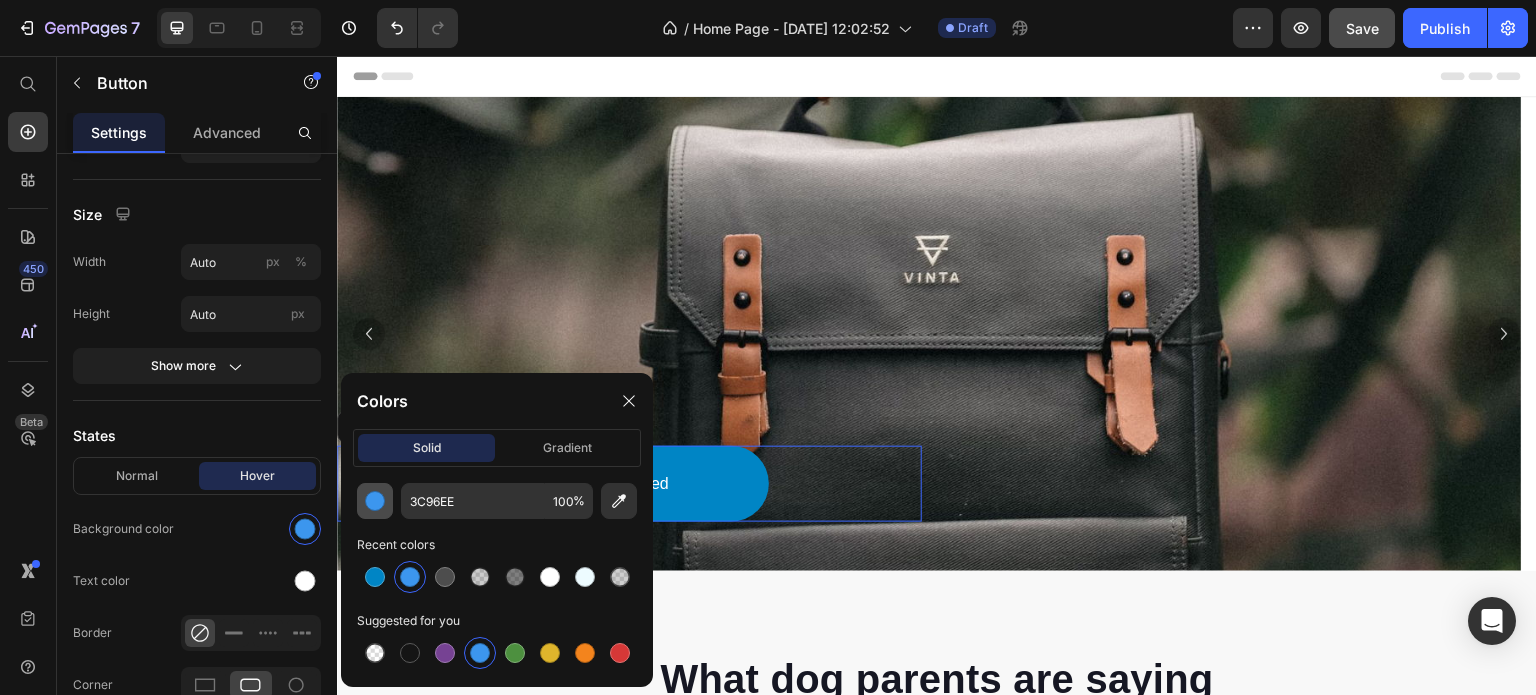 click at bounding box center (375, 501) 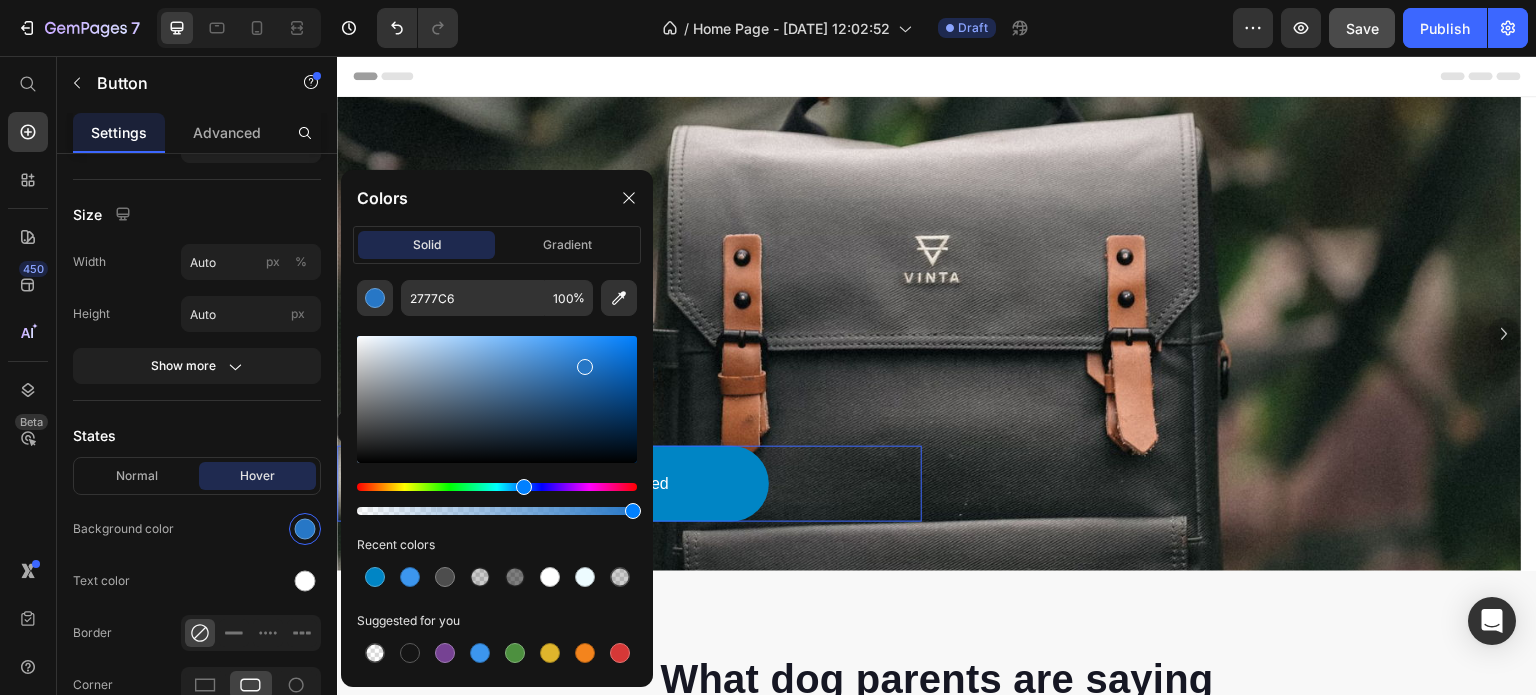 drag, startPoint x: 567, startPoint y: 387, endPoint x: 581, endPoint y: 363, distance: 27.784887 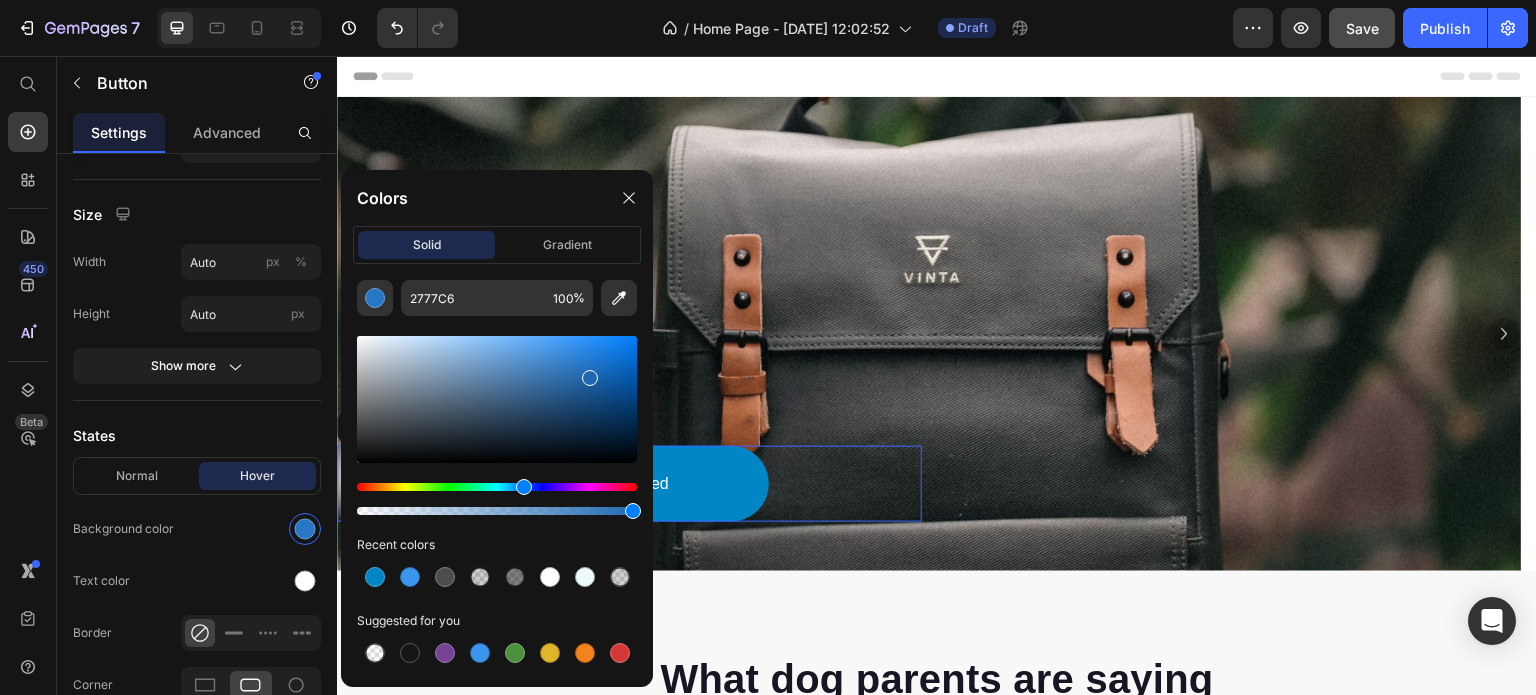 click at bounding box center (590, 378) 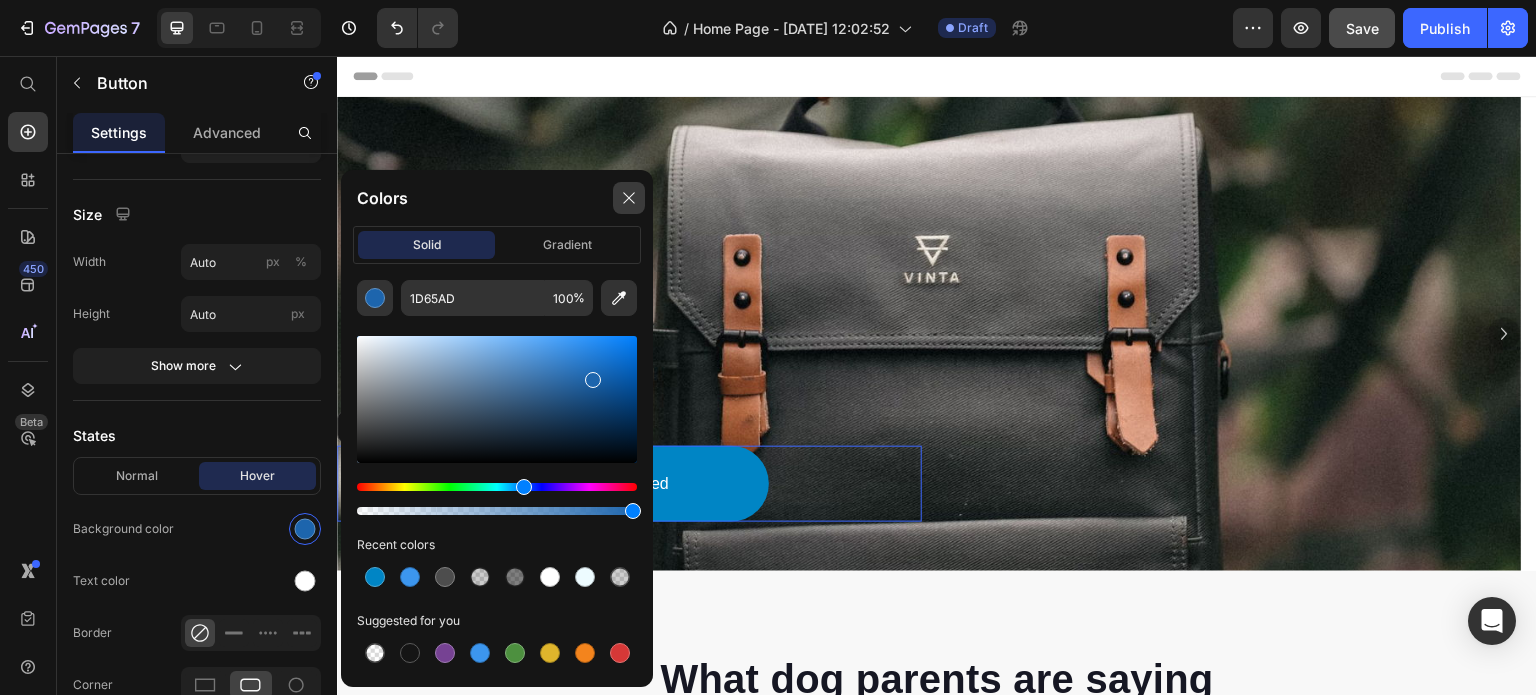 click 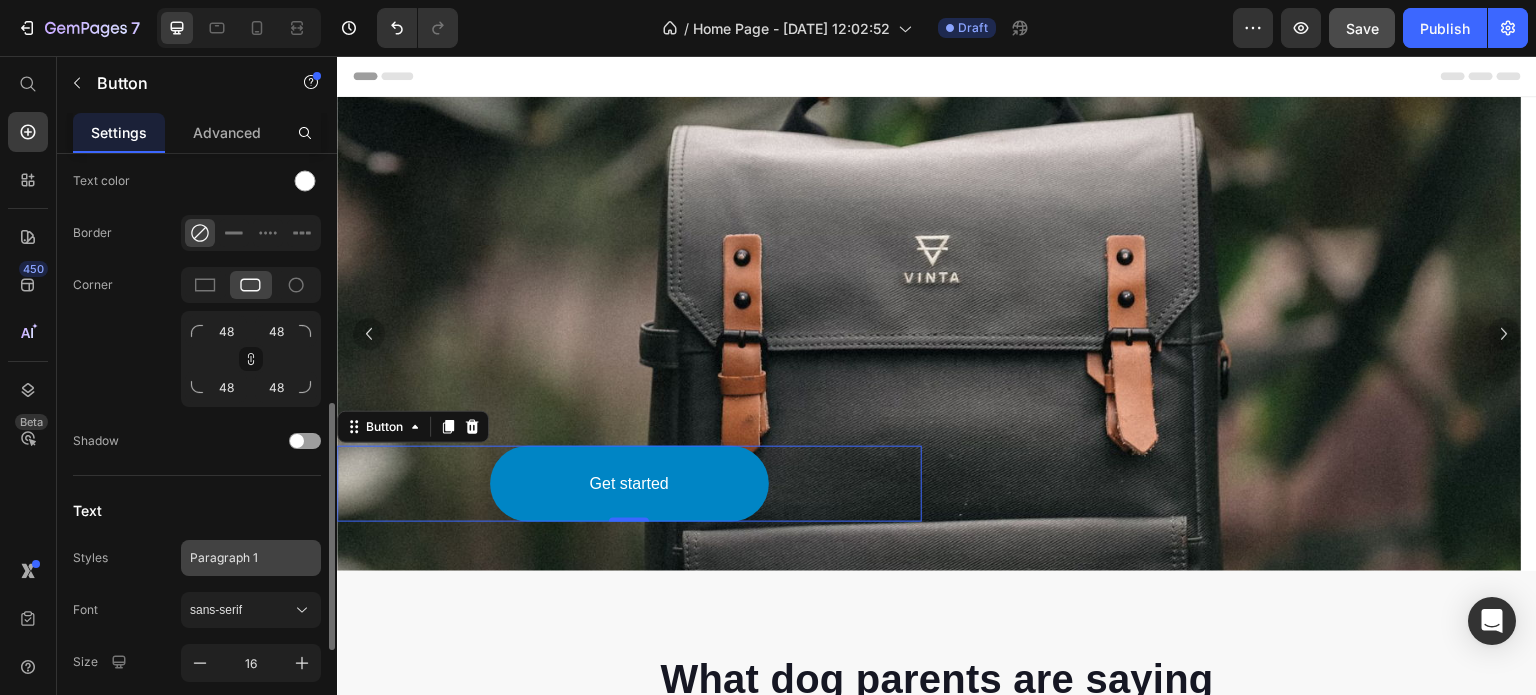 scroll, scrollTop: 700, scrollLeft: 0, axis: vertical 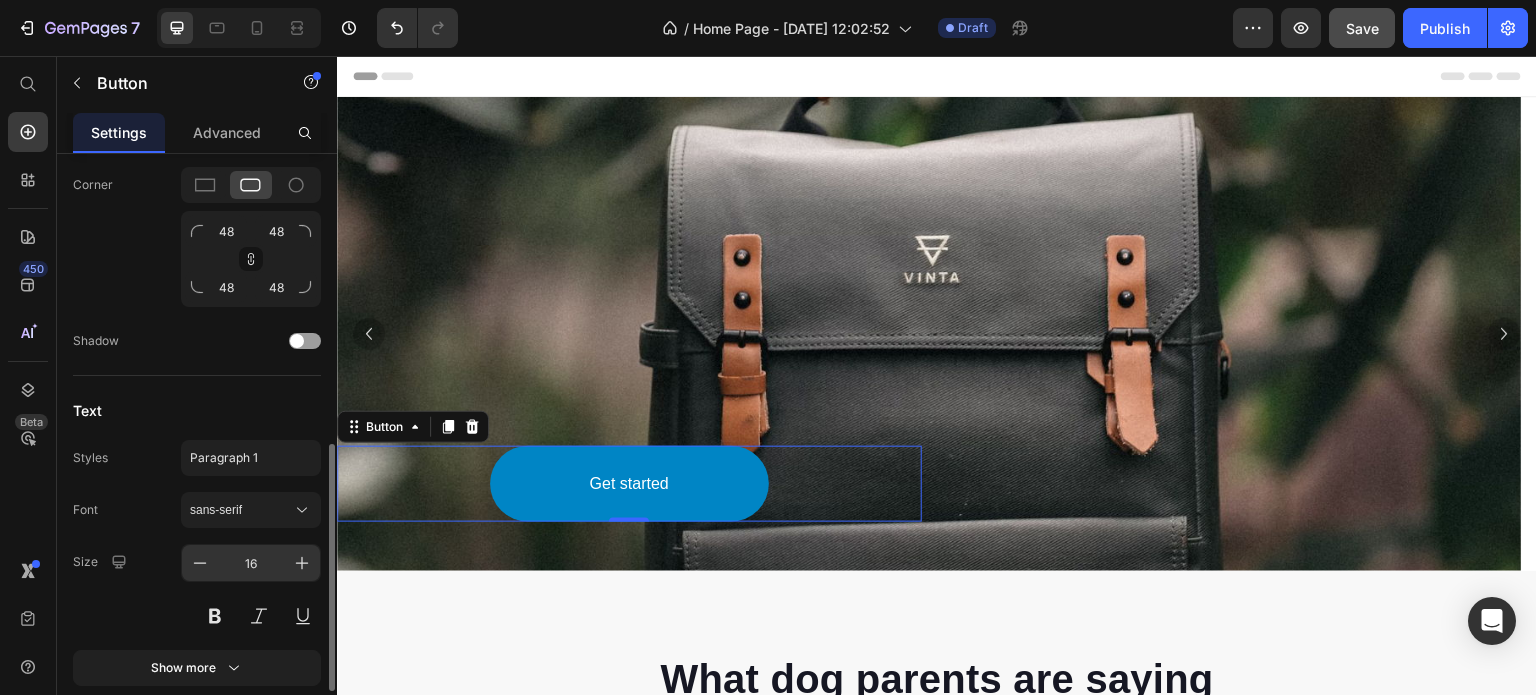 click on "16" at bounding box center [251, 563] 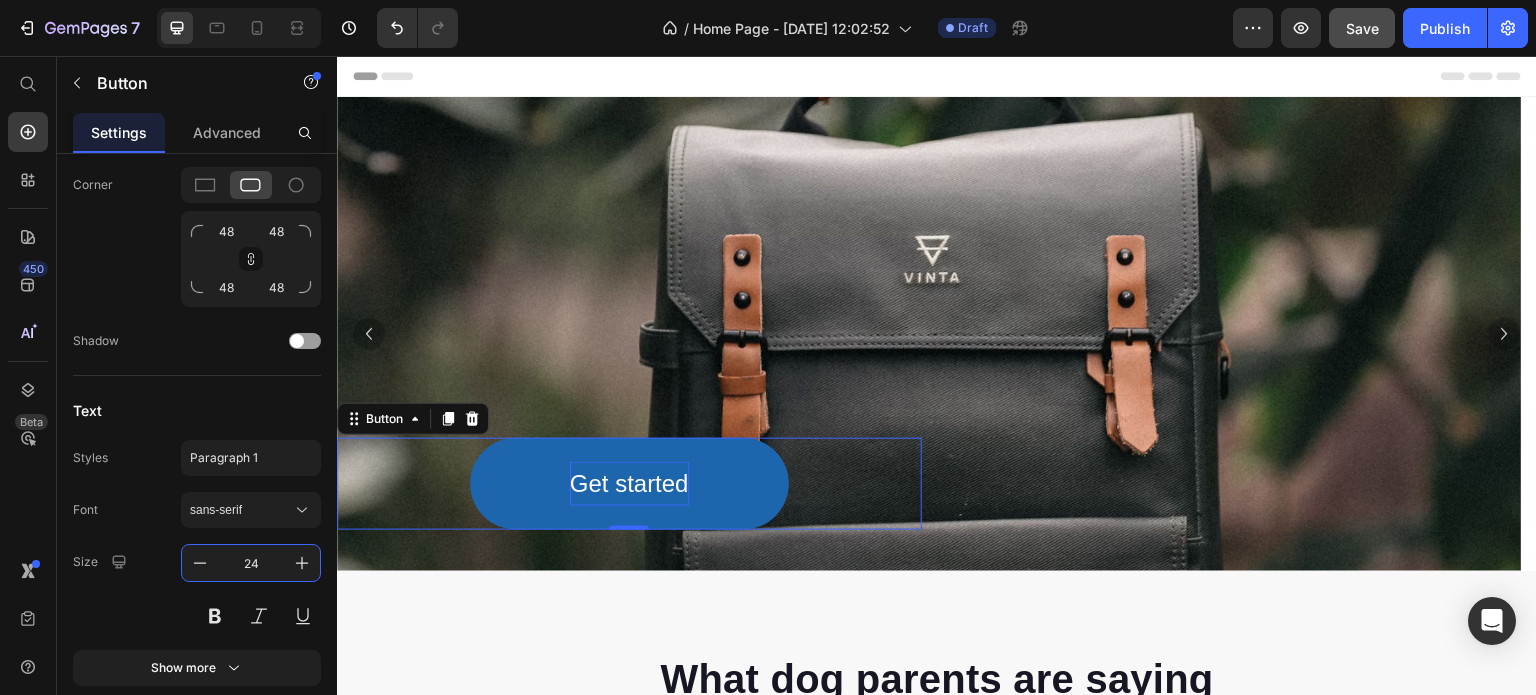 type on "24" 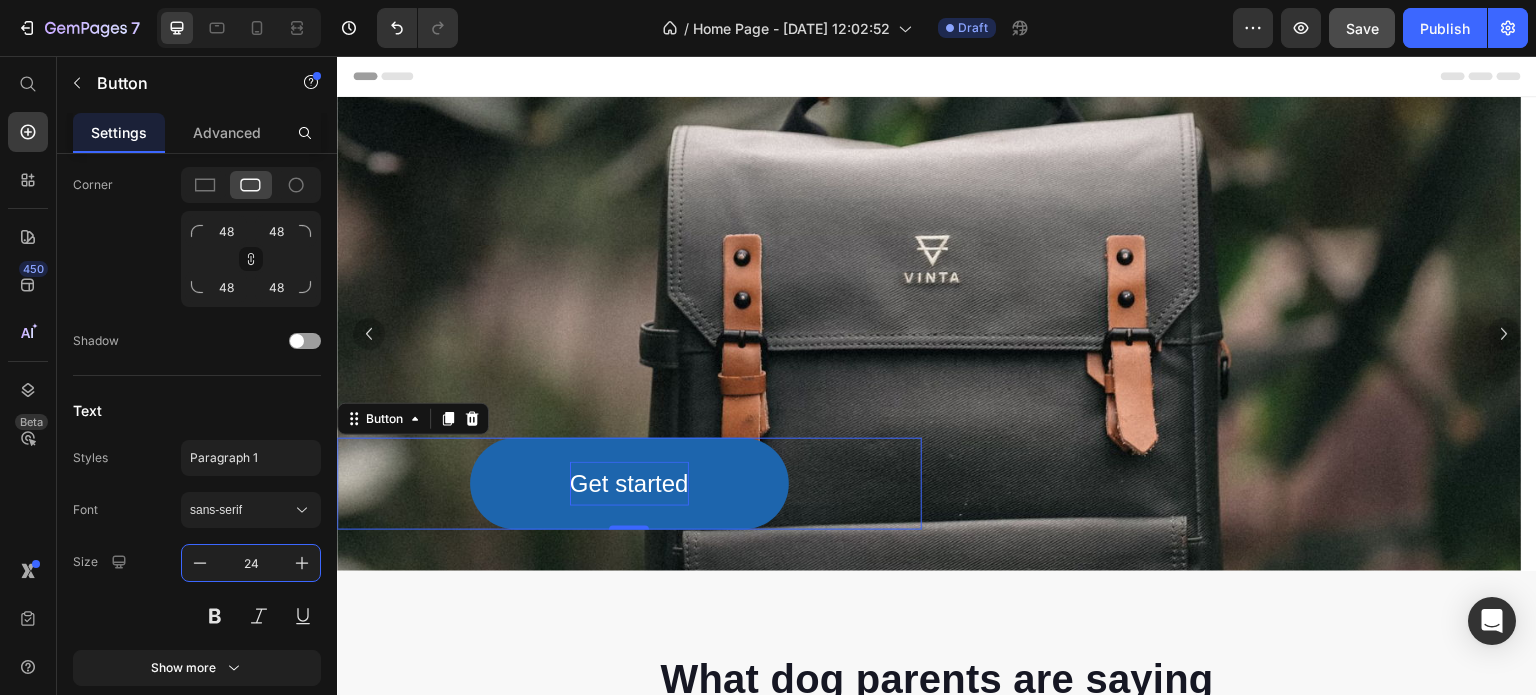 click on "Get started" at bounding box center (629, 483) 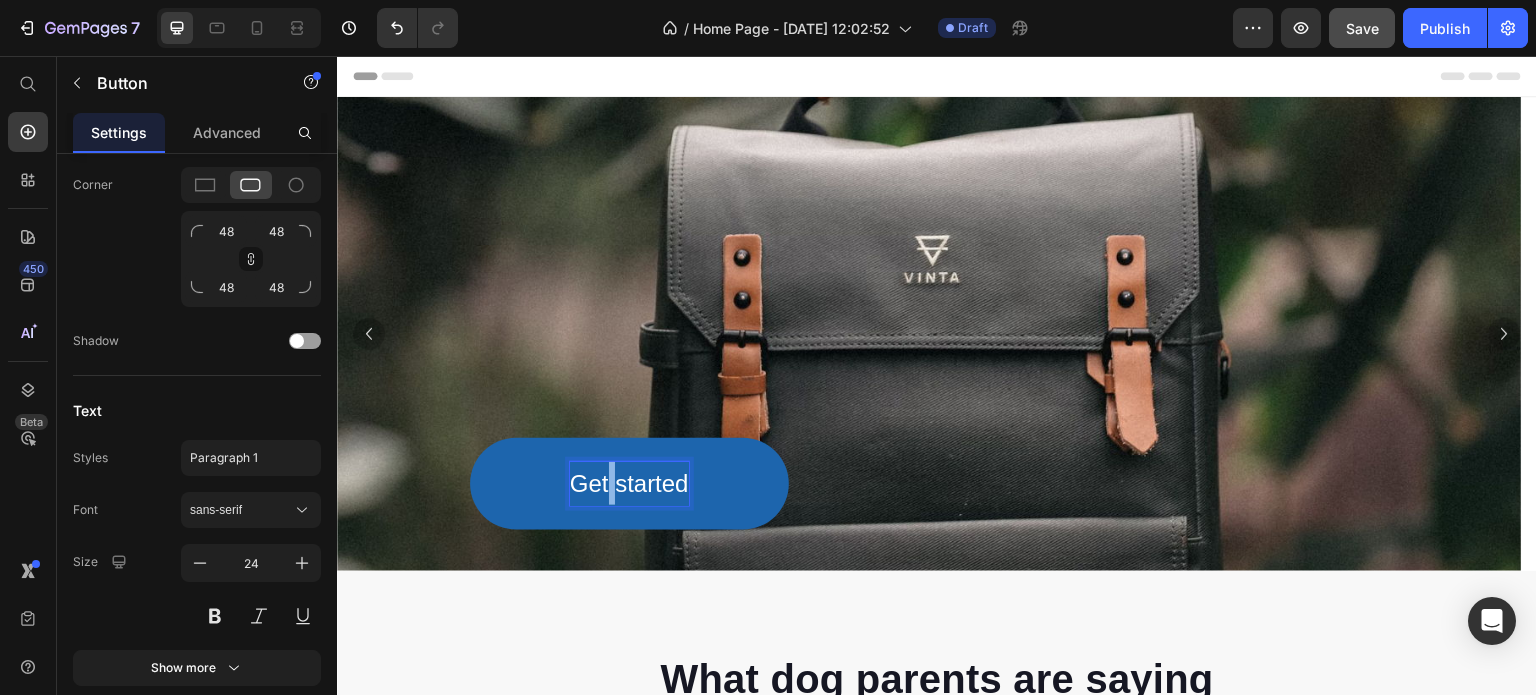 click on "Get started" at bounding box center (629, 483) 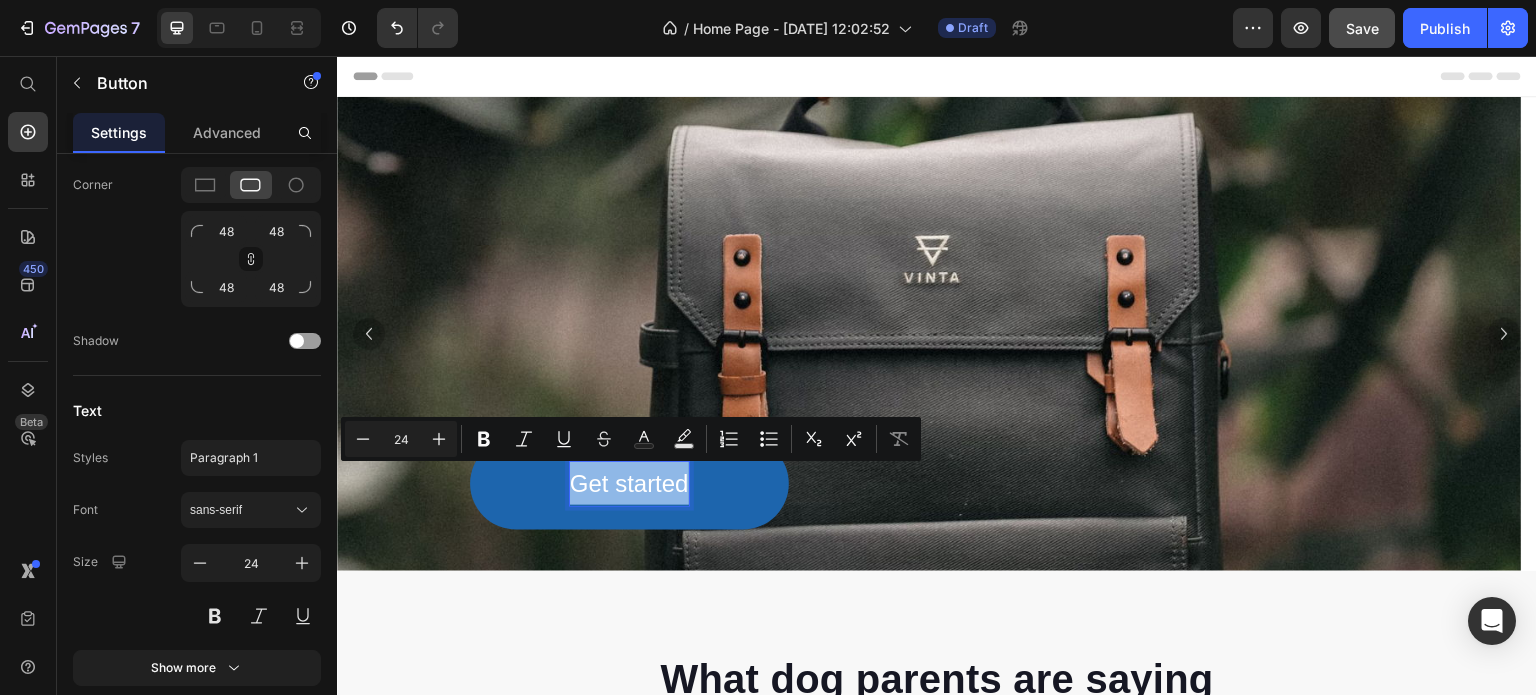 click on "Get started" at bounding box center [629, 483] 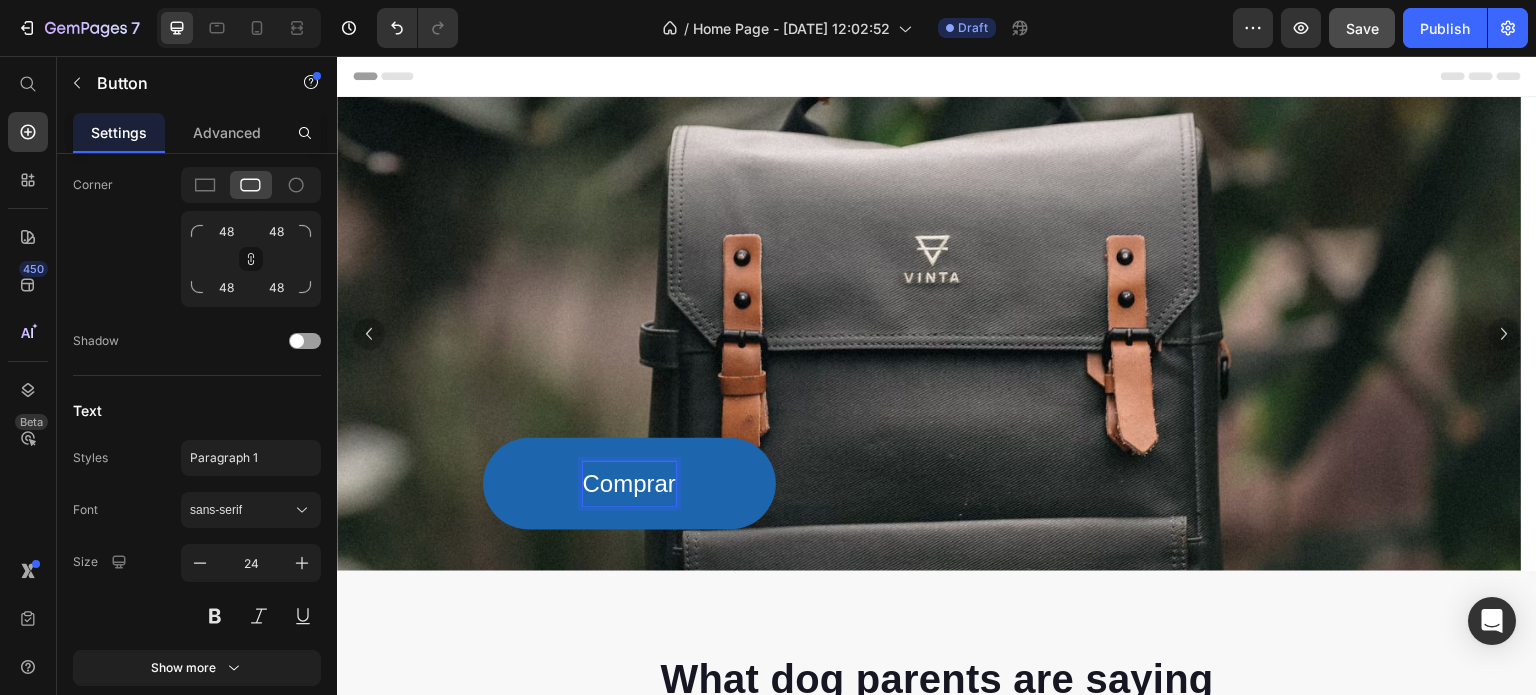 click on "Comprar" at bounding box center (629, 483) 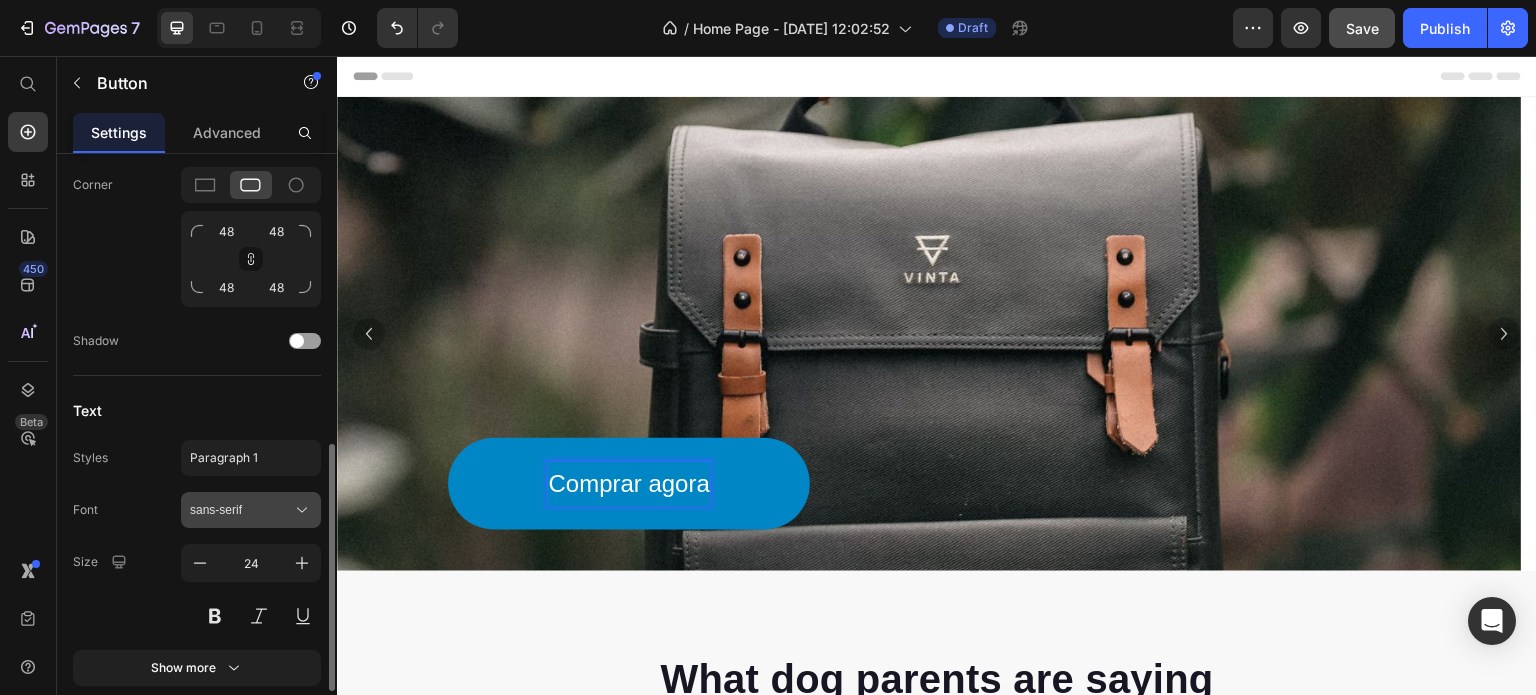 click on "sans-serif" at bounding box center (241, 510) 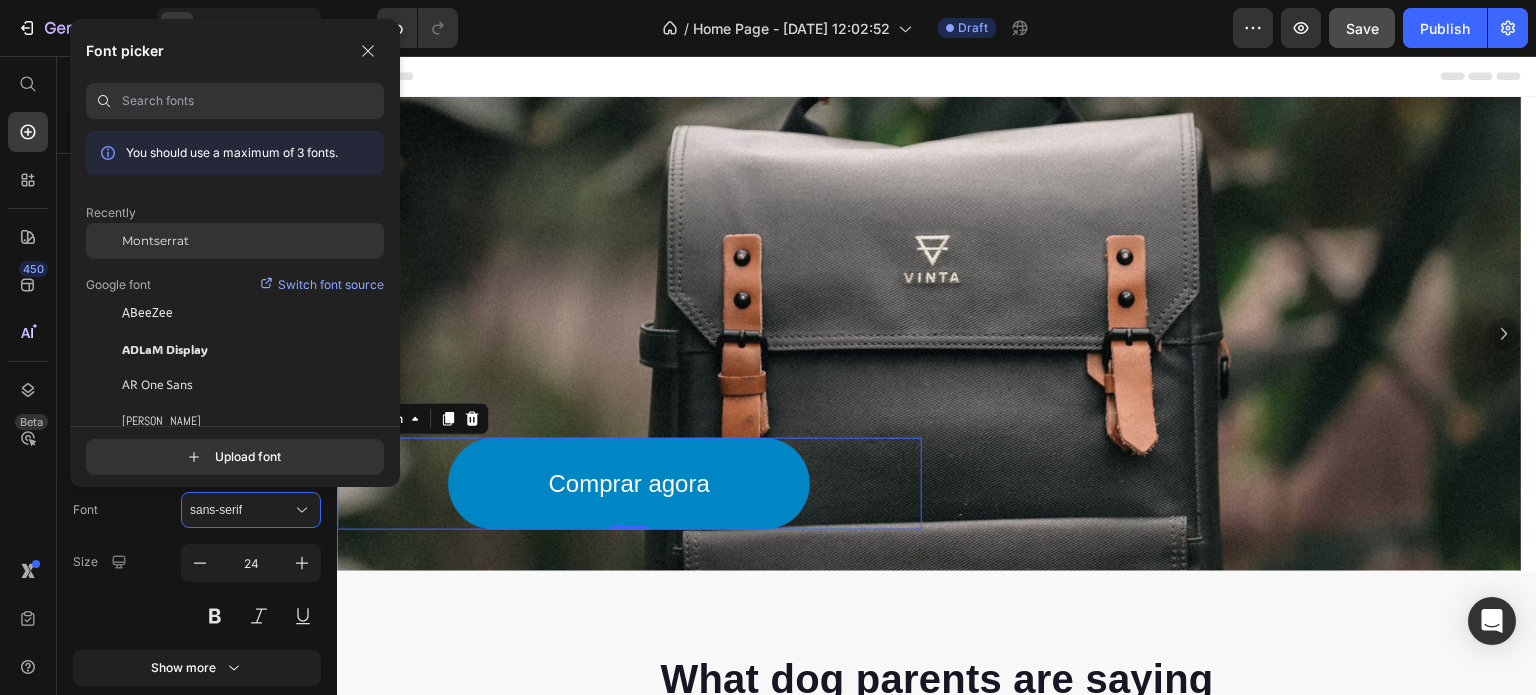 click on "Montserrat" at bounding box center [155, 241] 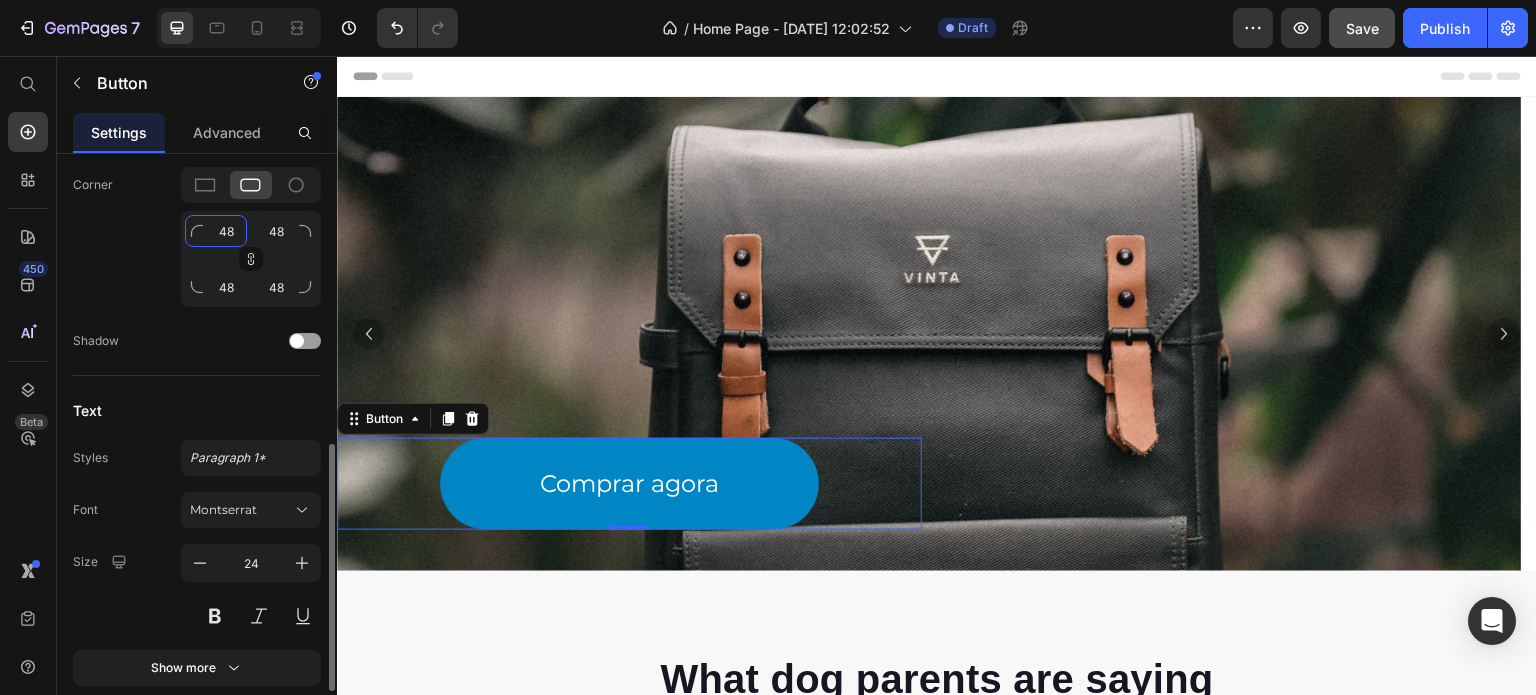 click on "48" 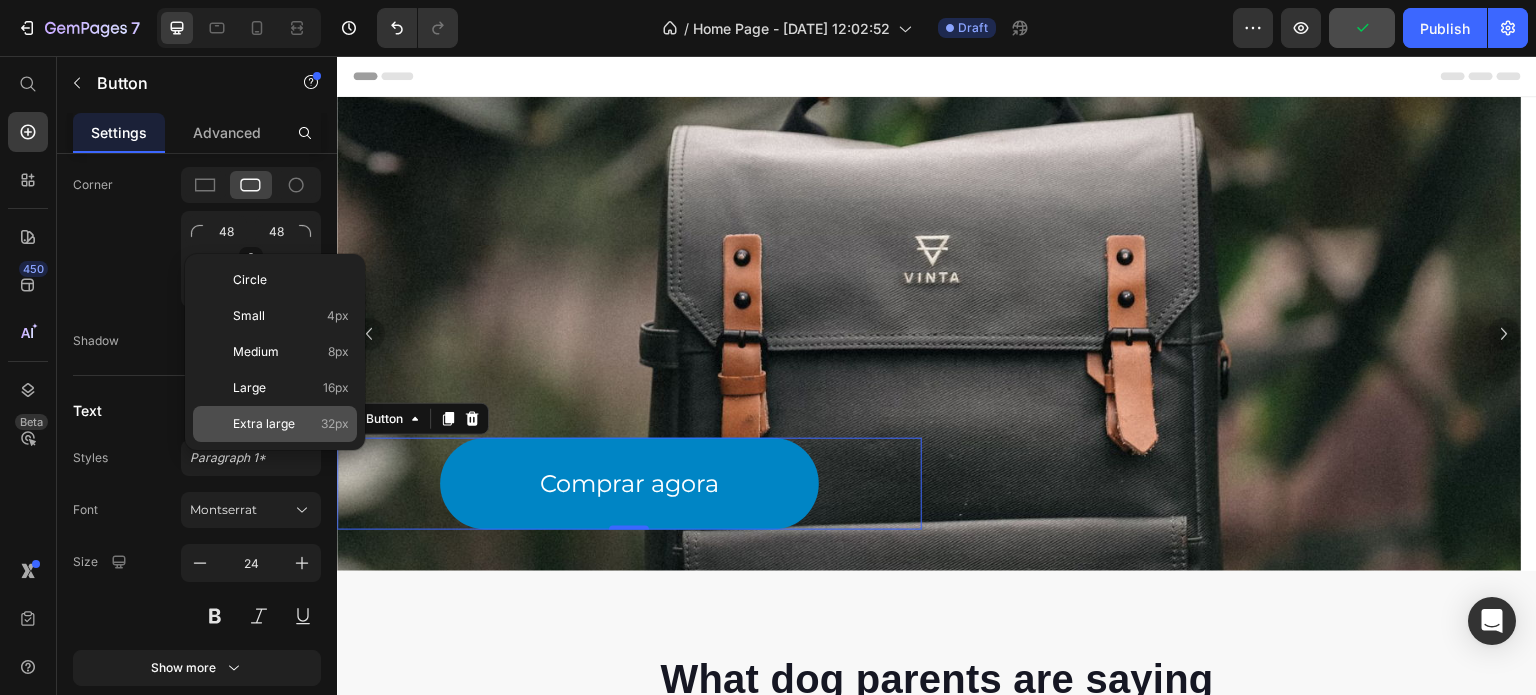 click on "Extra large" at bounding box center [264, 424] 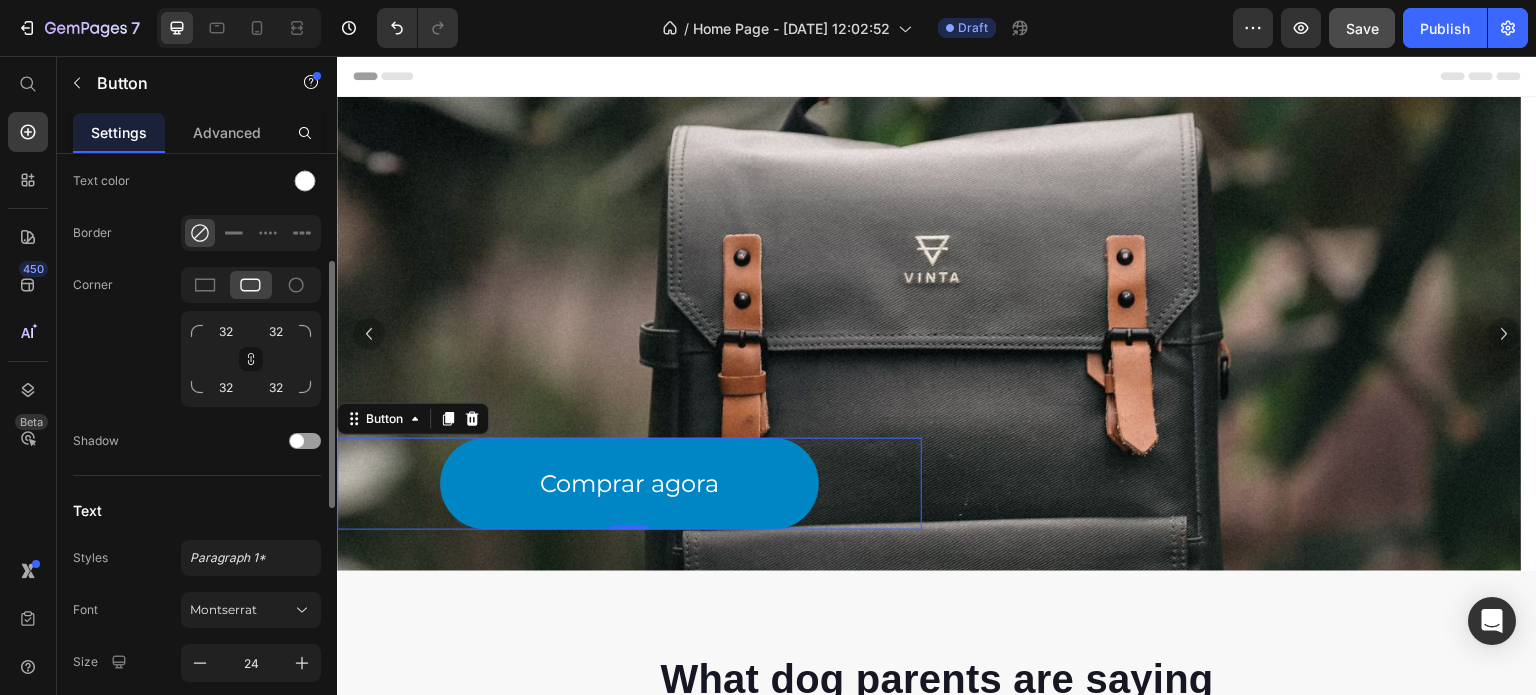 scroll, scrollTop: 500, scrollLeft: 0, axis: vertical 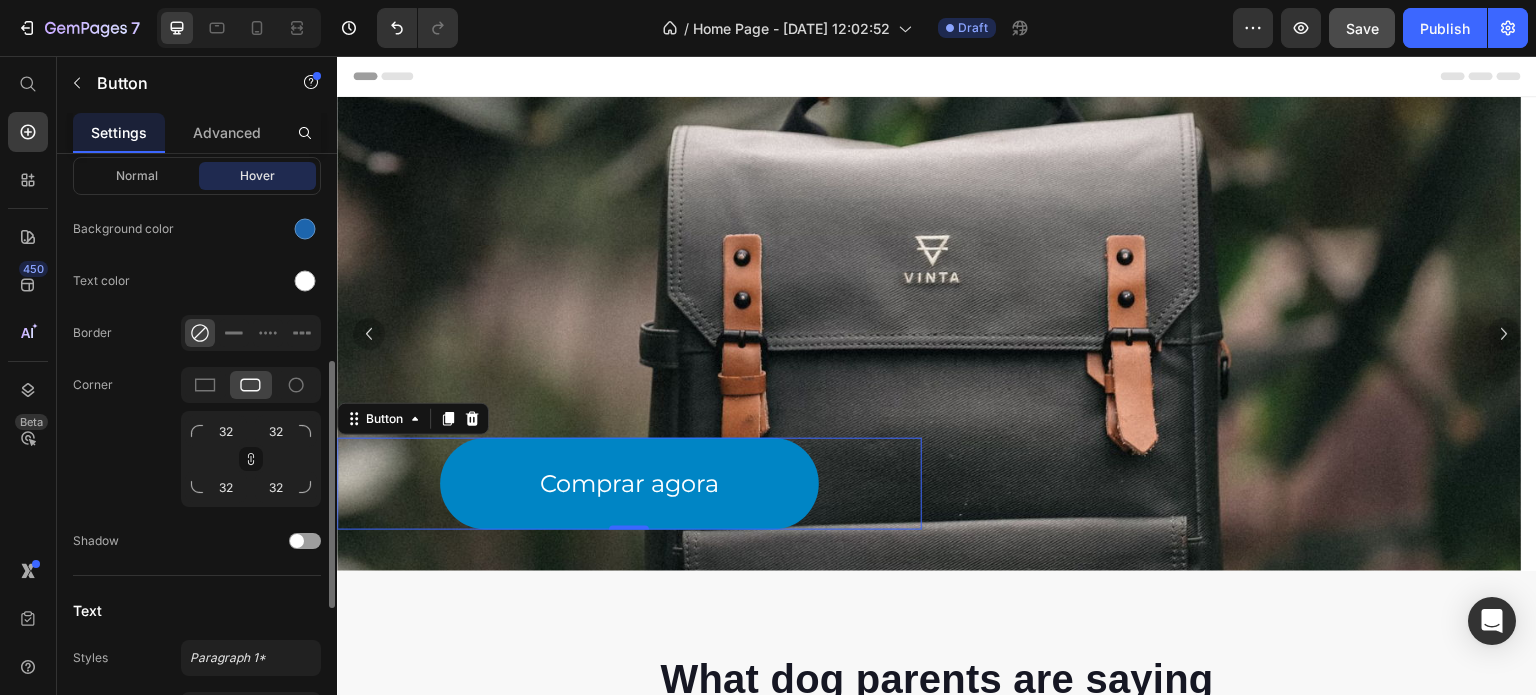 type on "48" 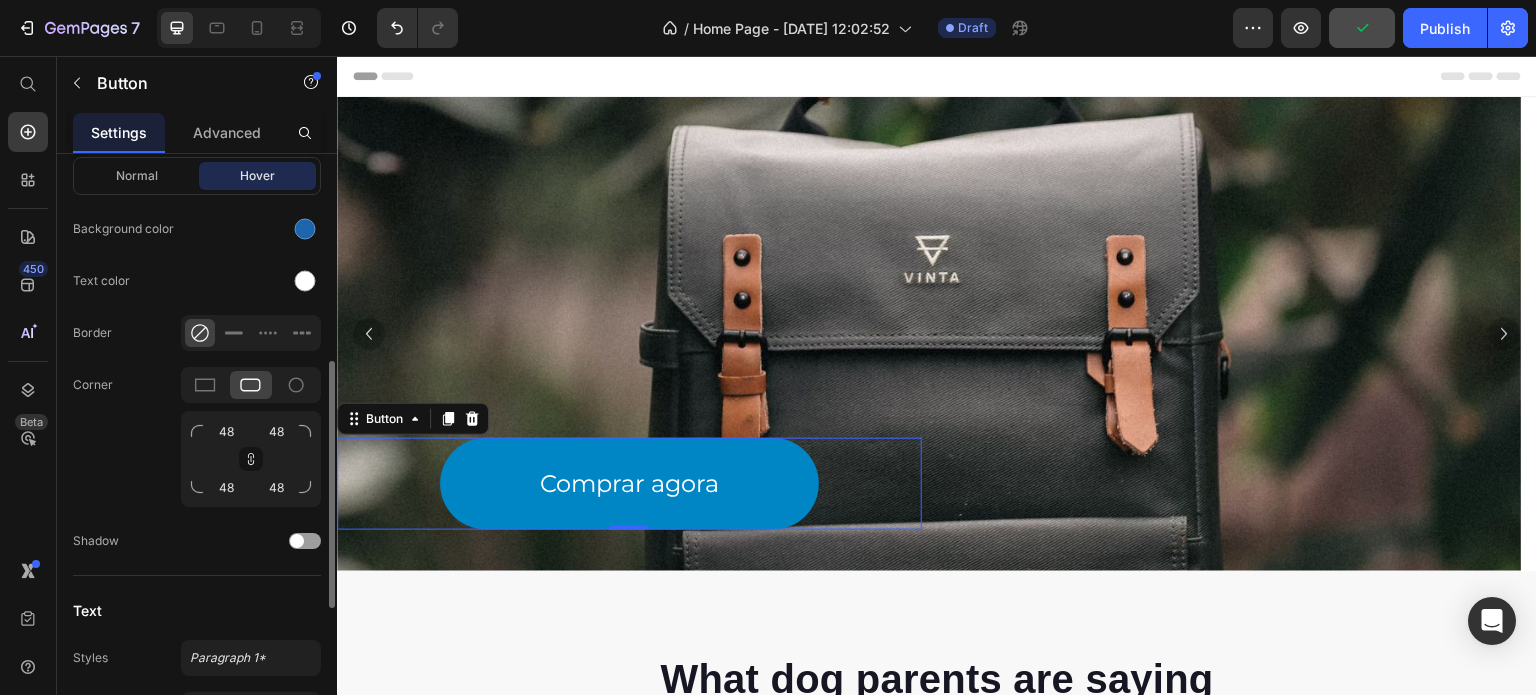 scroll, scrollTop: 100, scrollLeft: 0, axis: vertical 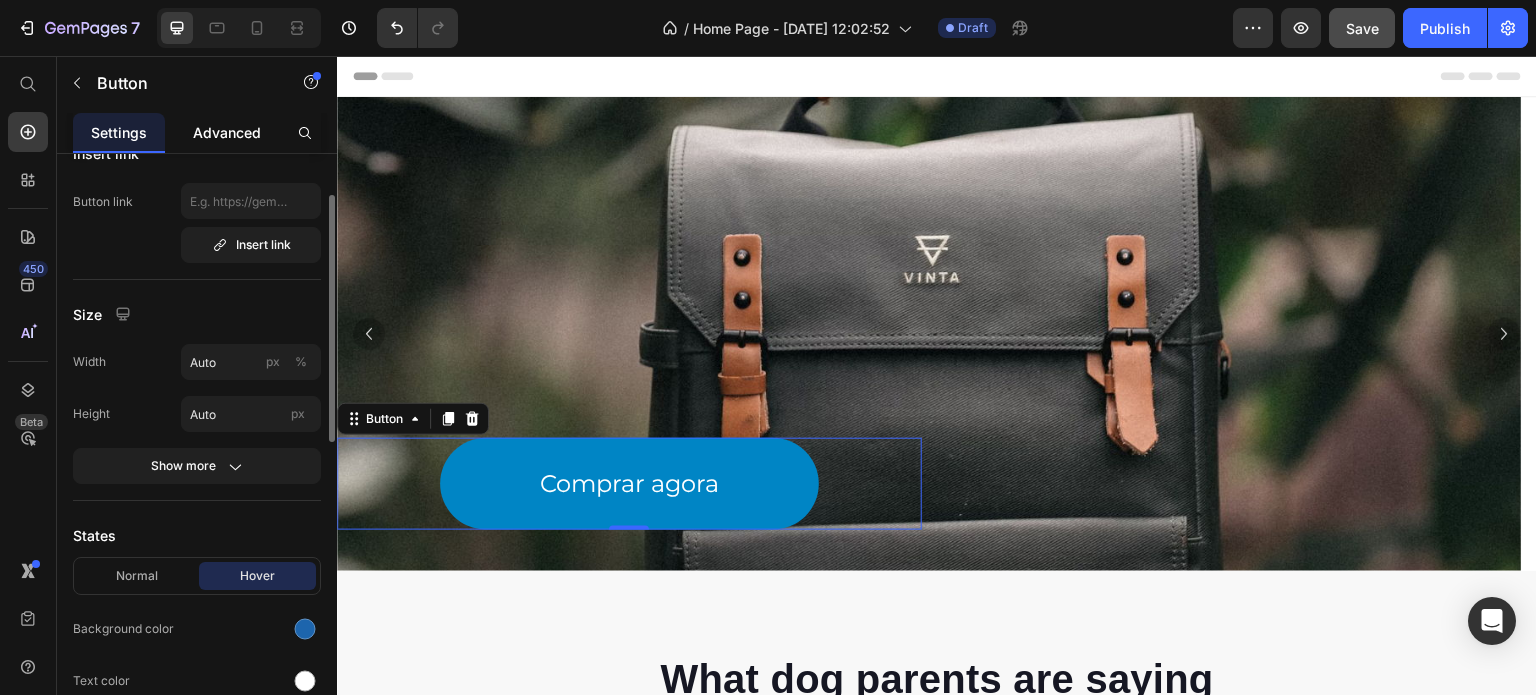 click on "Advanced" 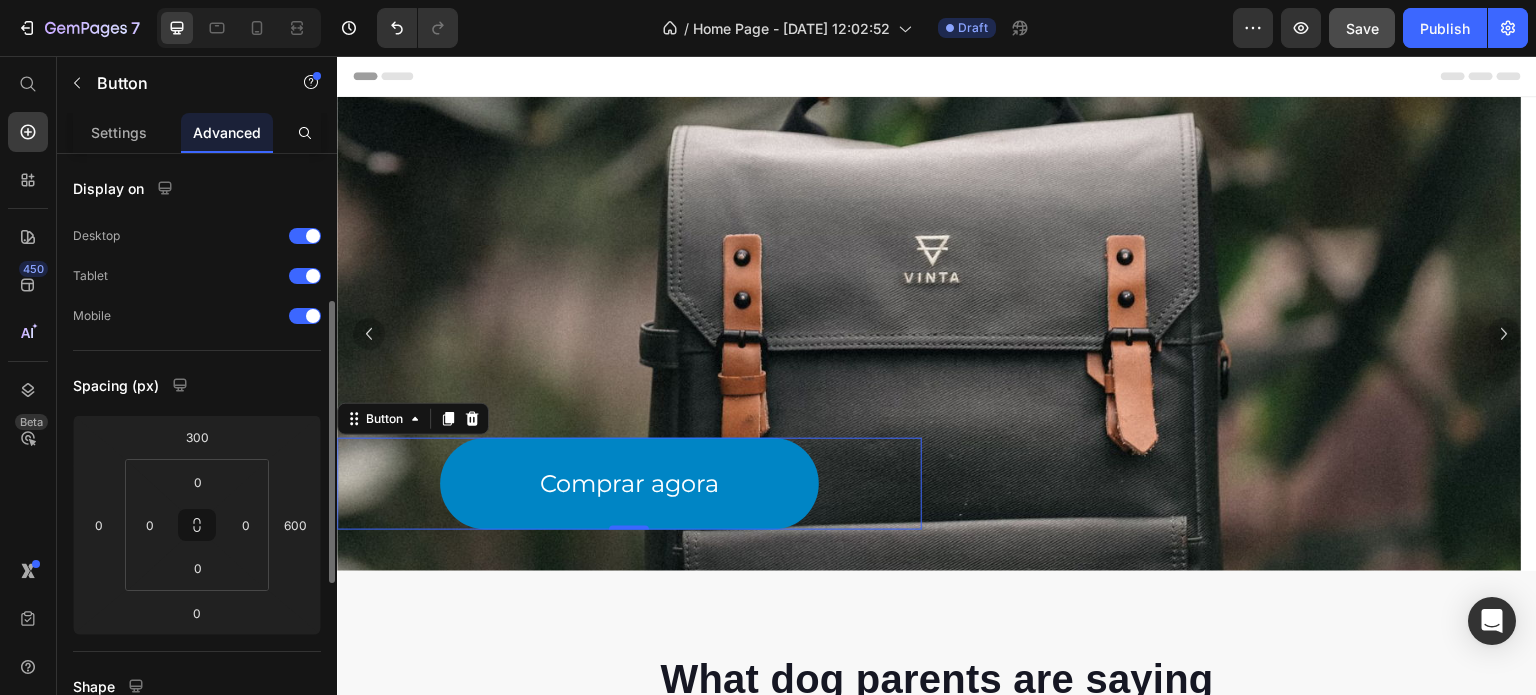 scroll, scrollTop: 100, scrollLeft: 0, axis: vertical 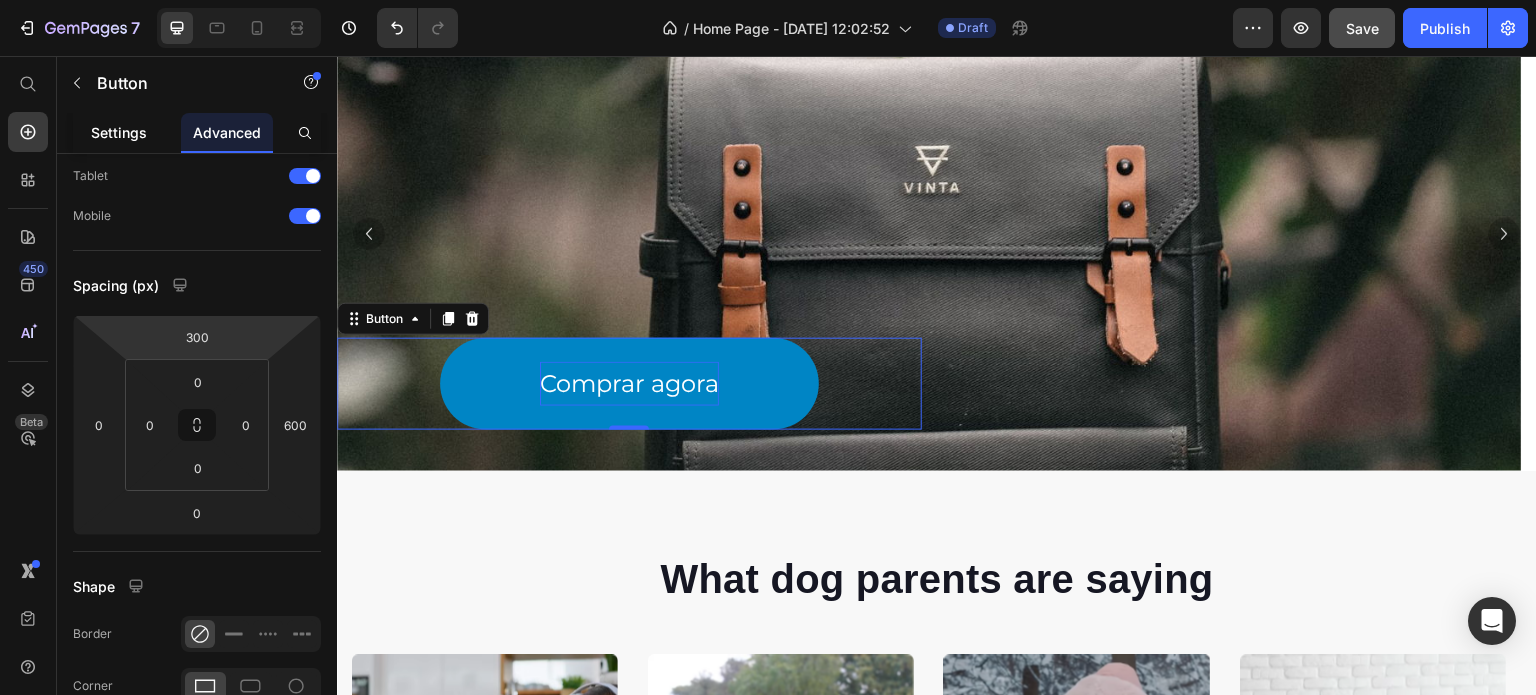 click on "Settings" at bounding box center (119, 132) 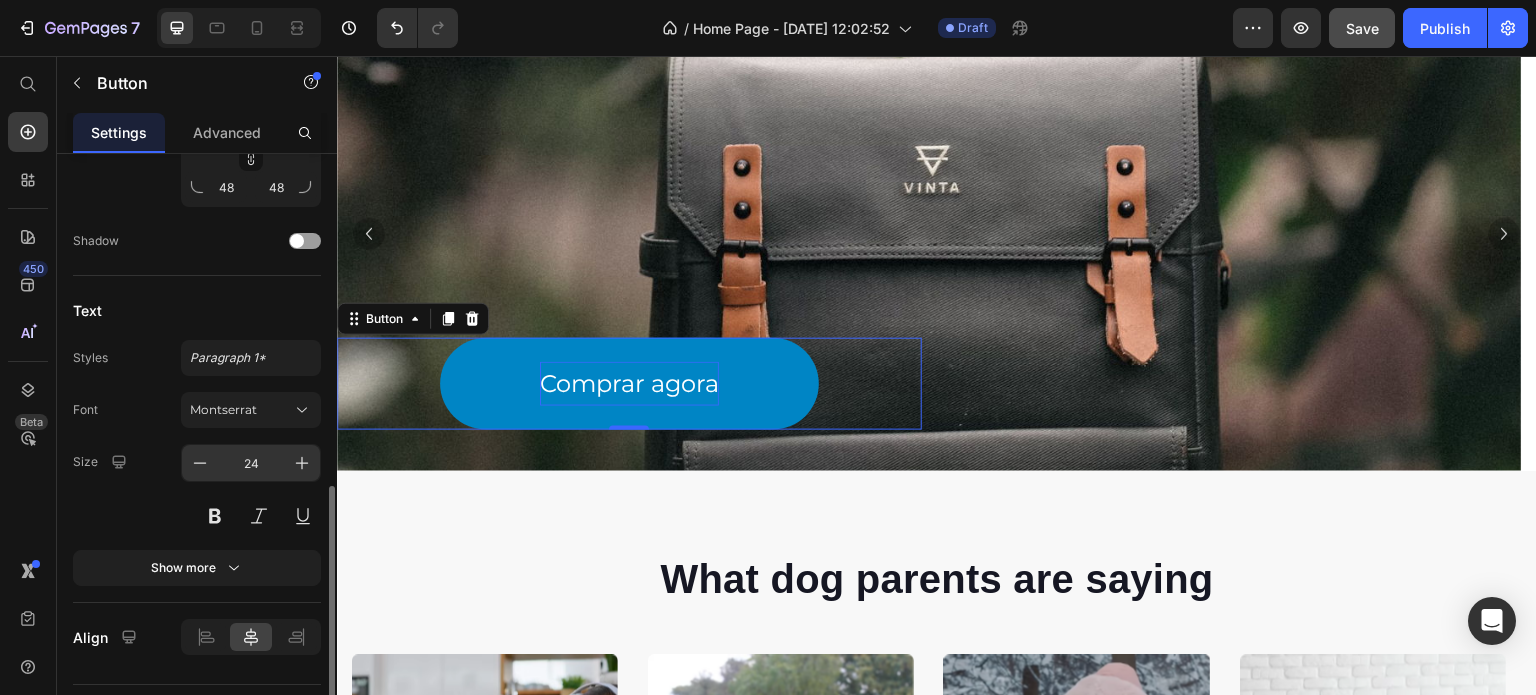 scroll, scrollTop: 844, scrollLeft: 0, axis: vertical 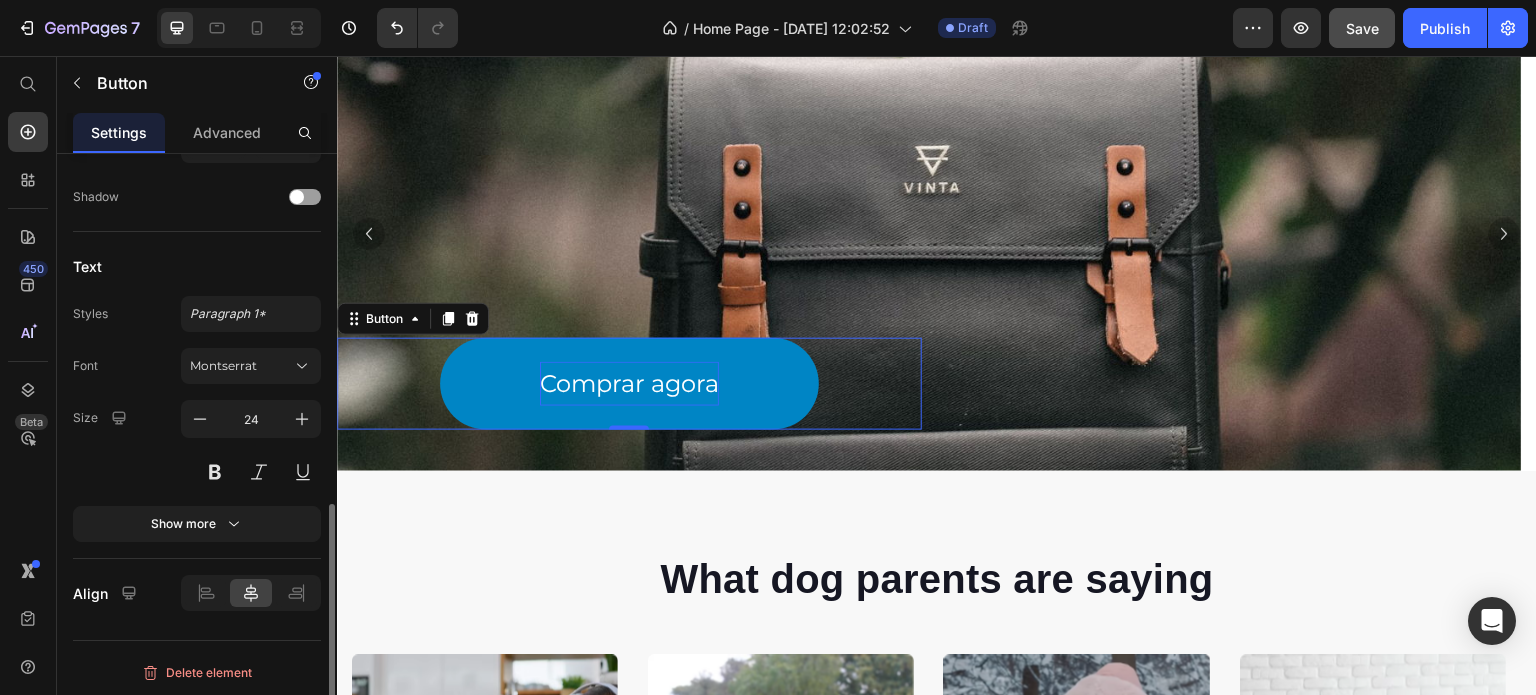 click on "Text Styles Paragraph 1* Font Montserrat Size 24 Show more" 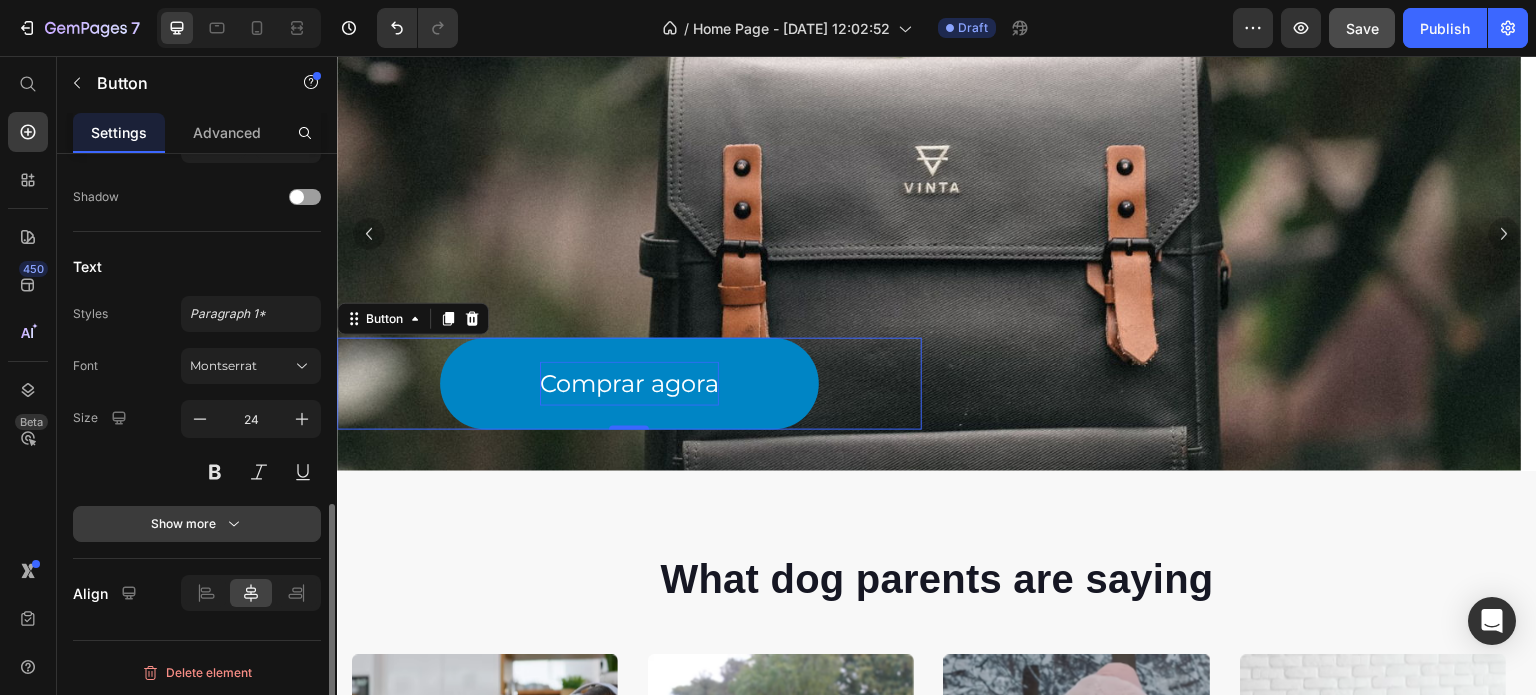 click on "Show more" at bounding box center [197, 524] 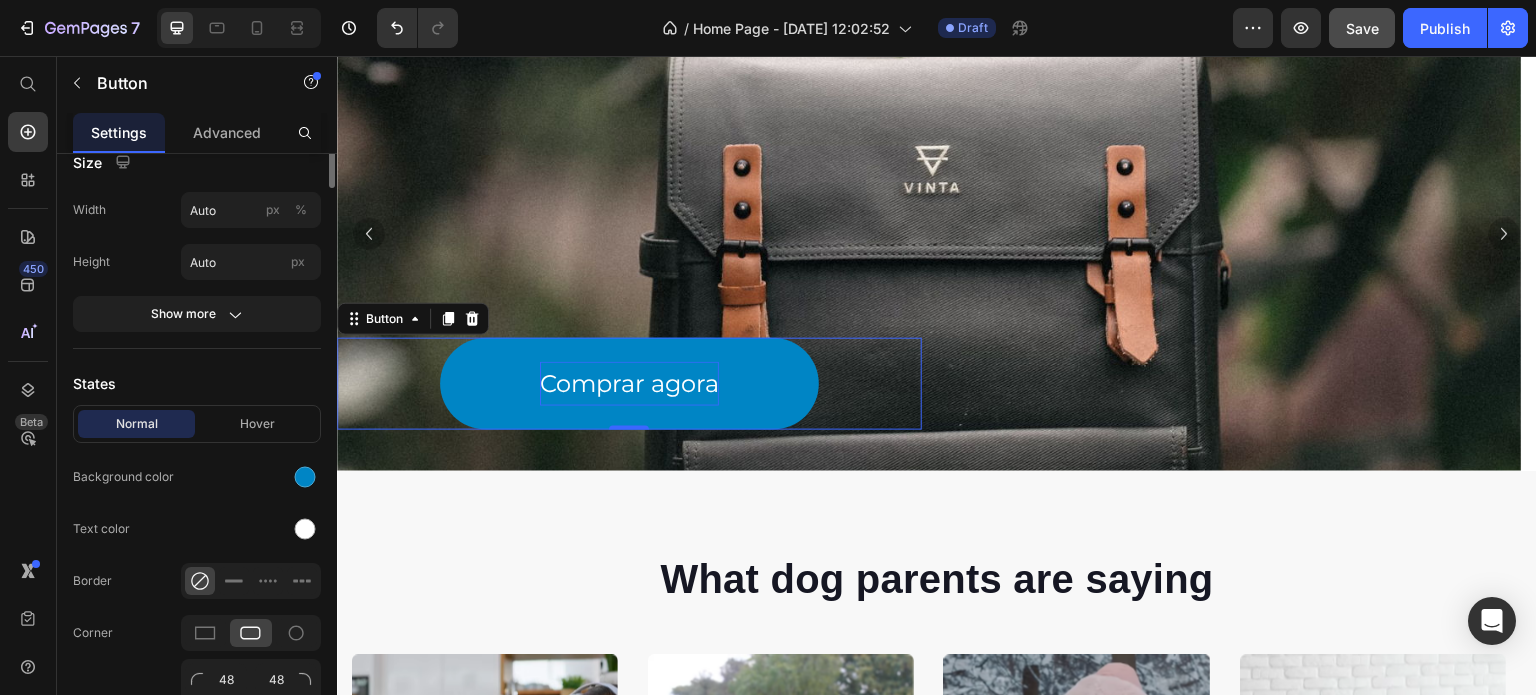 scroll, scrollTop: 0, scrollLeft: 0, axis: both 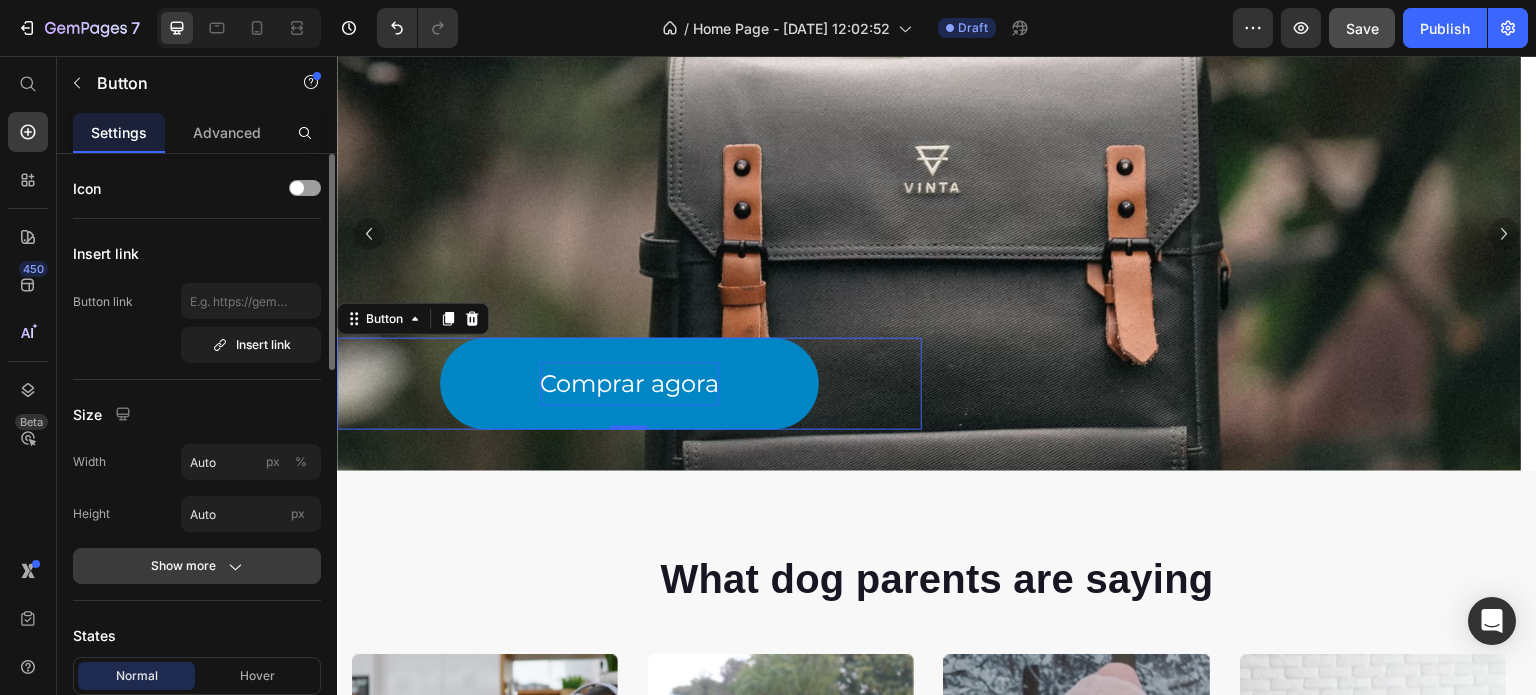 click 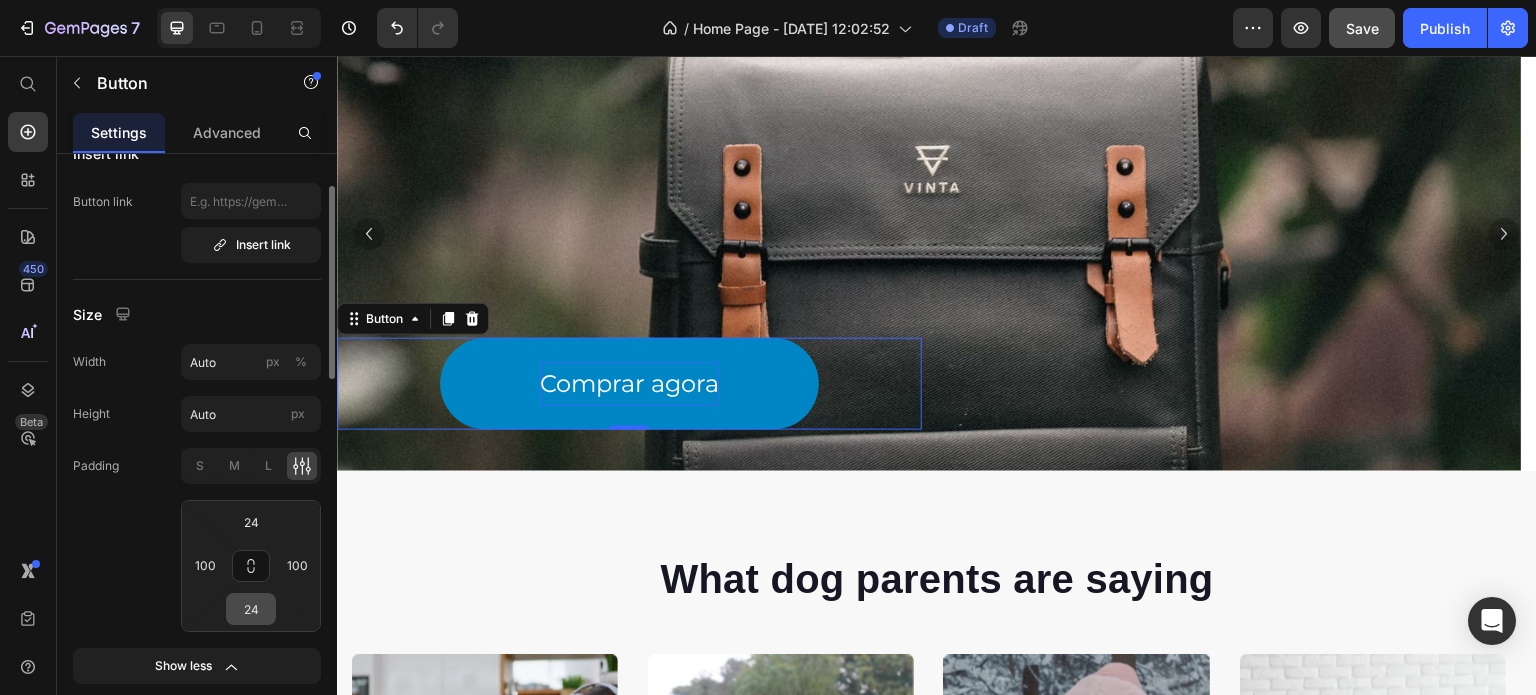 scroll, scrollTop: 200, scrollLeft: 0, axis: vertical 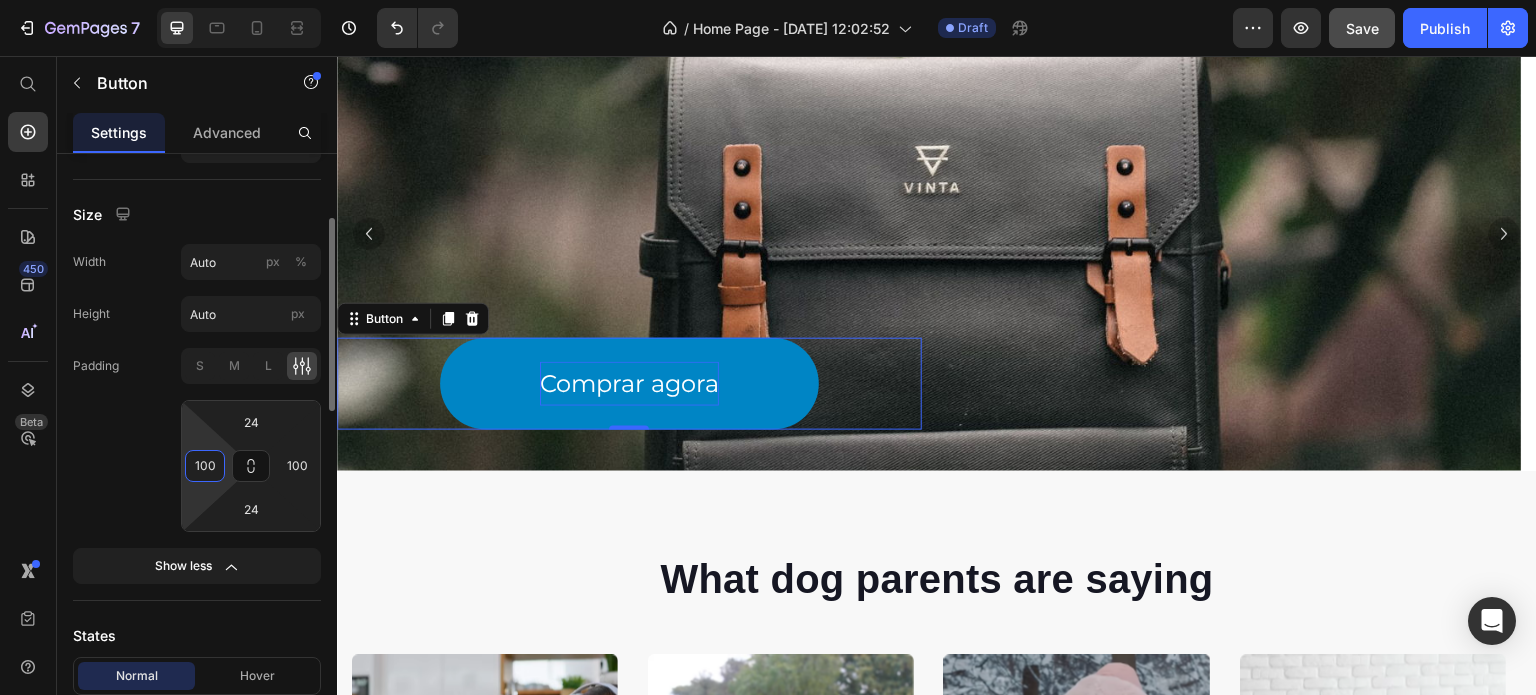 click on "100" at bounding box center [205, 466] 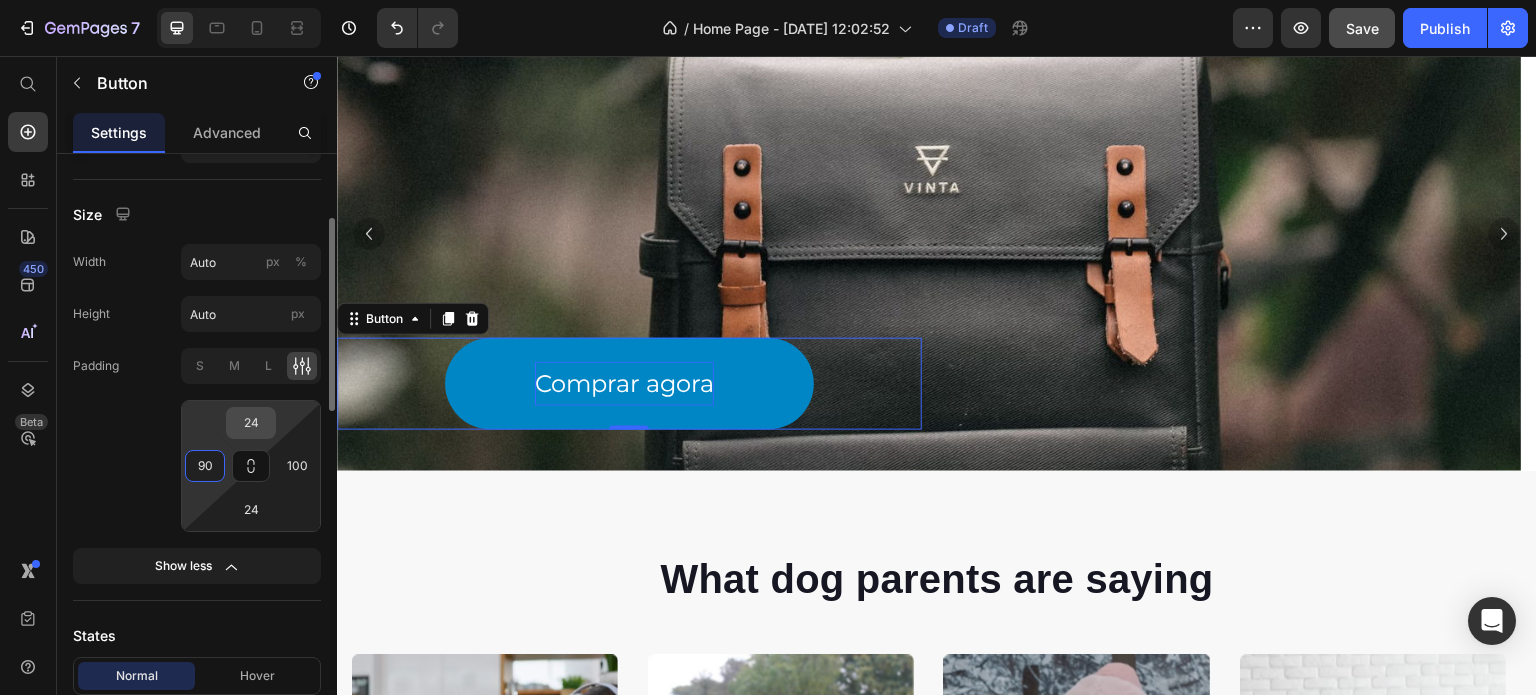 type on "90" 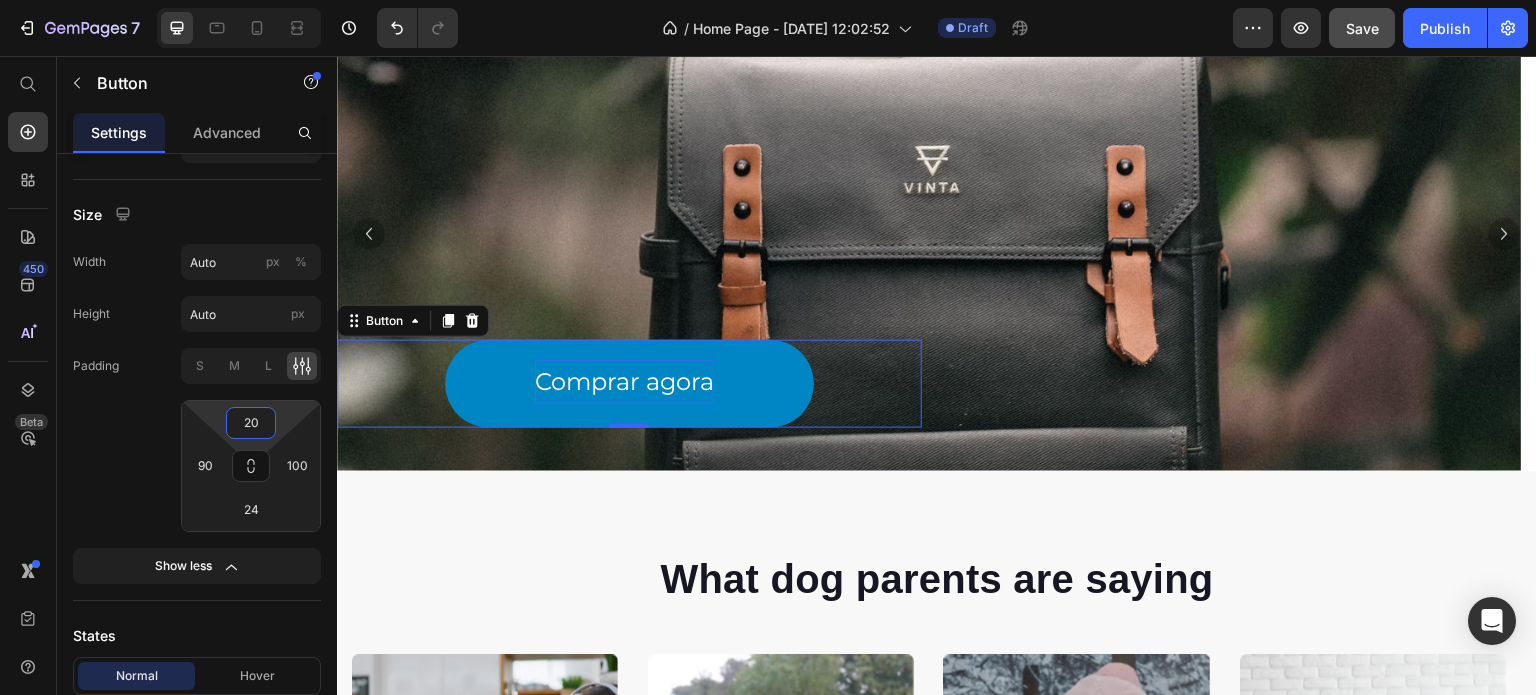 type on "20" 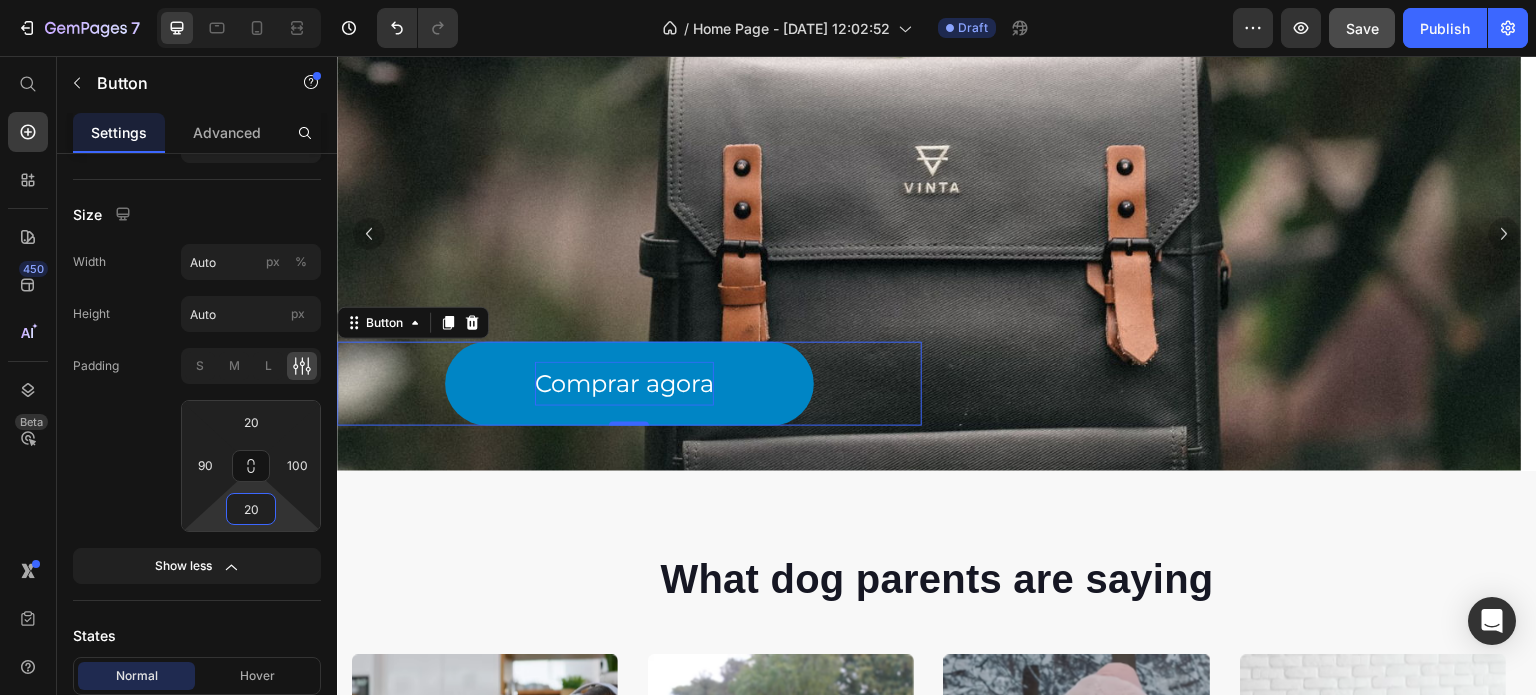 type on "20" 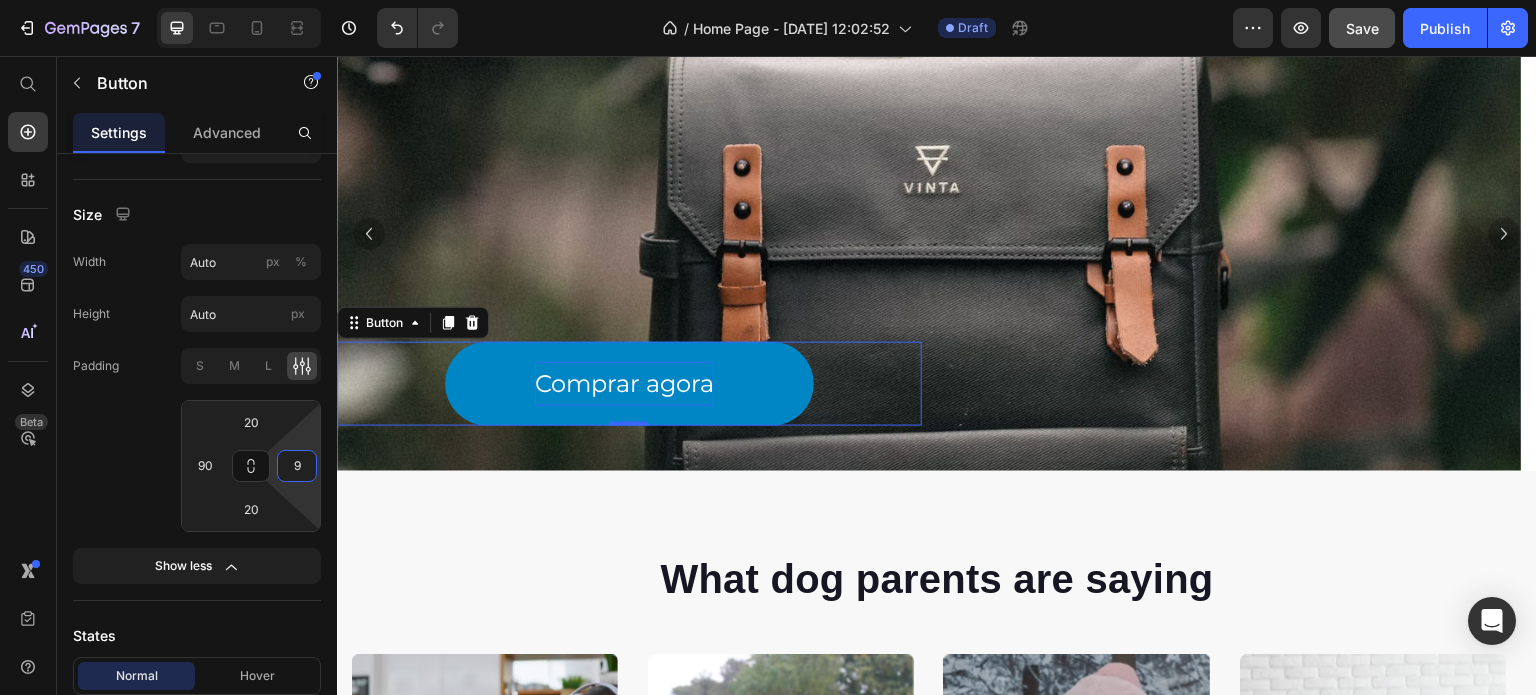 type on "90" 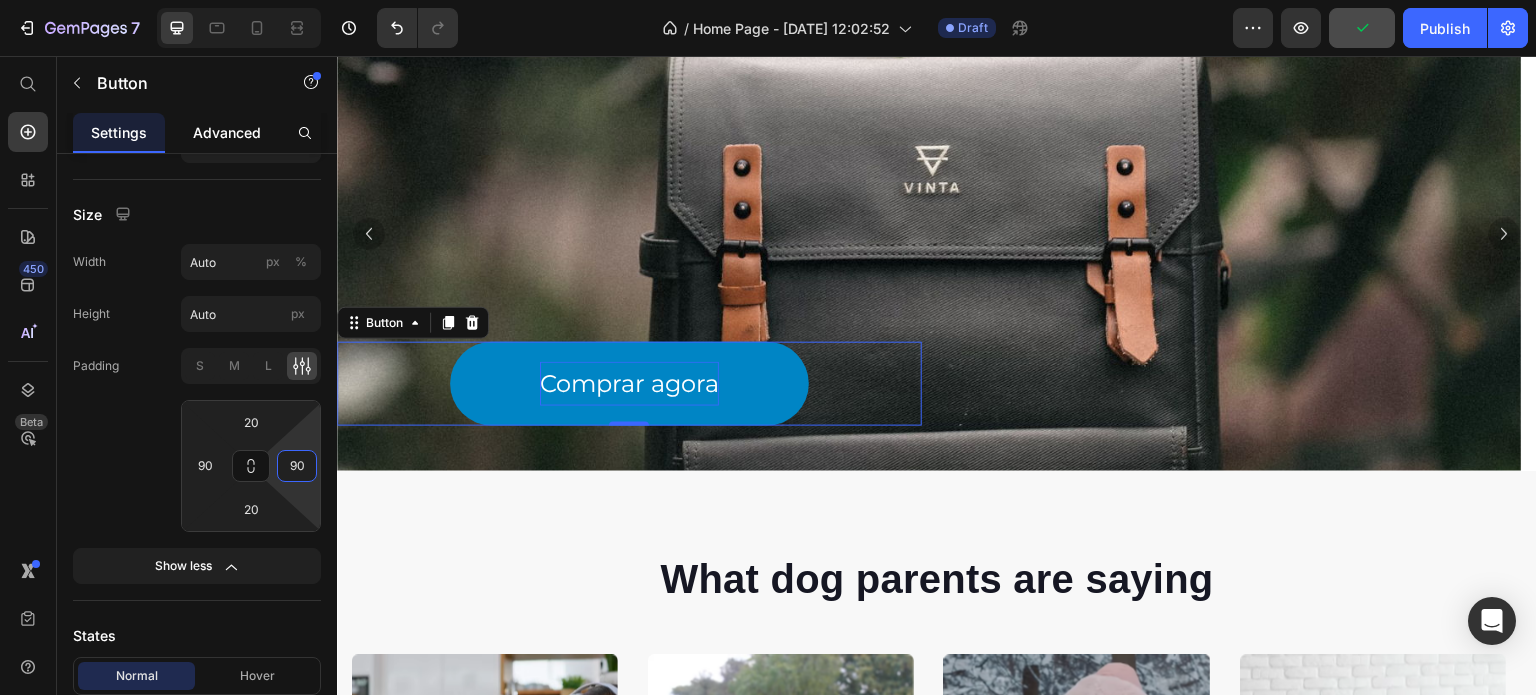 click on "Advanced" at bounding box center [227, 132] 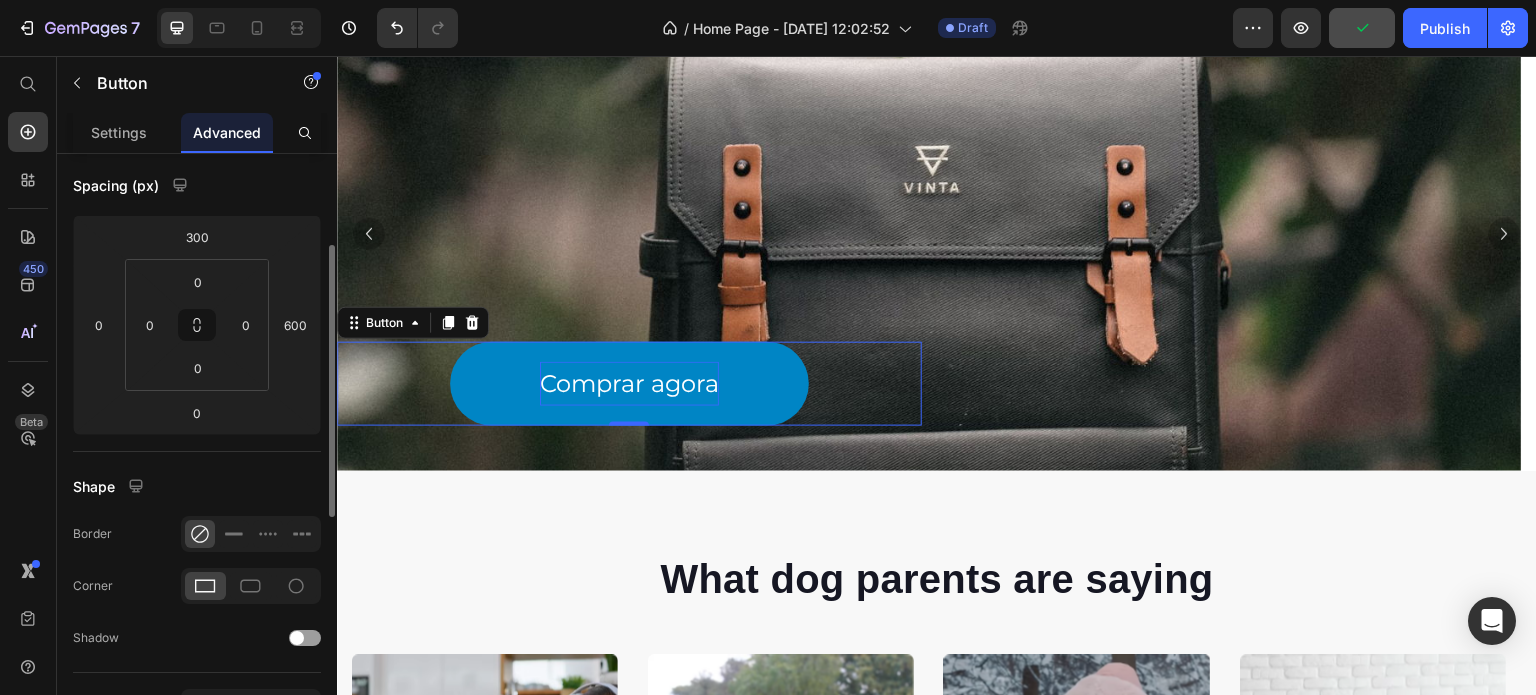 scroll, scrollTop: 0, scrollLeft: 0, axis: both 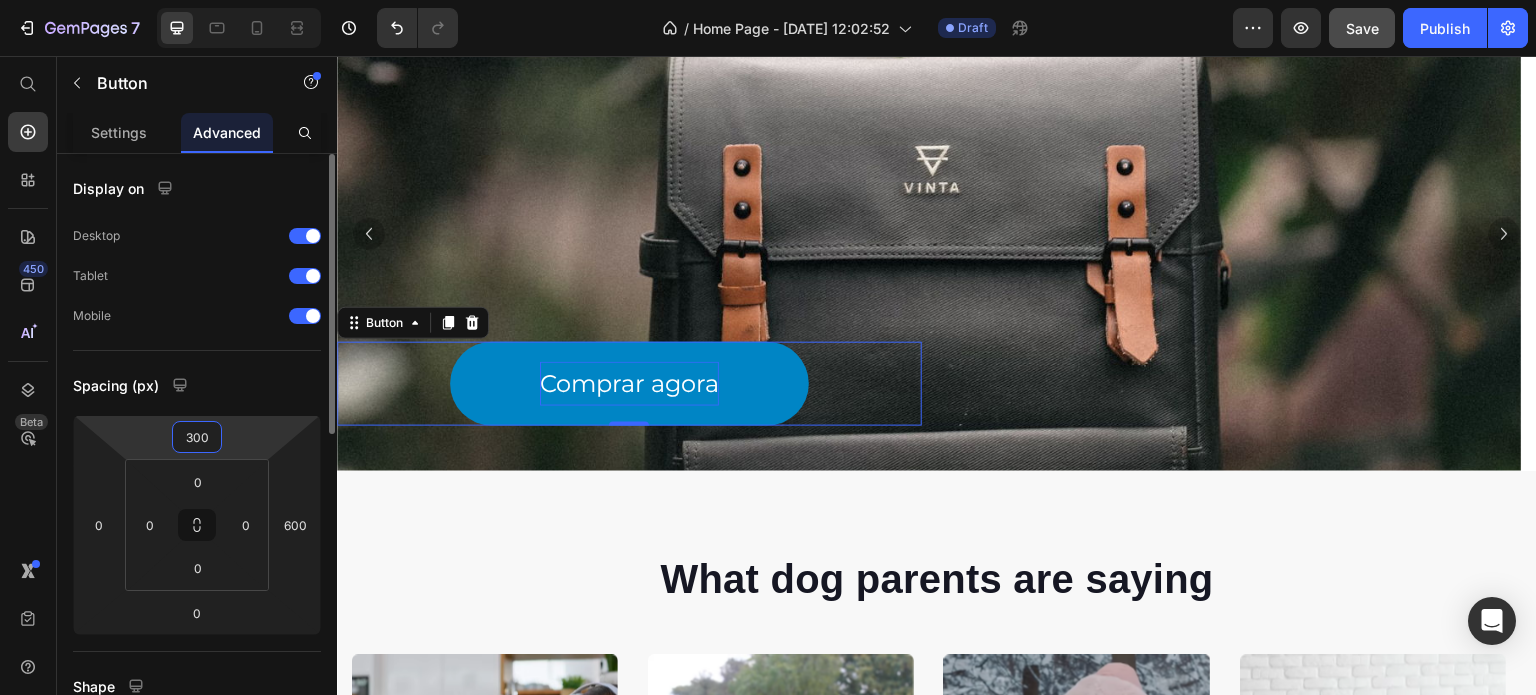 click on "300" at bounding box center (197, 437) 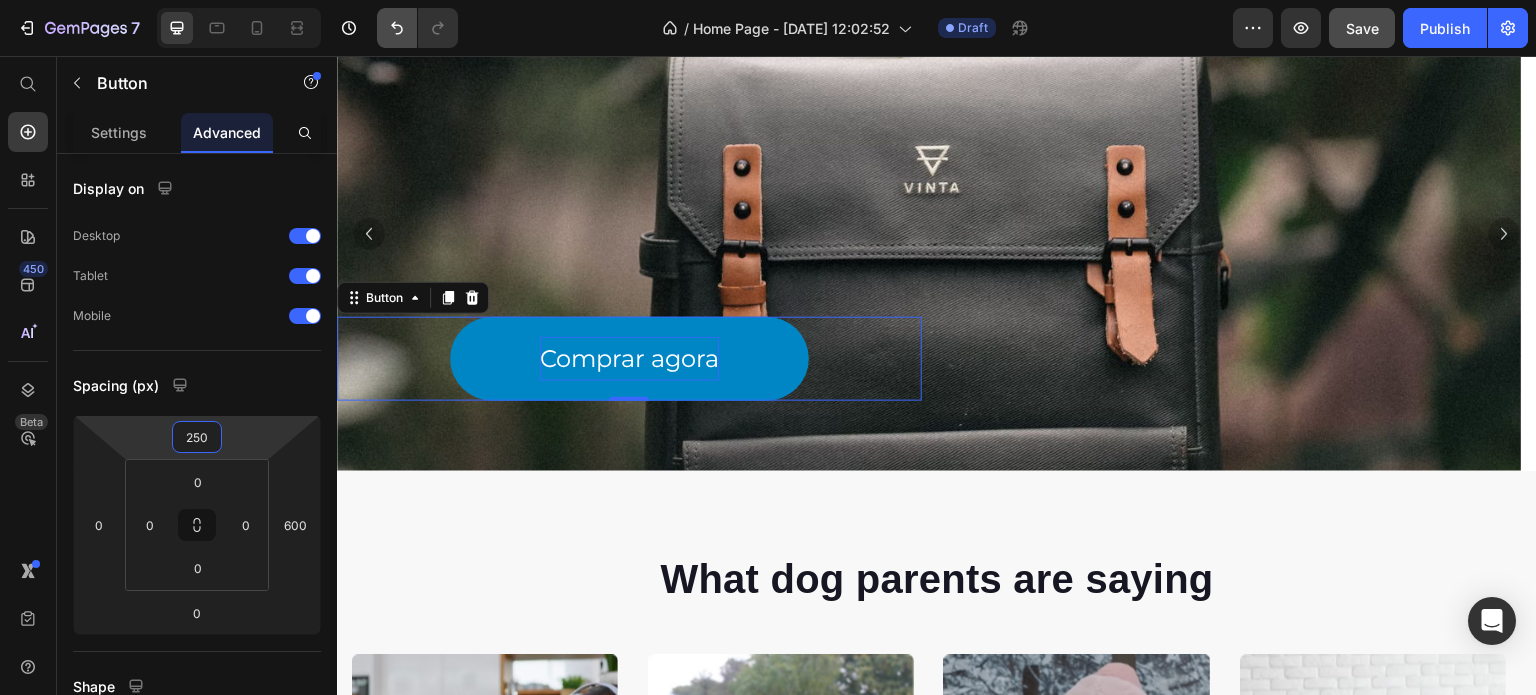 type on "250" 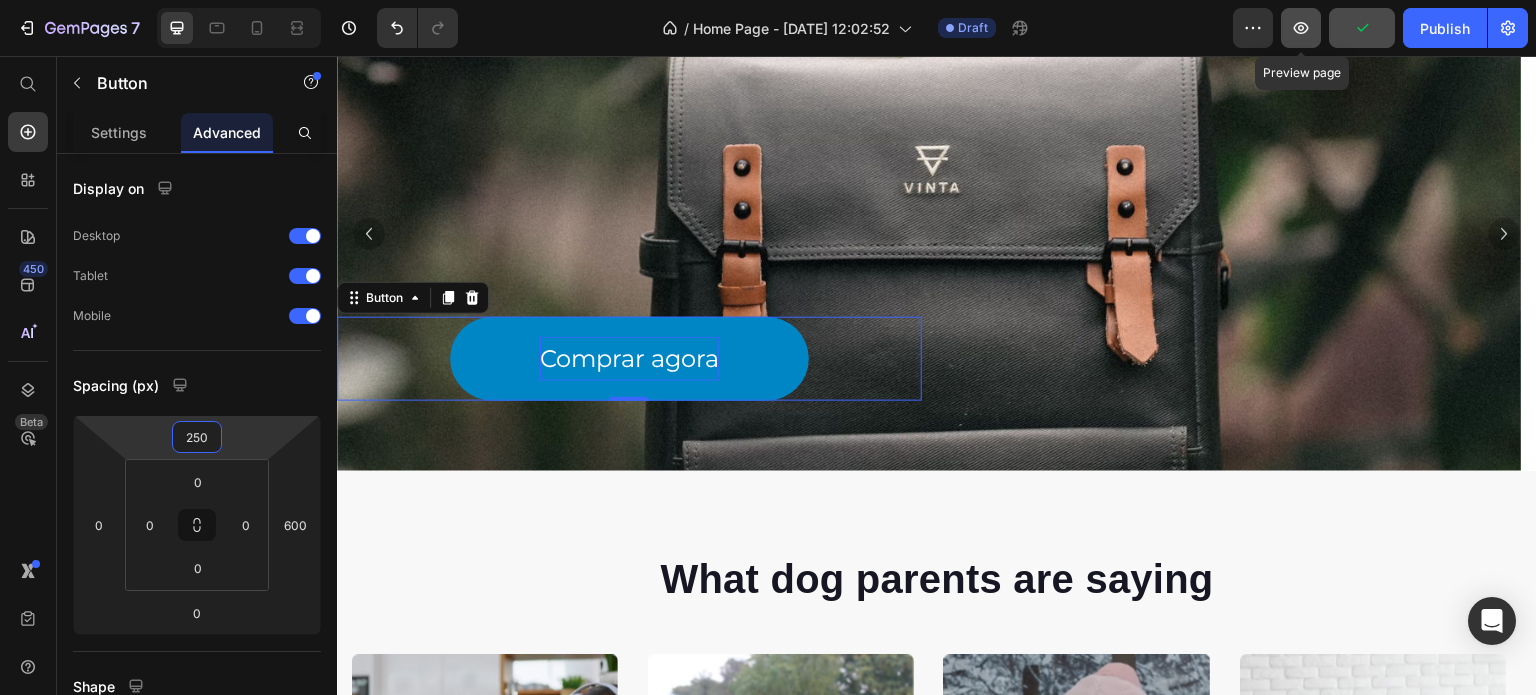 click 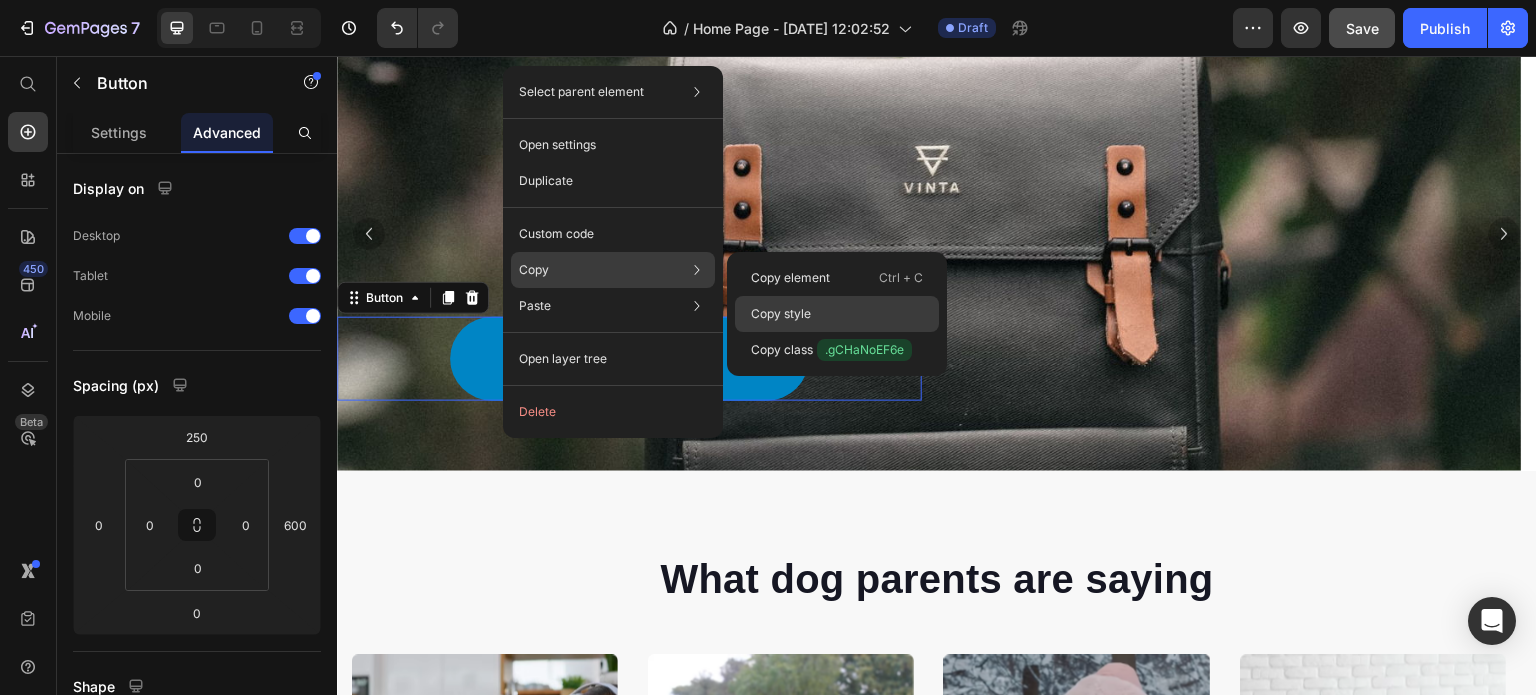 click on "Copy style" 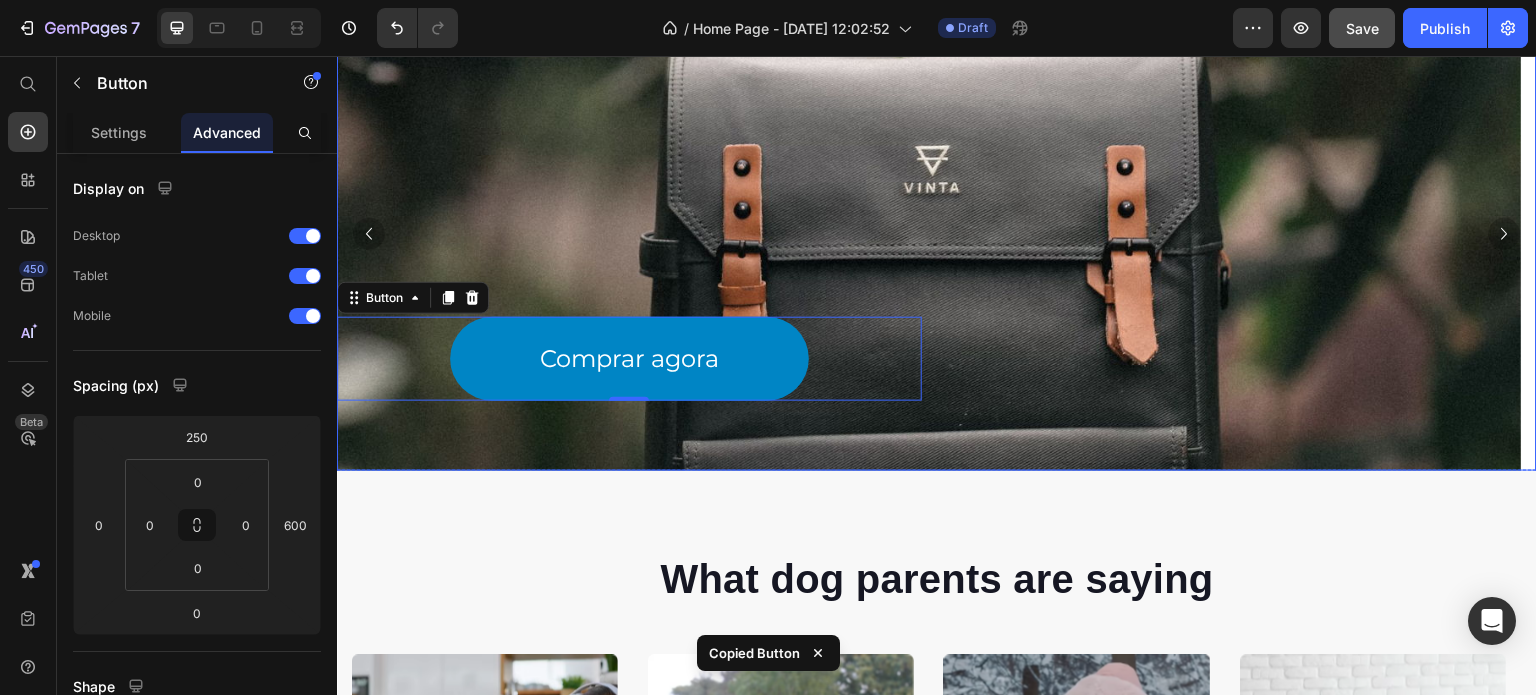 click 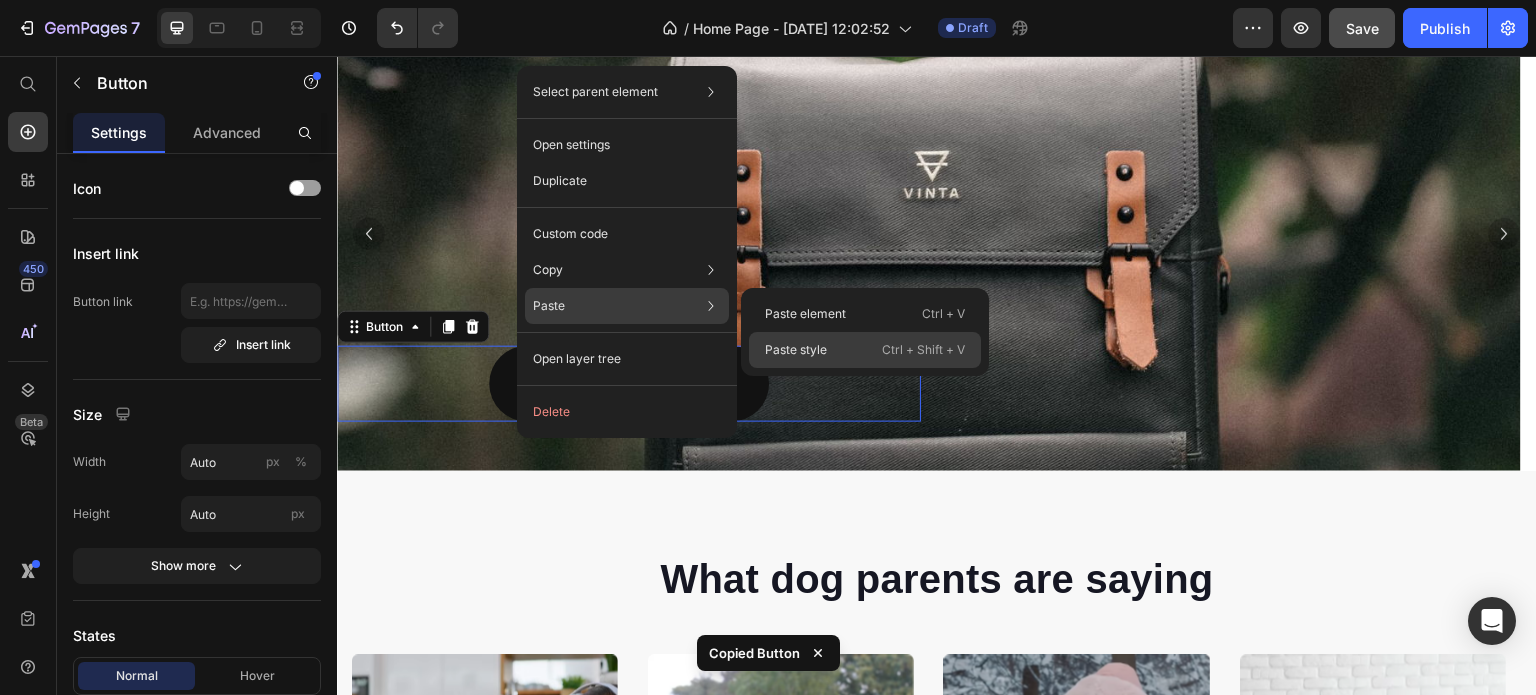 click on "Paste style  Ctrl + Shift + V" 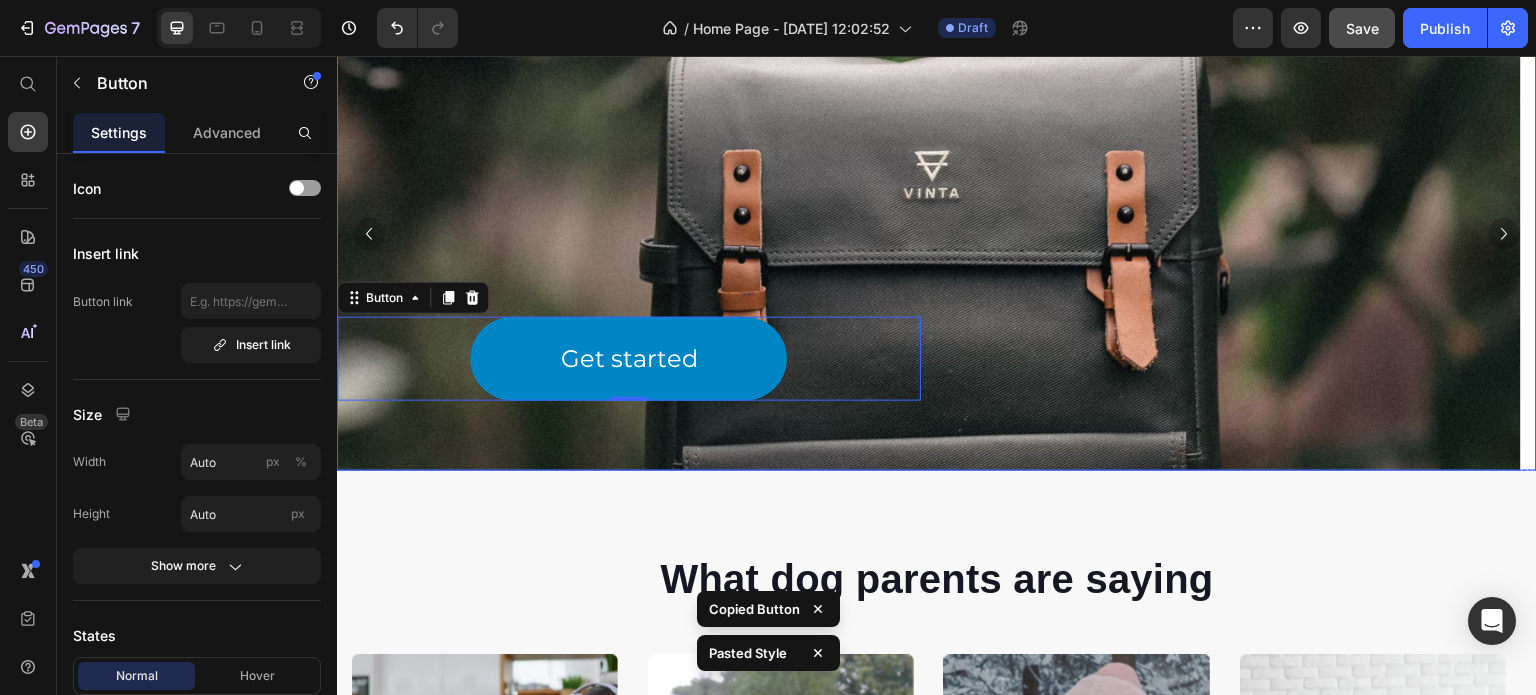 click 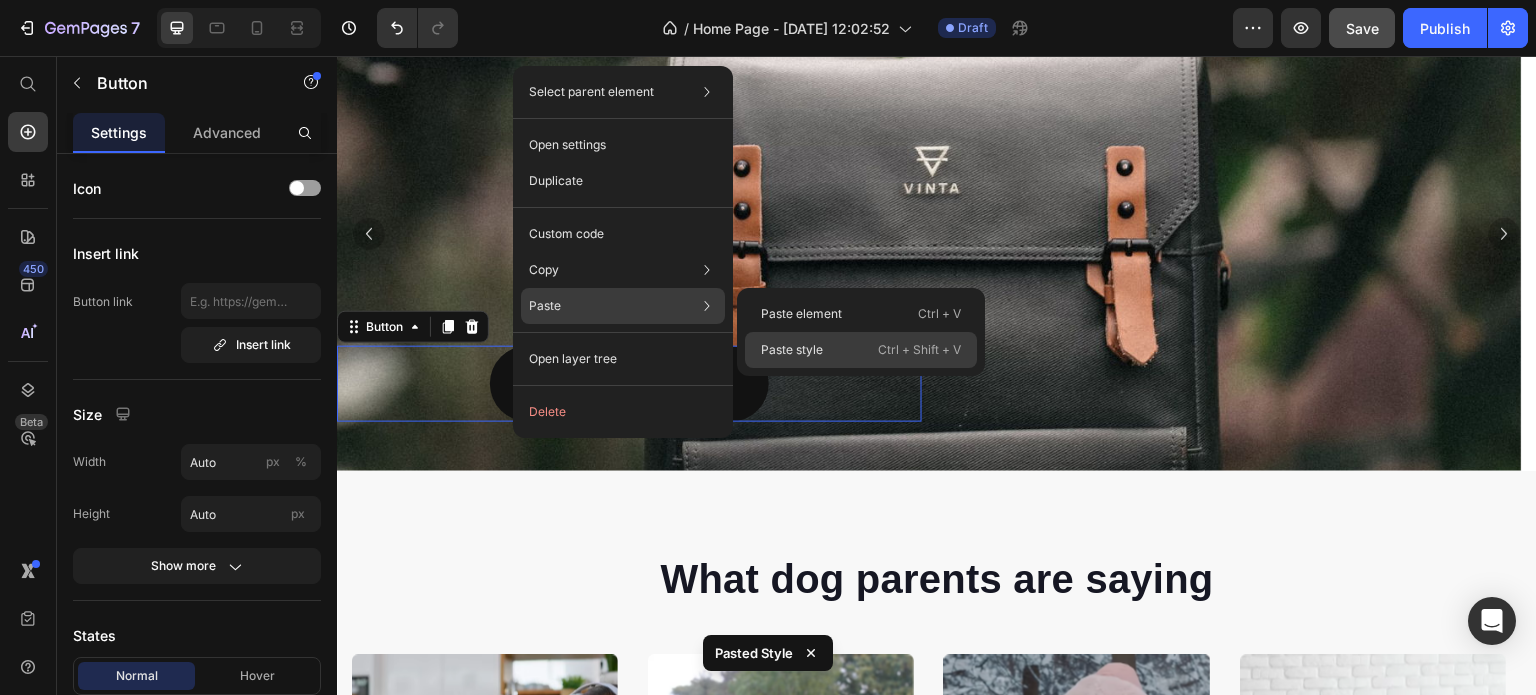 click on "Paste style" at bounding box center (792, 350) 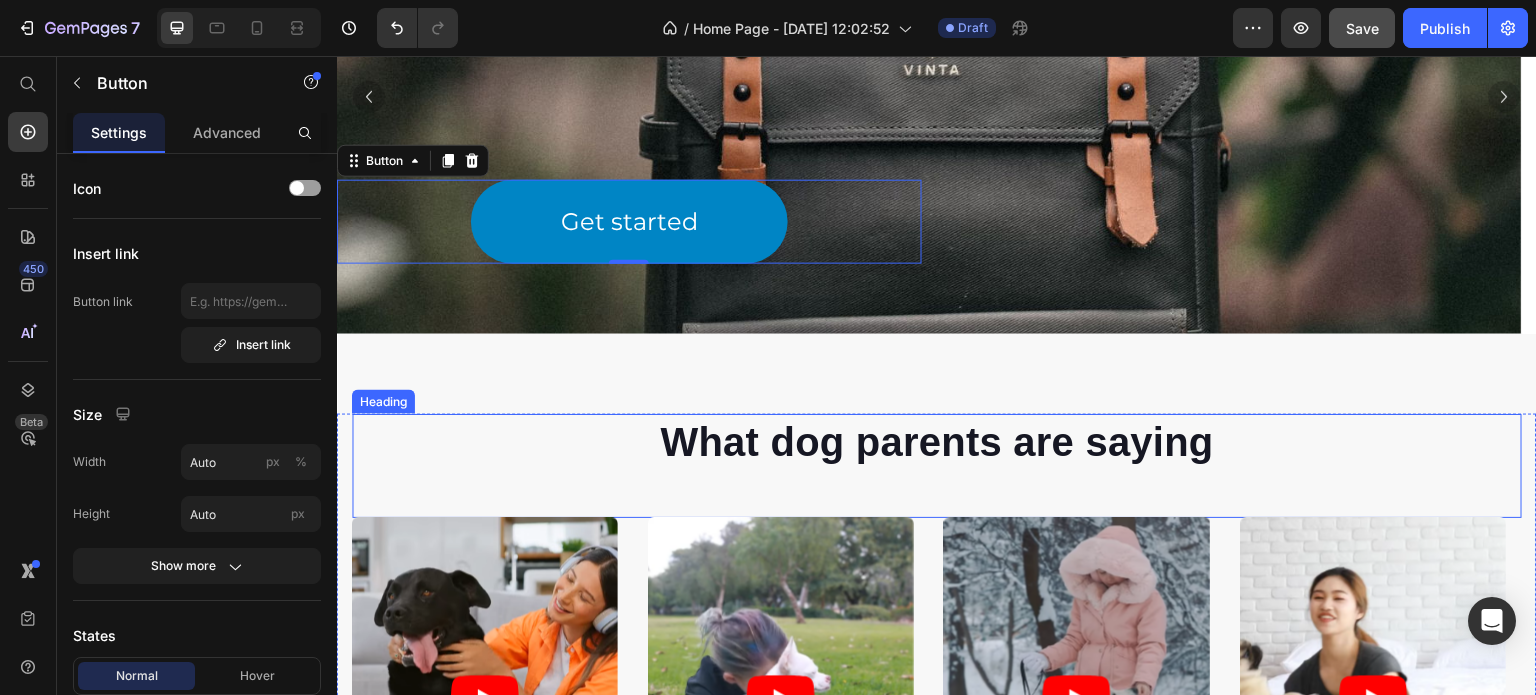 scroll, scrollTop: 300, scrollLeft: 0, axis: vertical 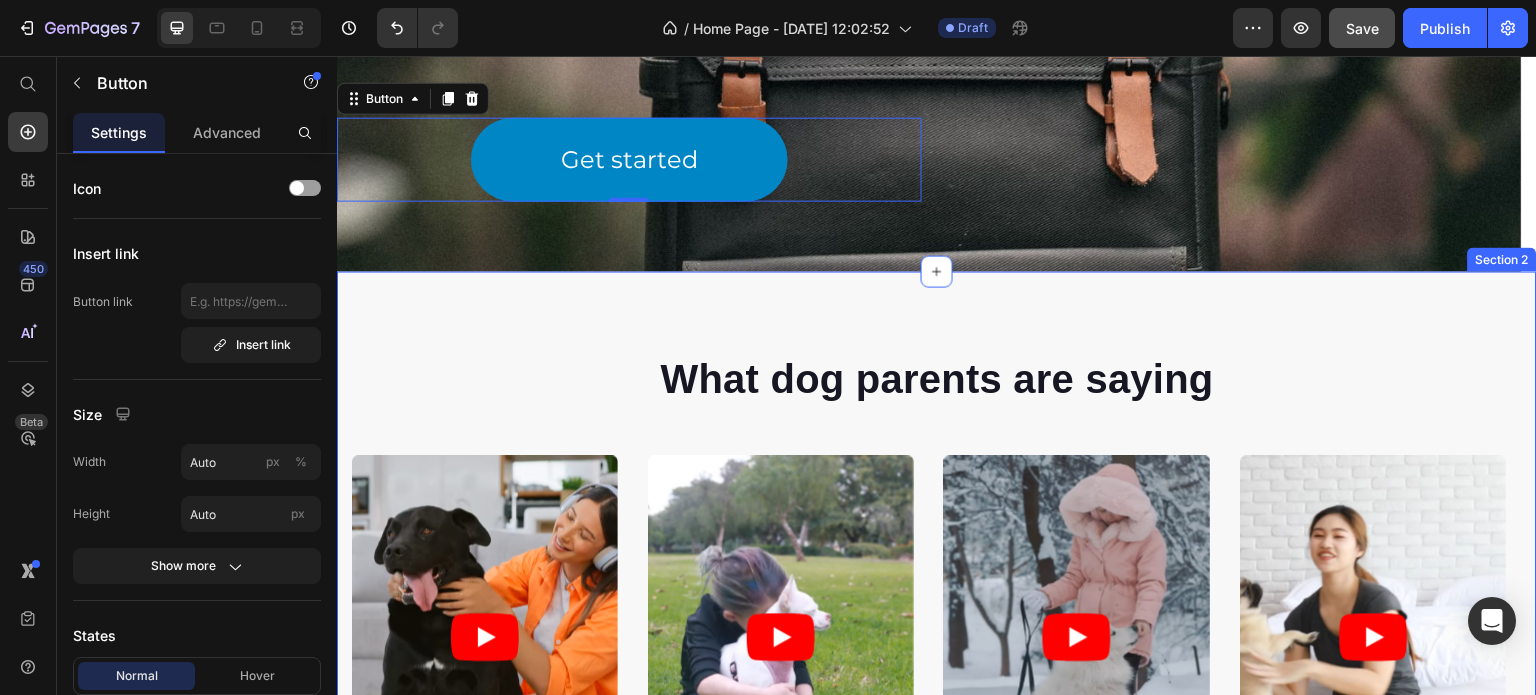 click on "What dog parents are saying Heading Video Video Video Video Video Carousel Row Section 2" at bounding box center (937, 600) 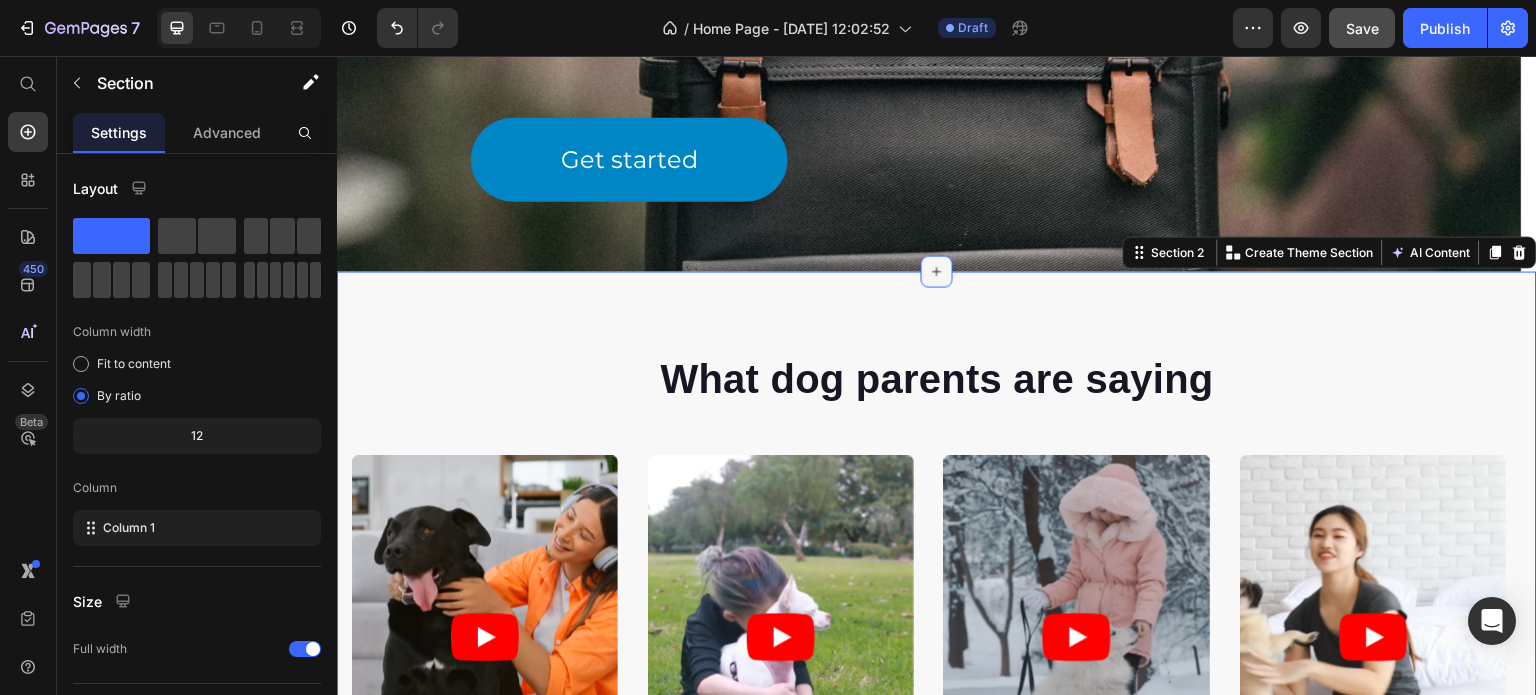 click 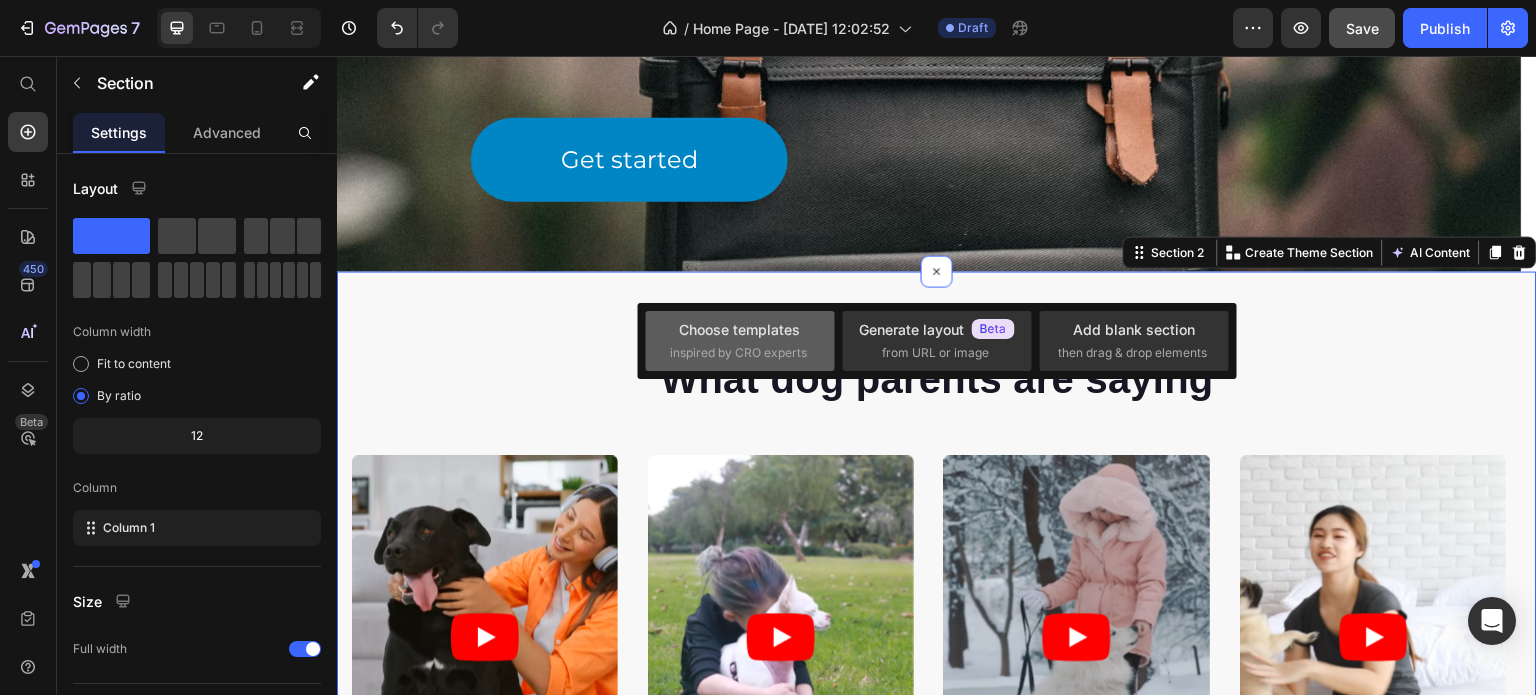 click on "Choose templates" at bounding box center (739, 329) 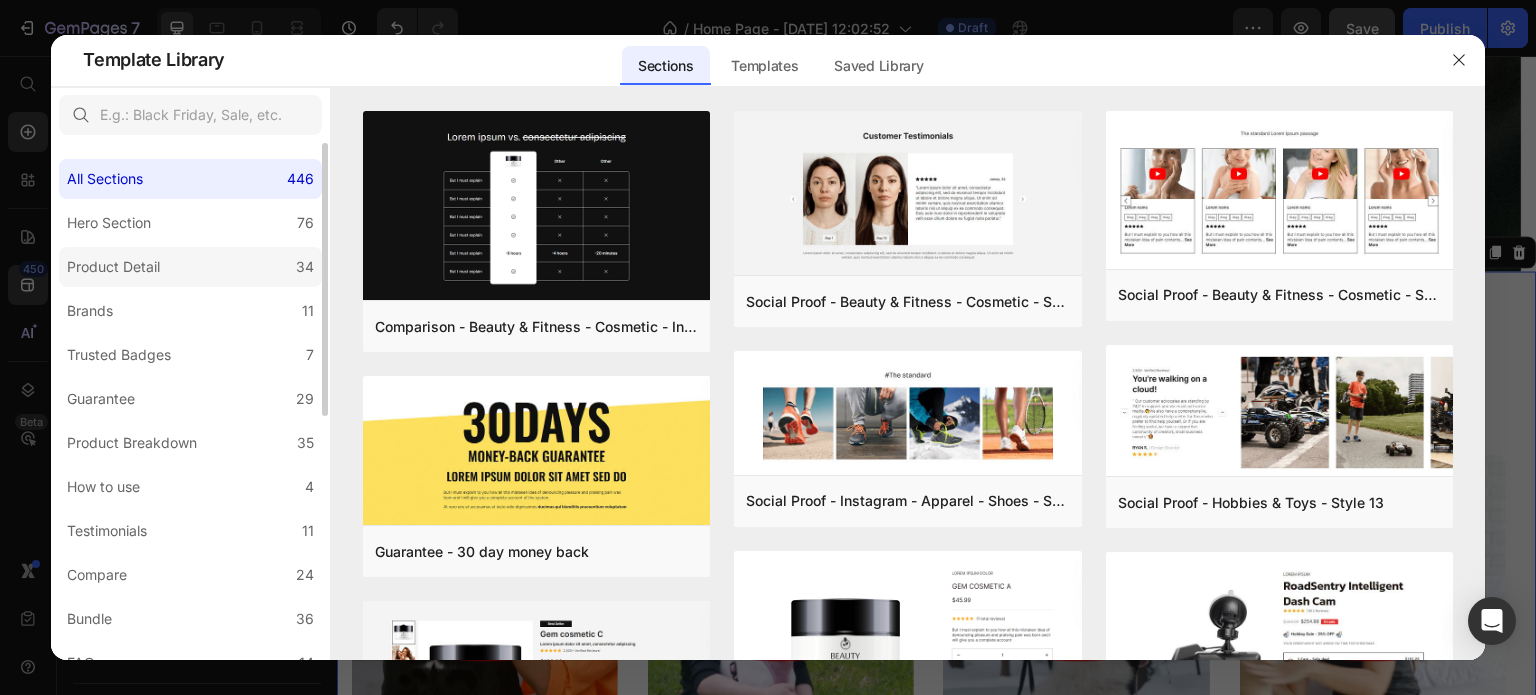 click on "Product Detail" at bounding box center (117, 267) 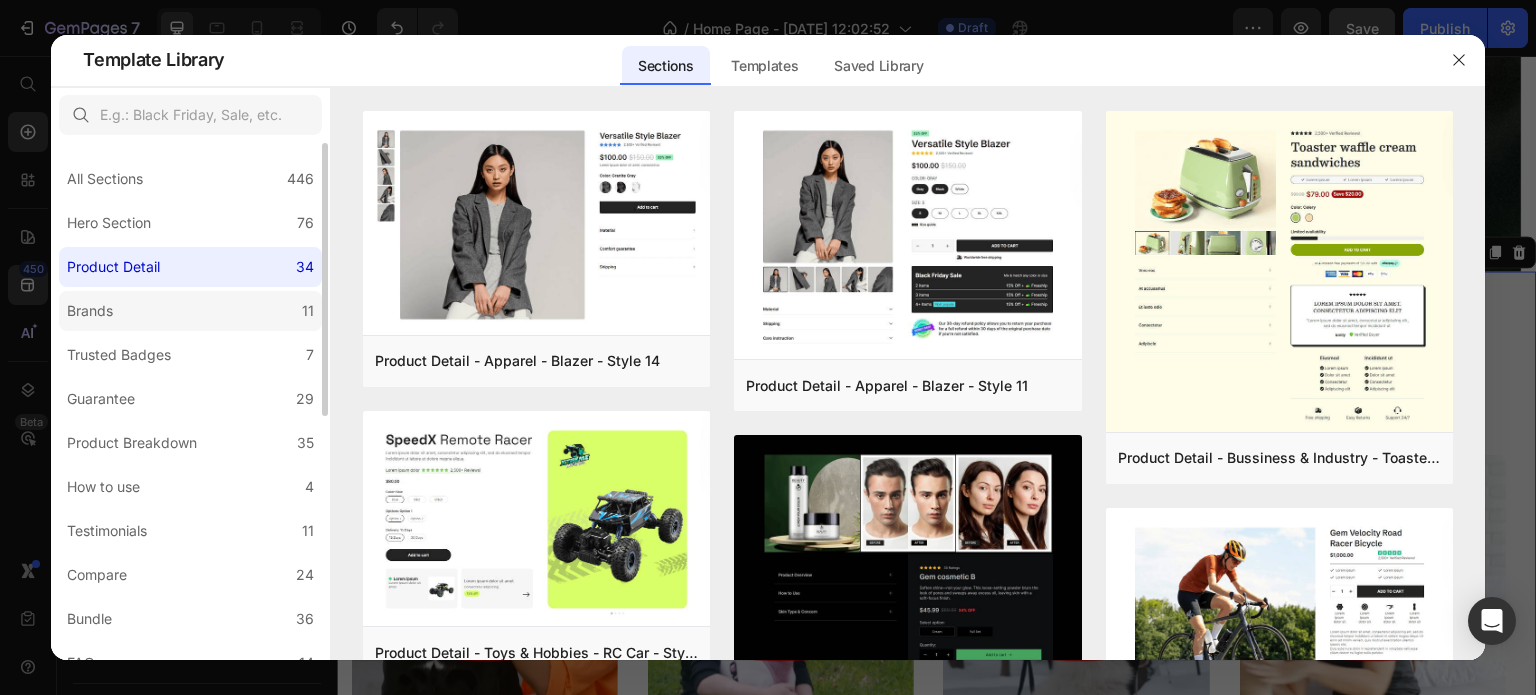 click on "Brands 11" 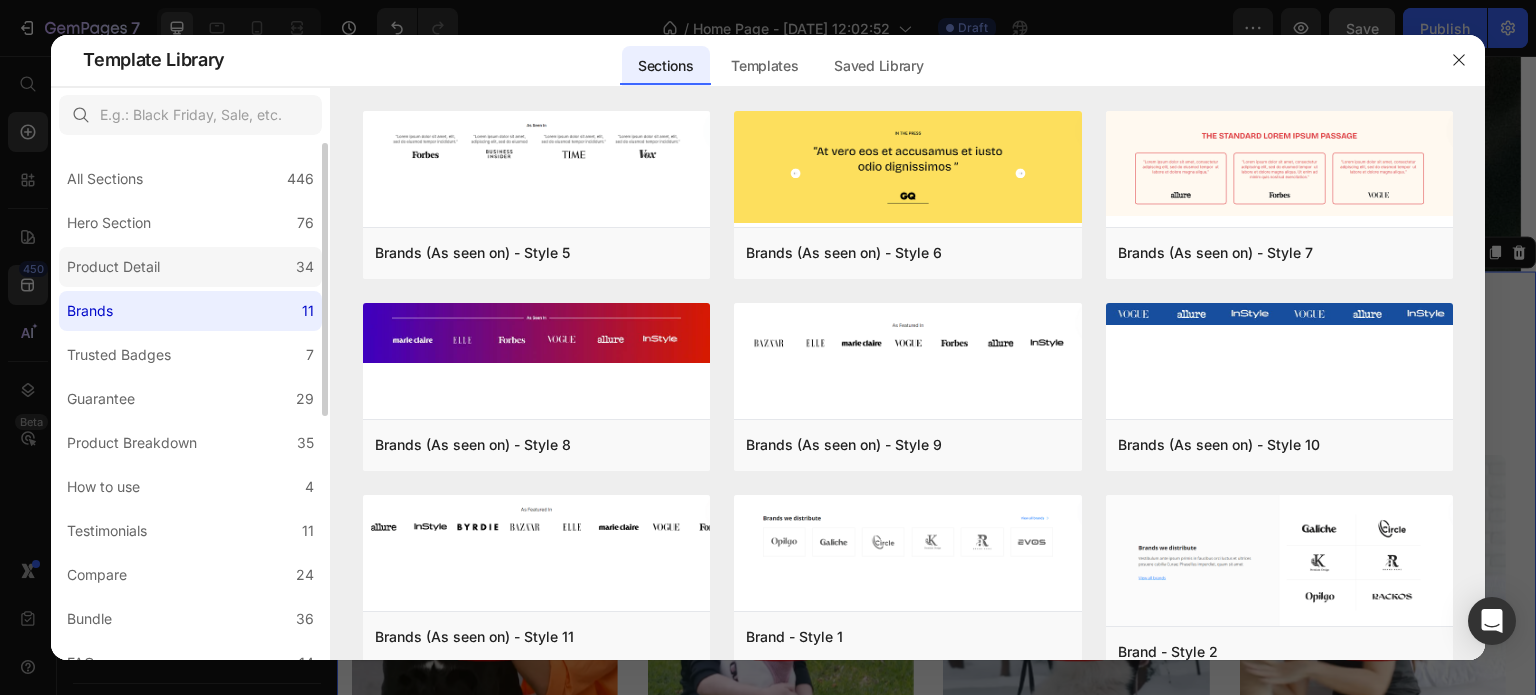click on "Product Detail 34" 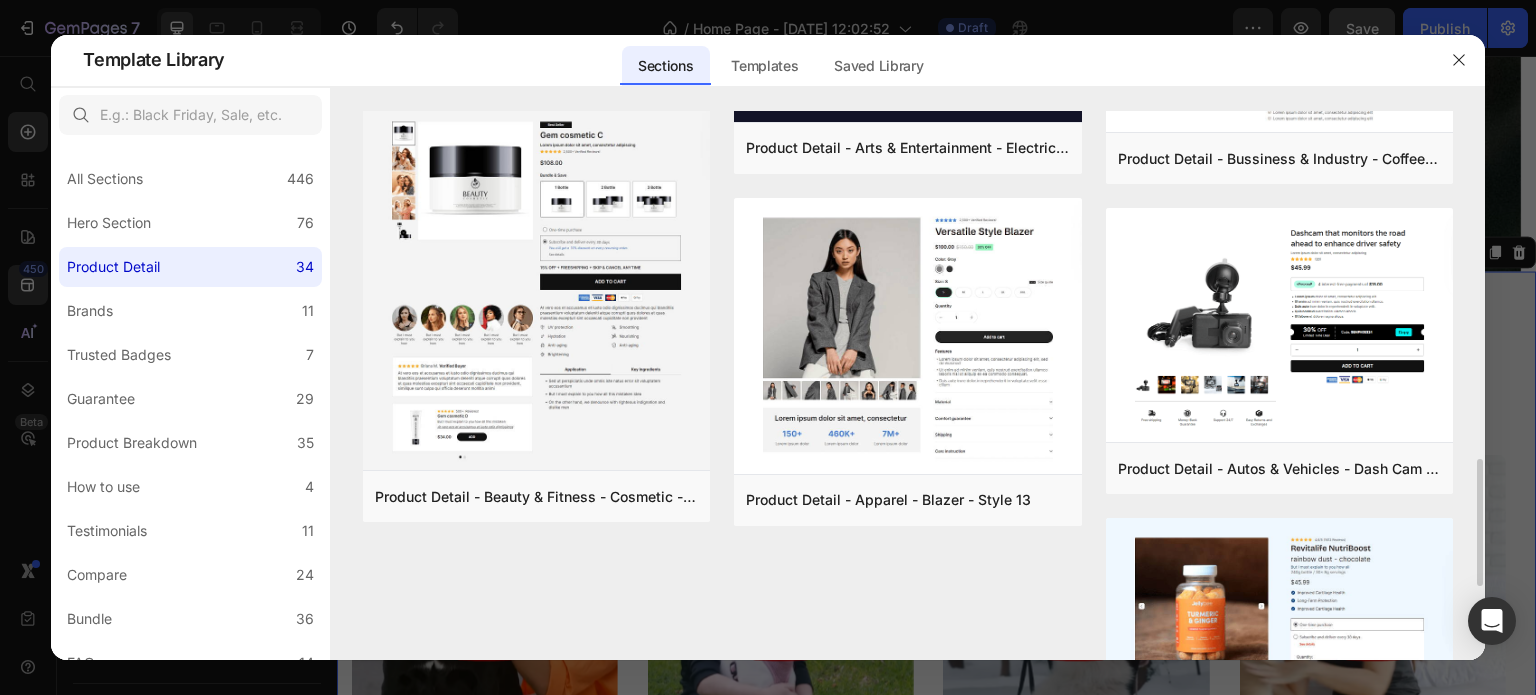 scroll, scrollTop: 1600, scrollLeft: 0, axis: vertical 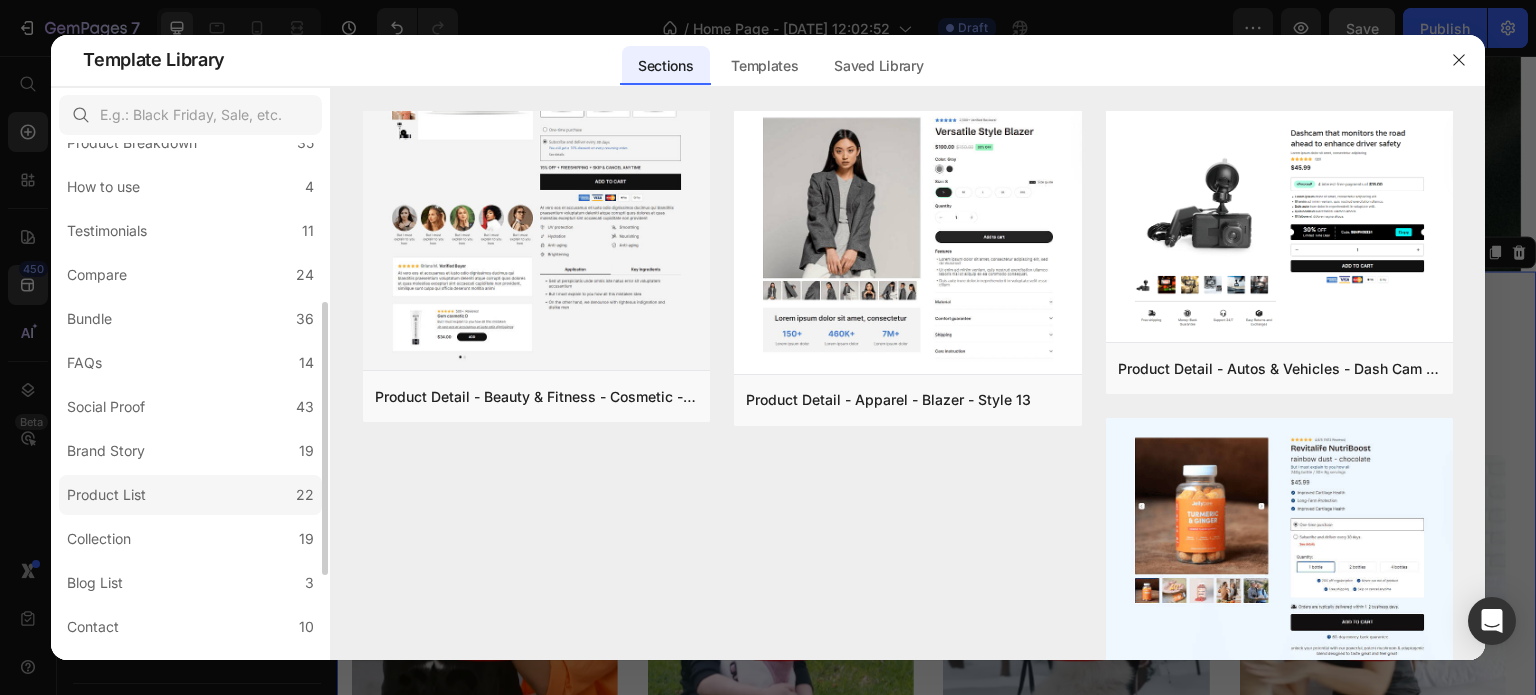 click on "Product List" at bounding box center [106, 495] 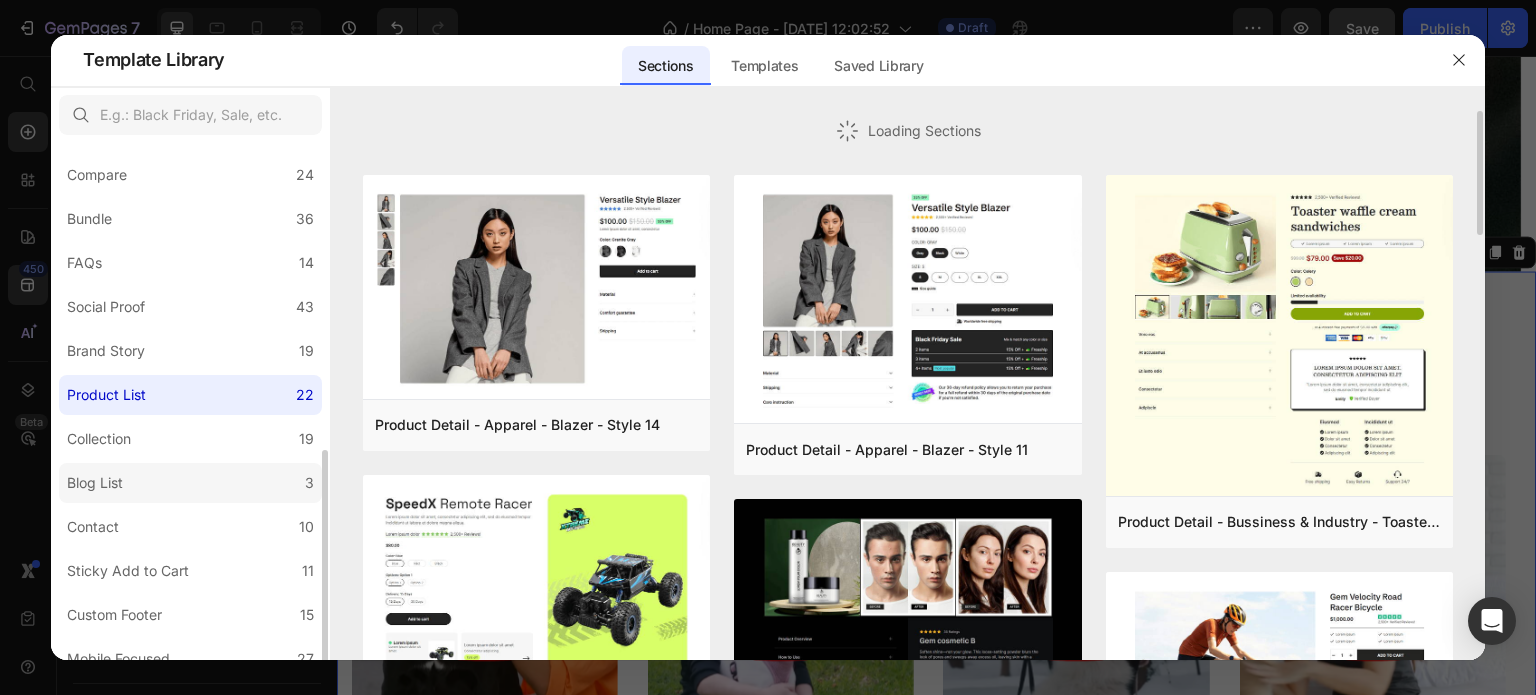 scroll, scrollTop: 462, scrollLeft: 0, axis: vertical 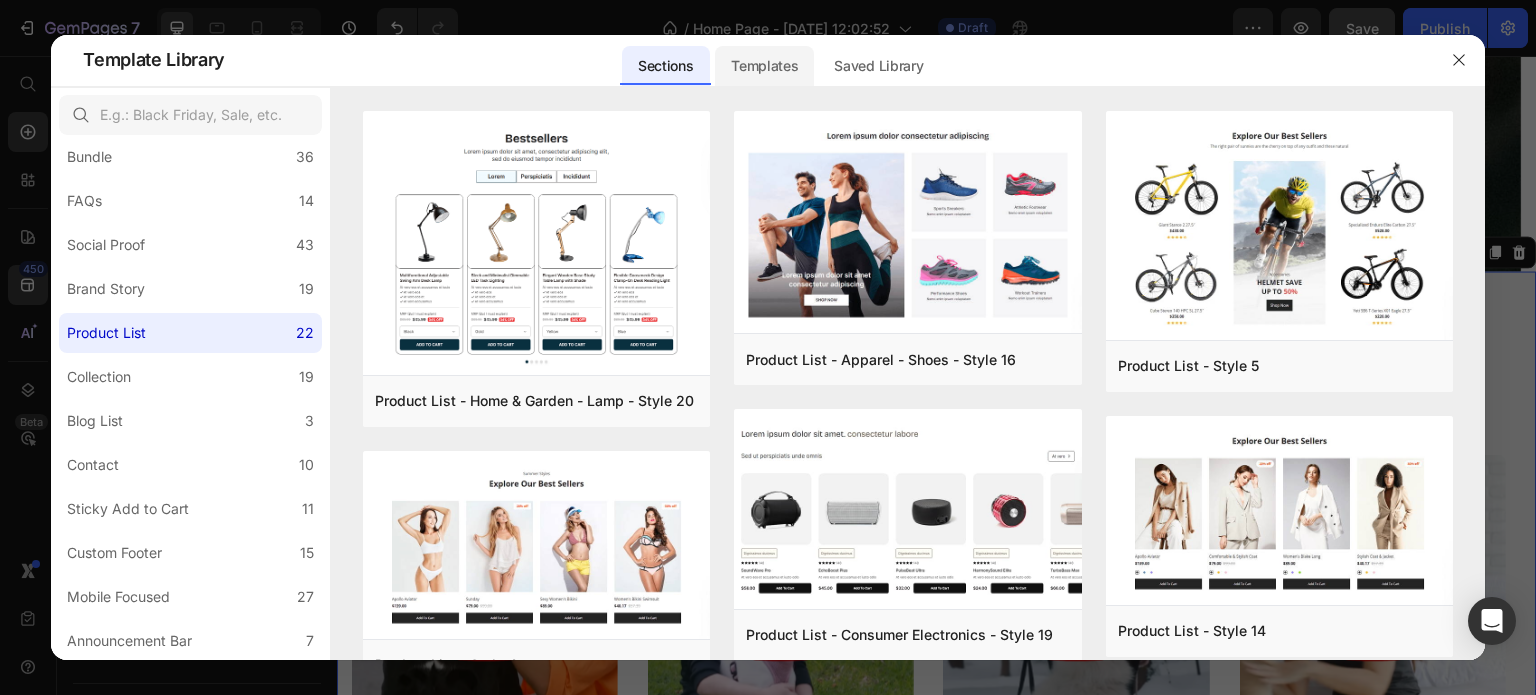 click on "Templates" 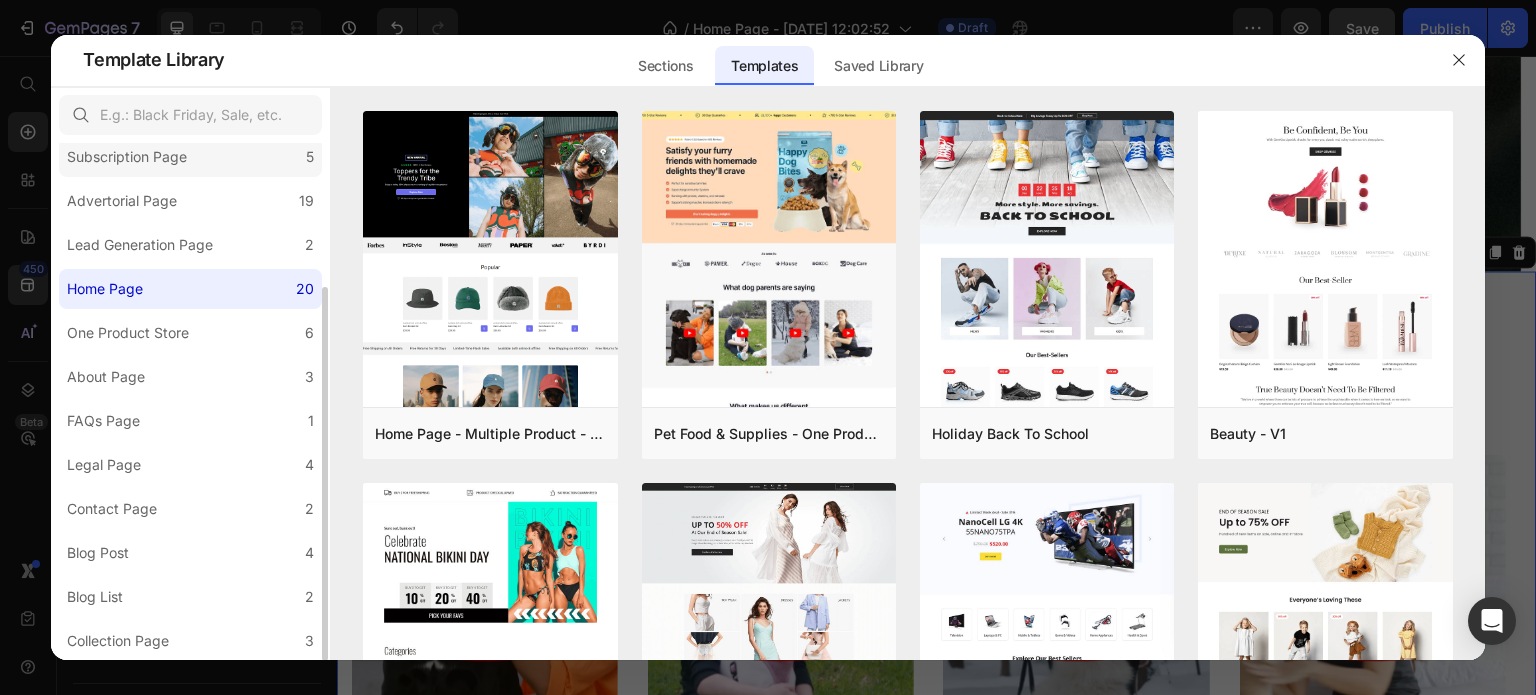 scroll, scrollTop: 0, scrollLeft: 0, axis: both 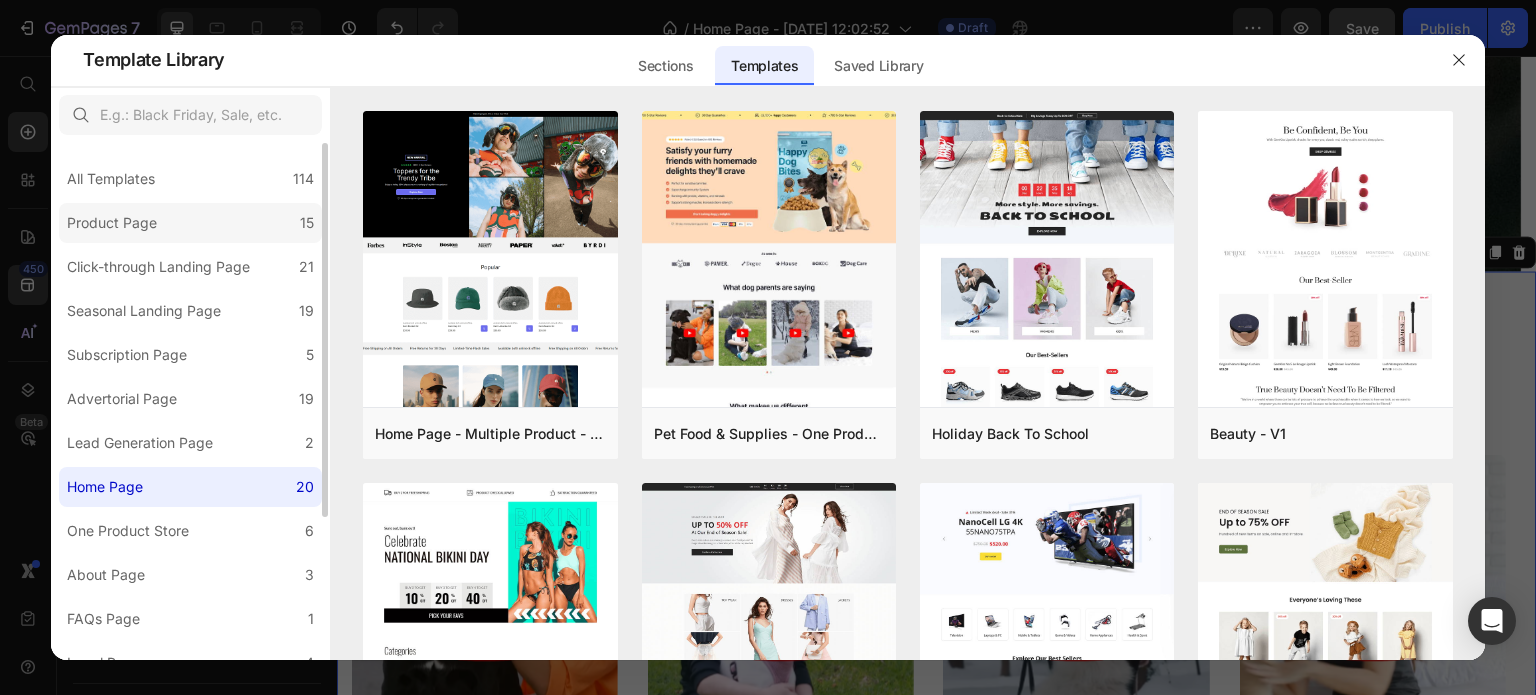 click on "Product Page 15" 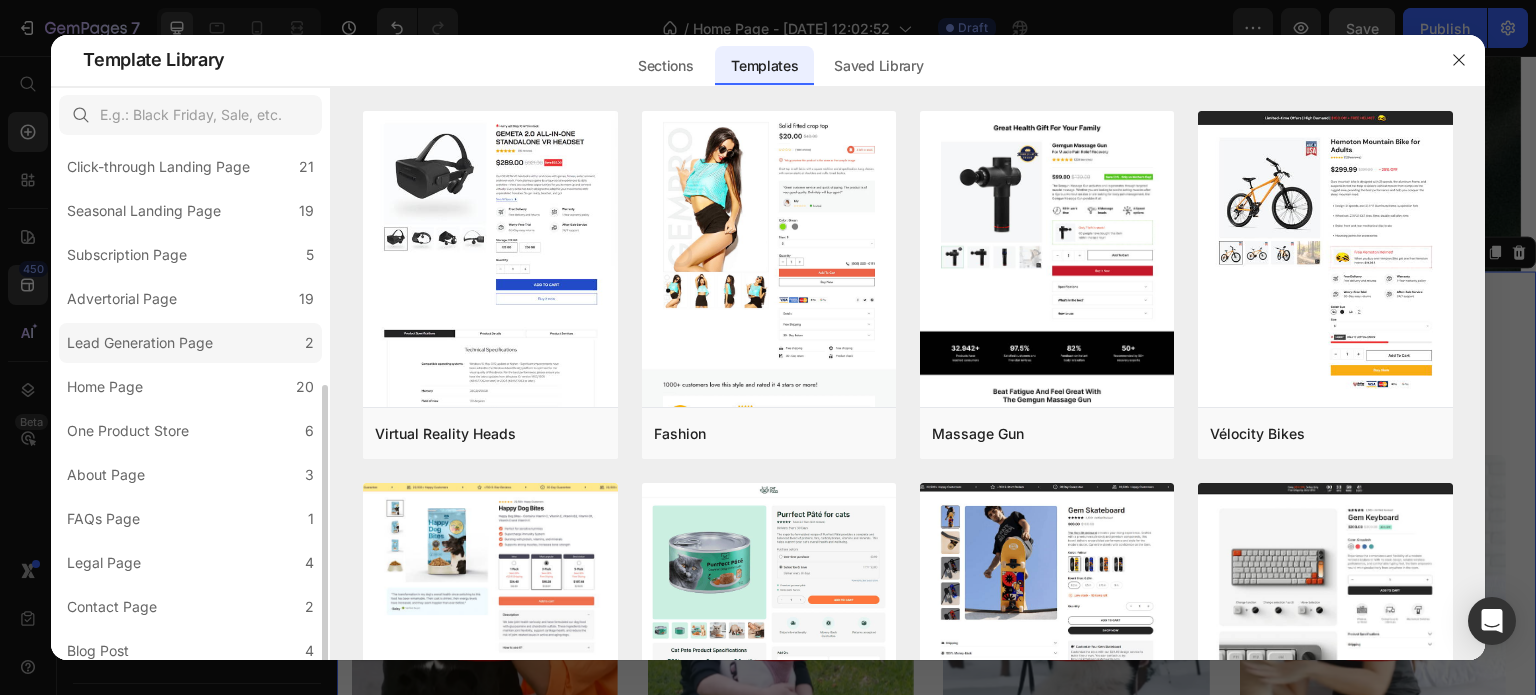 scroll, scrollTop: 198, scrollLeft: 0, axis: vertical 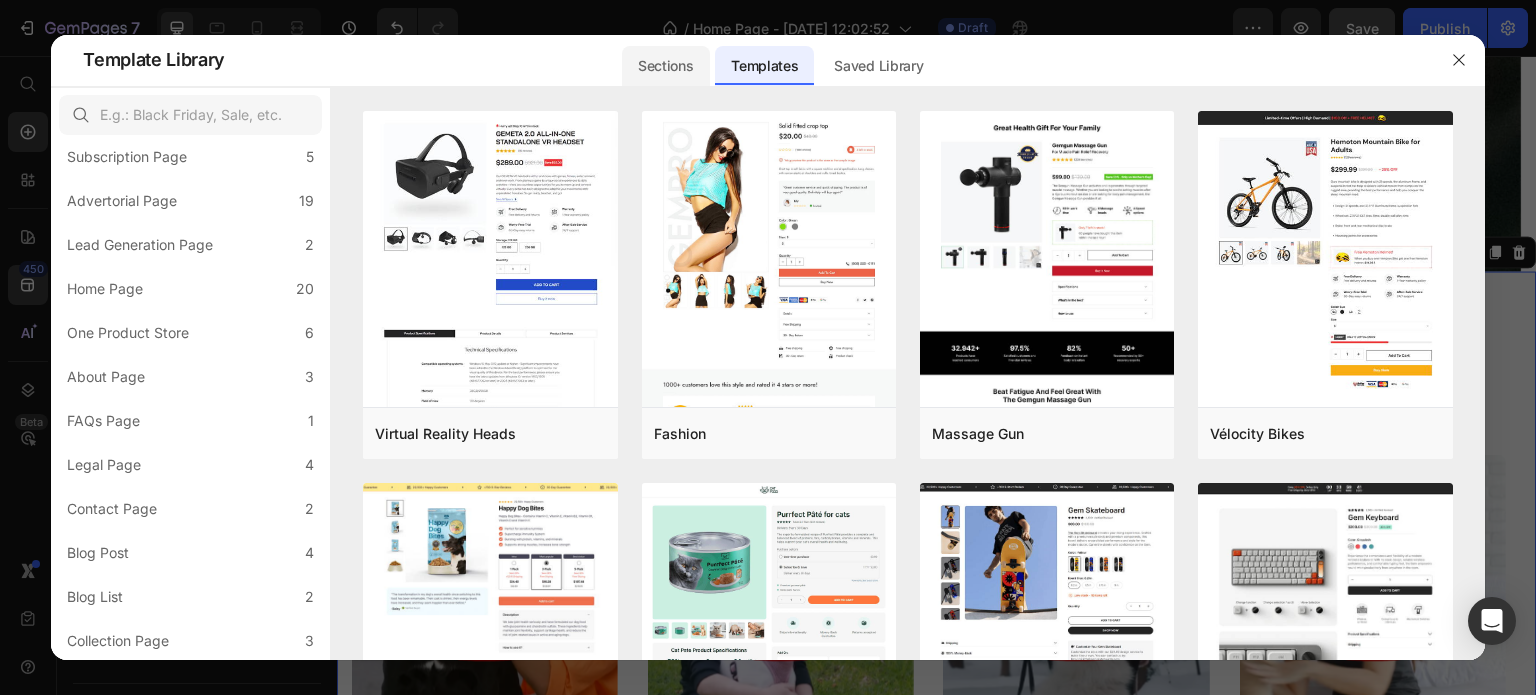 click on "Sections" 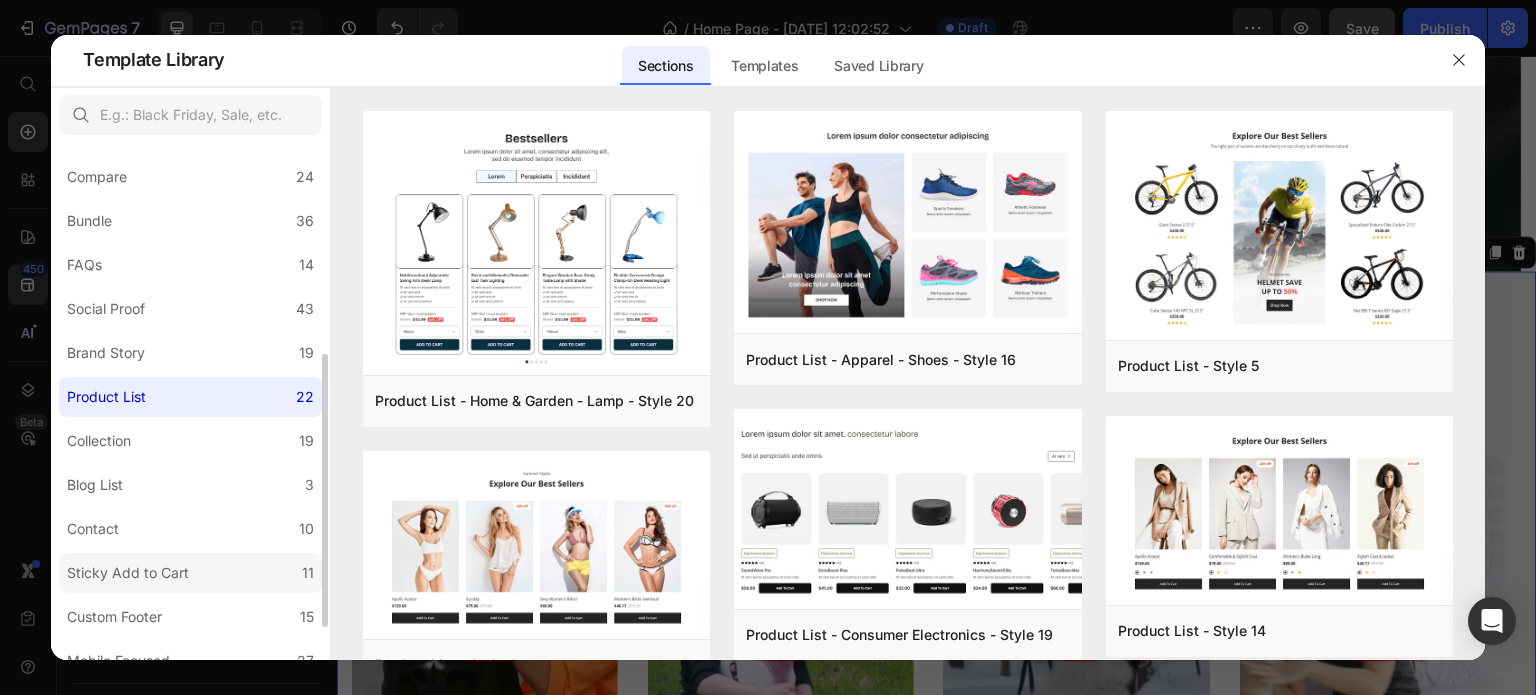 scroll, scrollTop: 462, scrollLeft: 0, axis: vertical 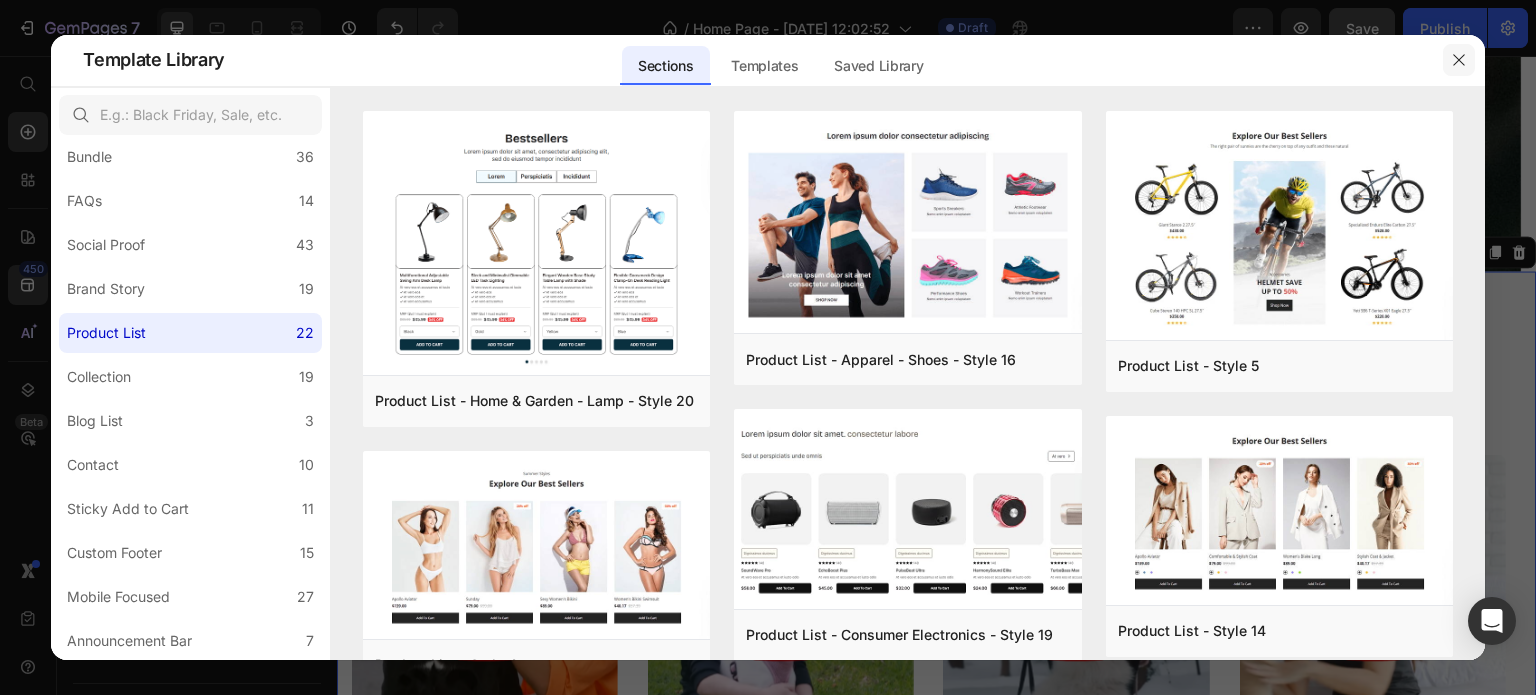 click at bounding box center (1459, 60) 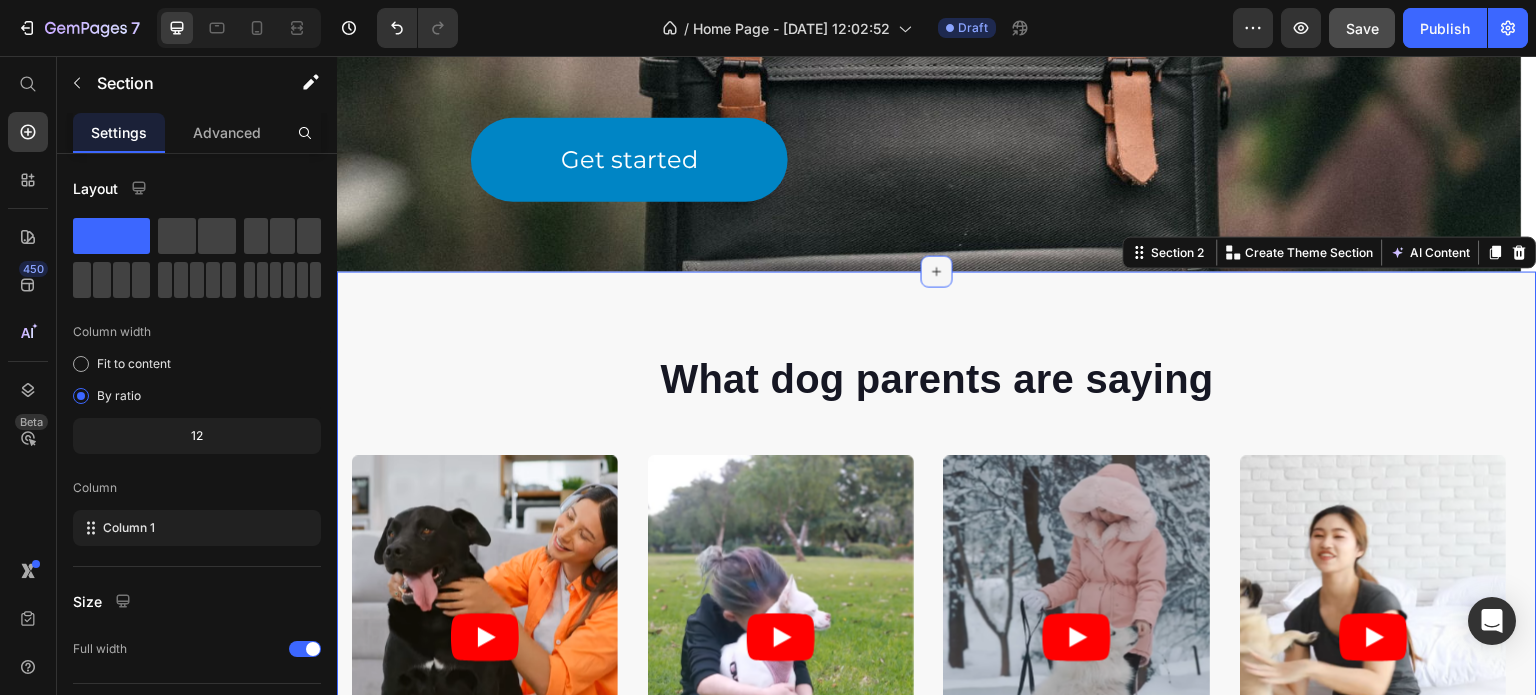 click 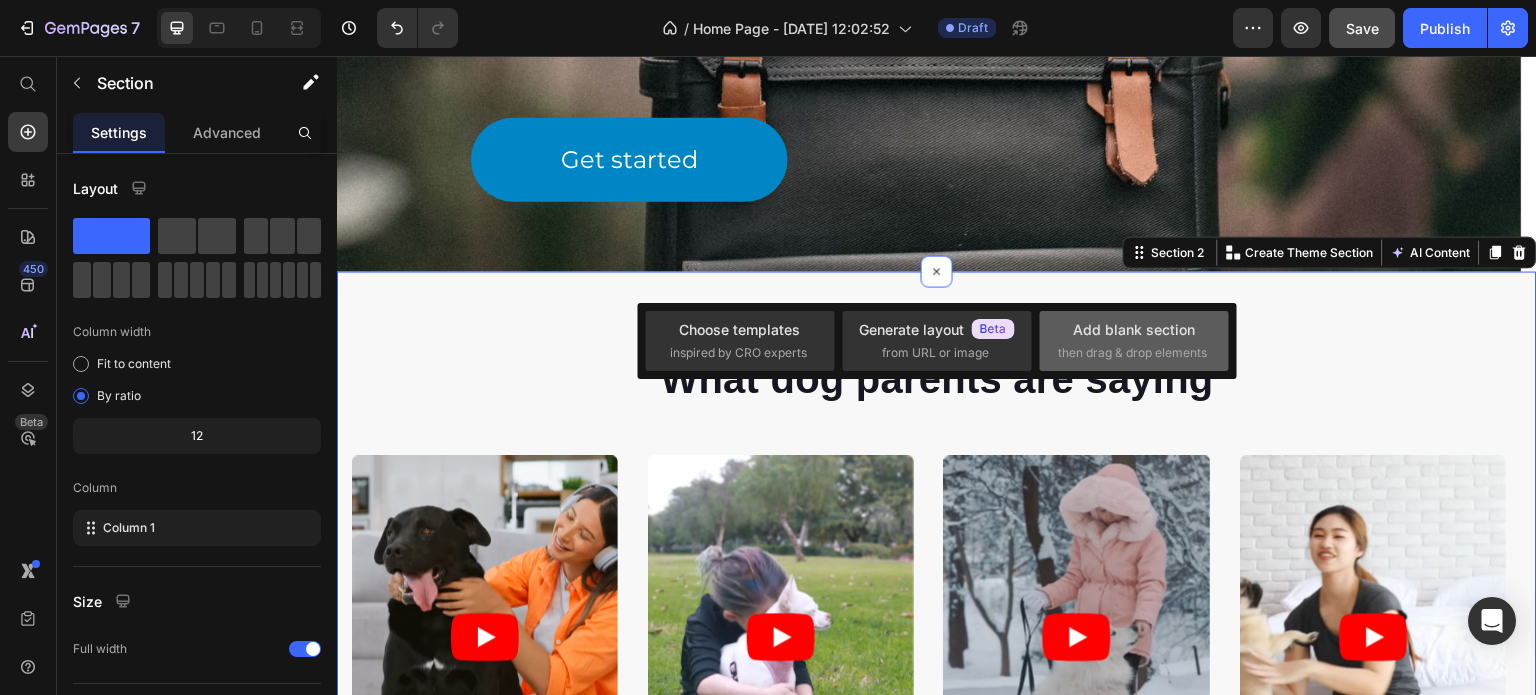 click on "Add blank section" at bounding box center (1134, 329) 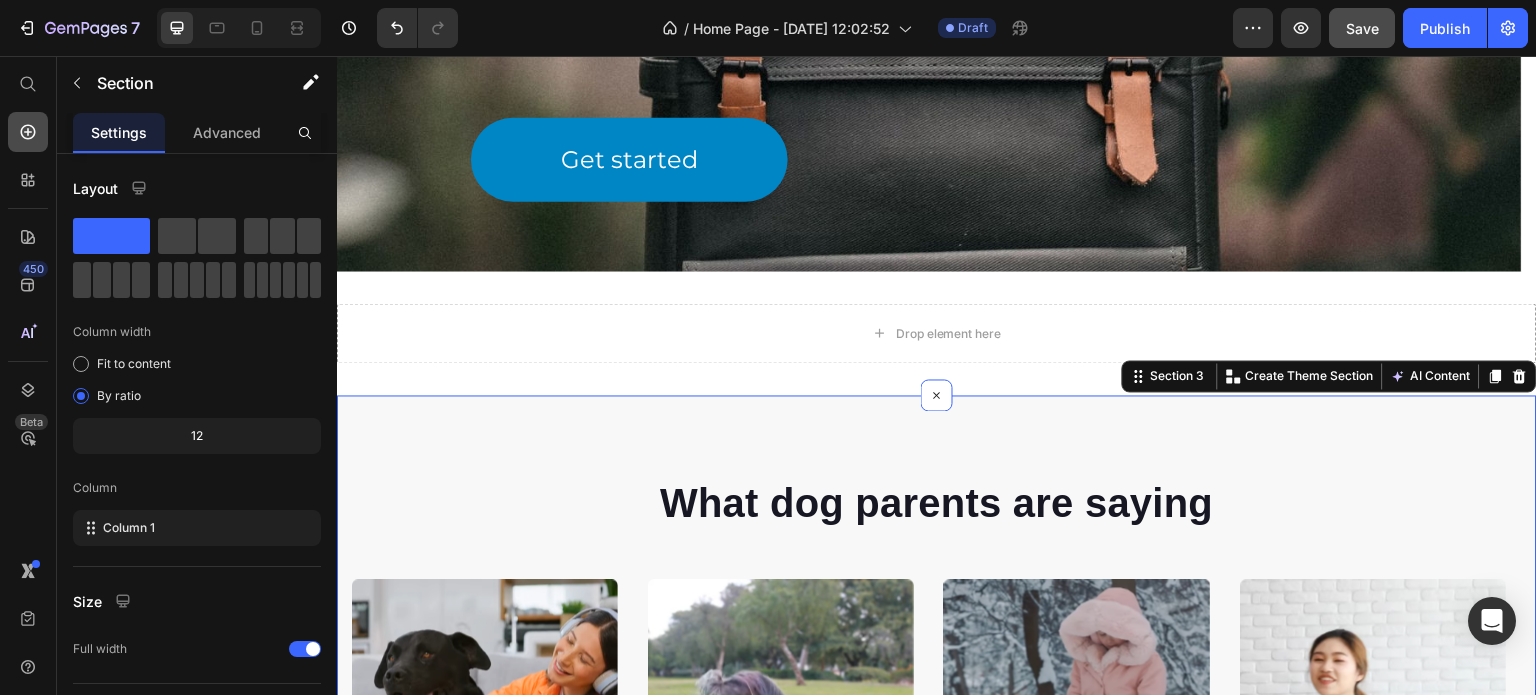 click 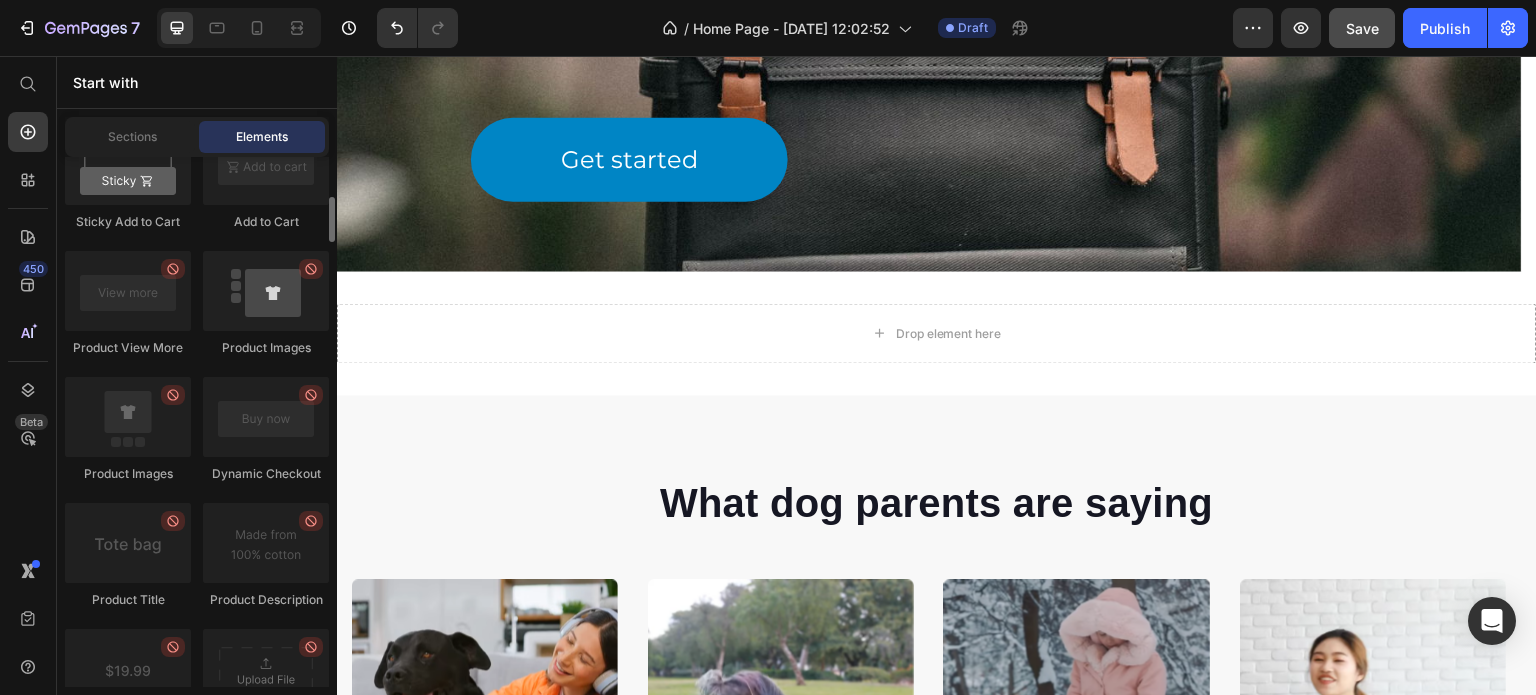 scroll, scrollTop: 2700, scrollLeft: 0, axis: vertical 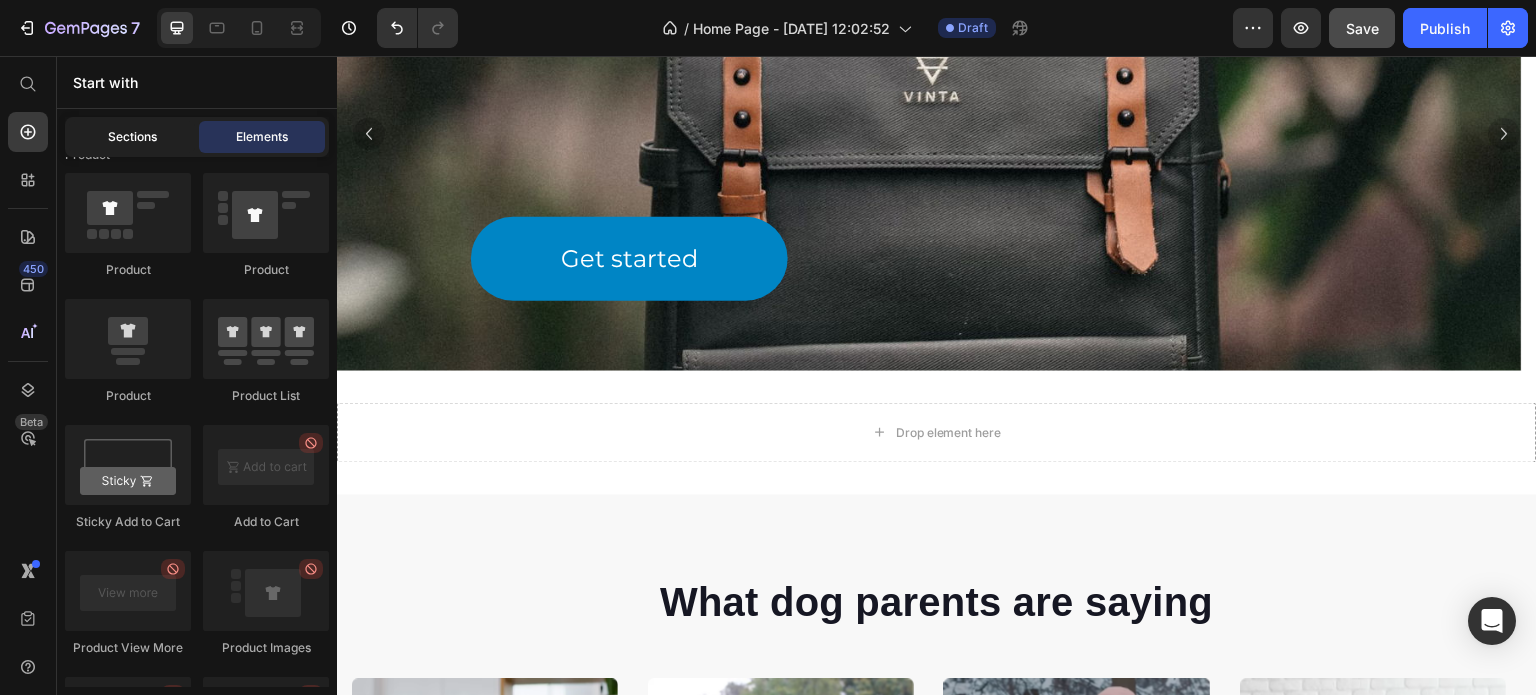 click on "Sections" at bounding box center [132, 137] 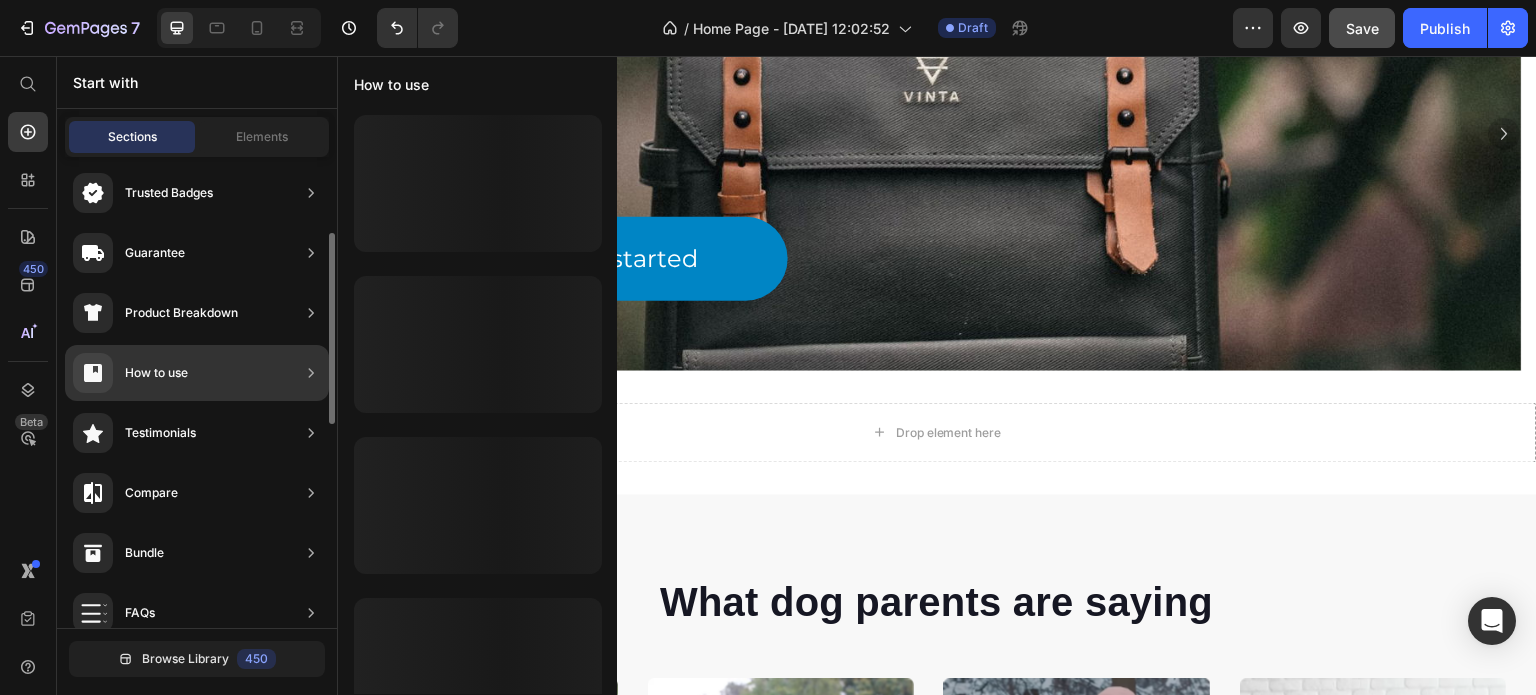 scroll, scrollTop: 0, scrollLeft: 0, axis: both 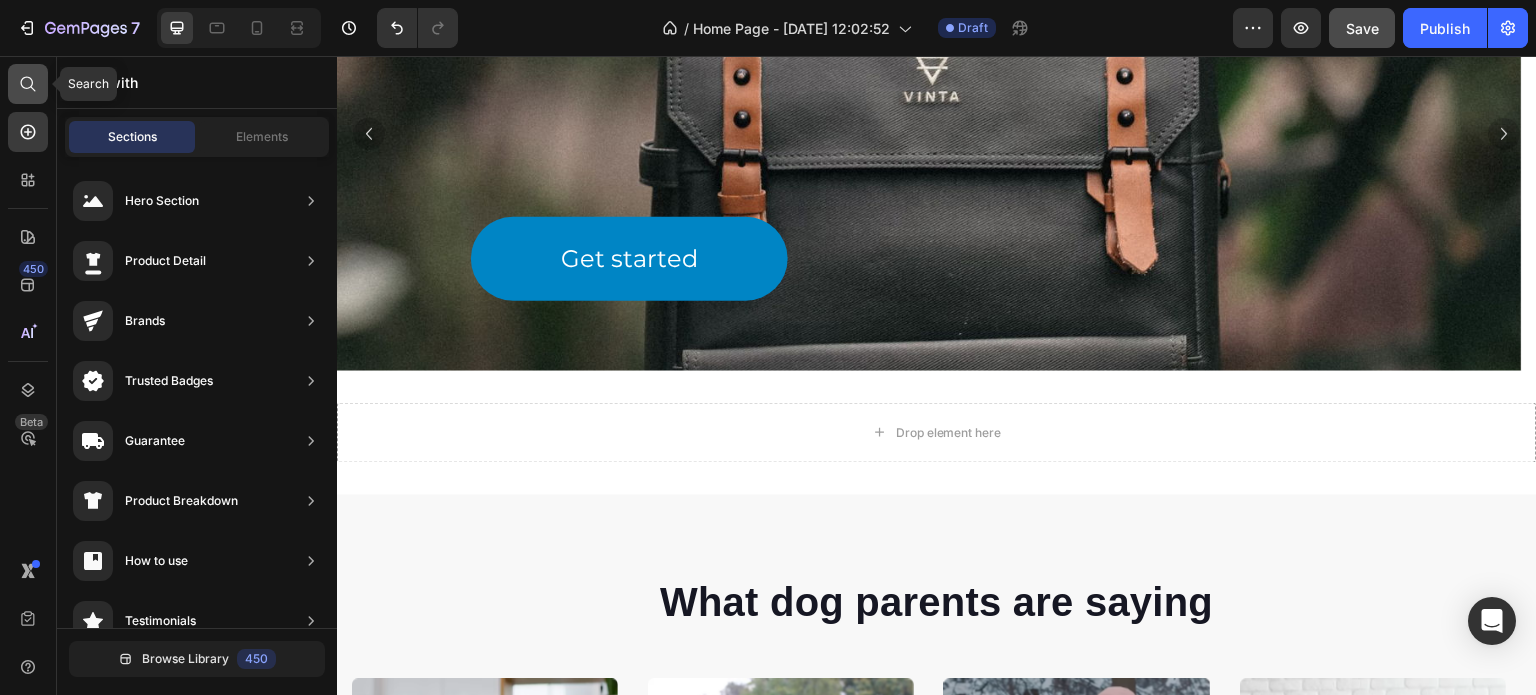 click 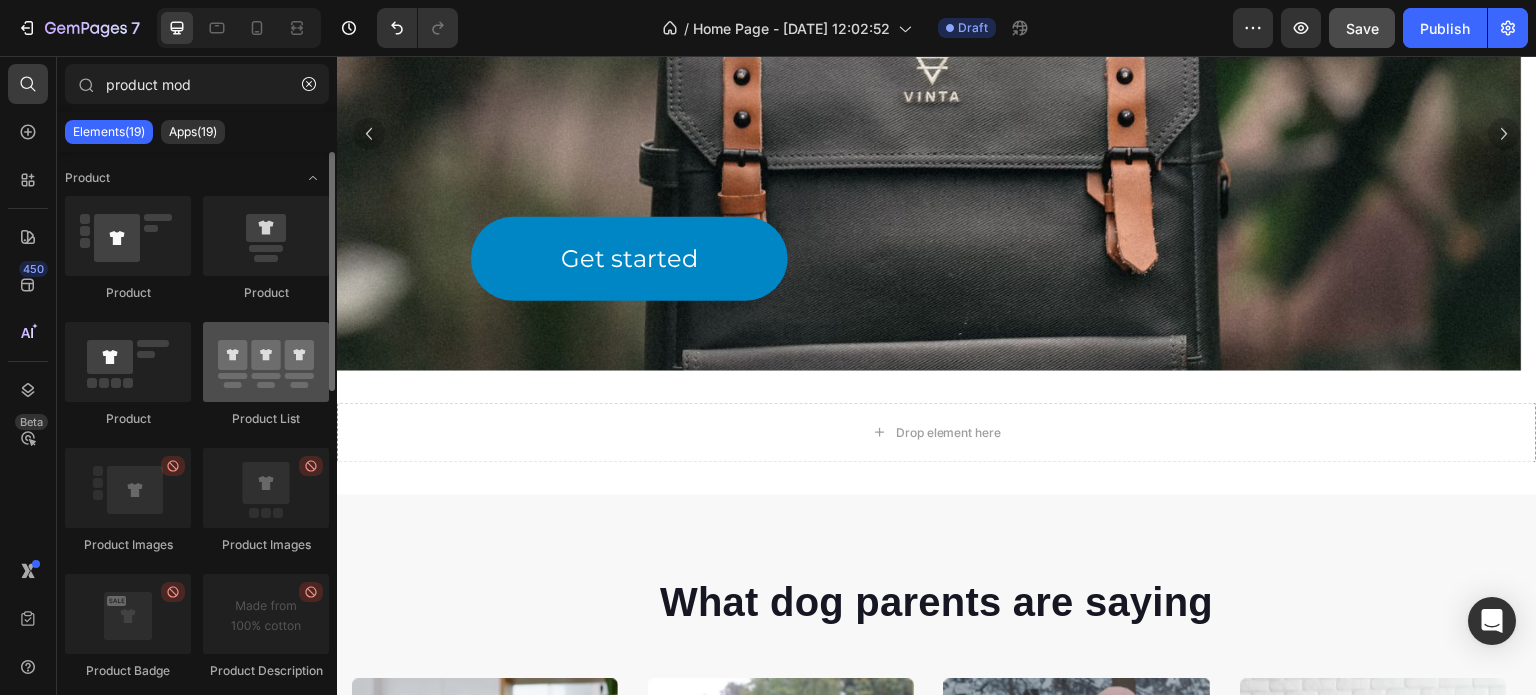 type on "product mod" 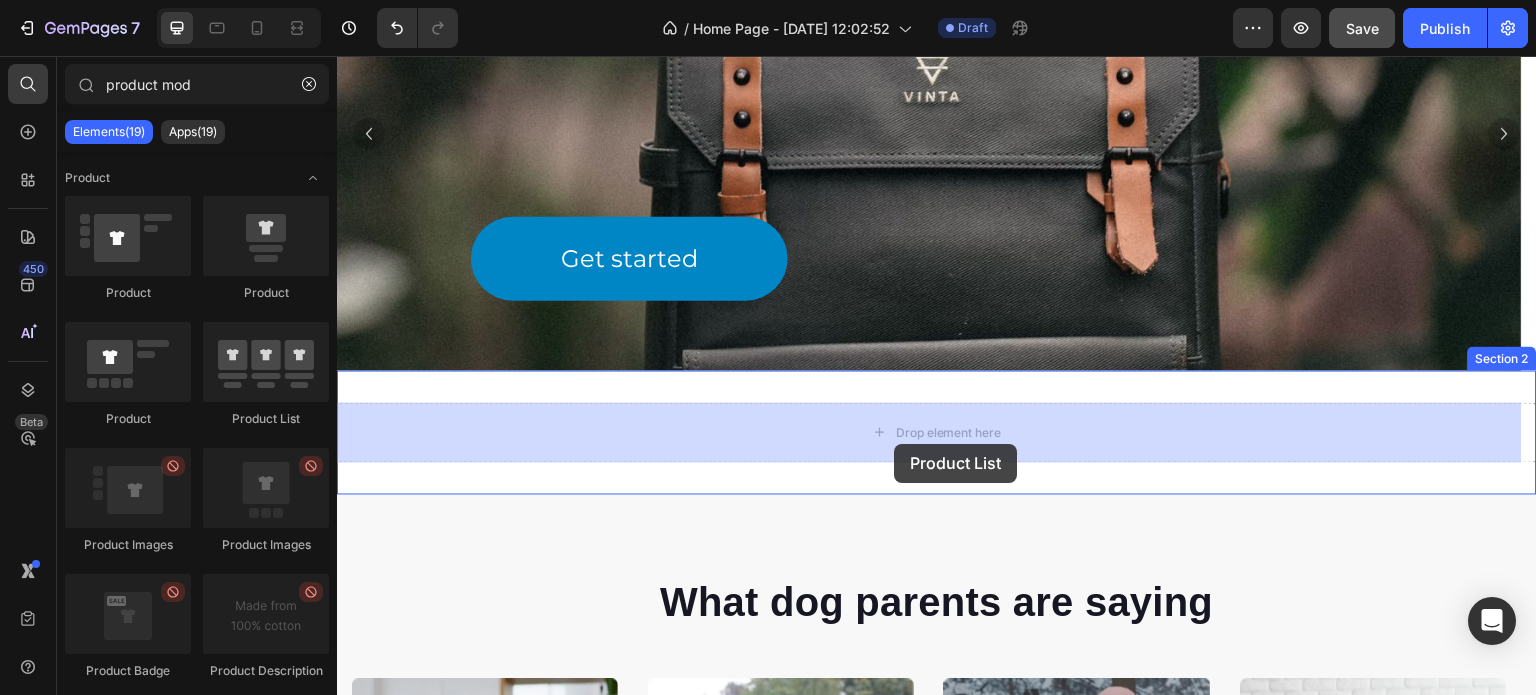 drag, startPoint x: 579, startPoint y: 421, endPoint x: 894, endPoint y: 444, distance: 315.83856 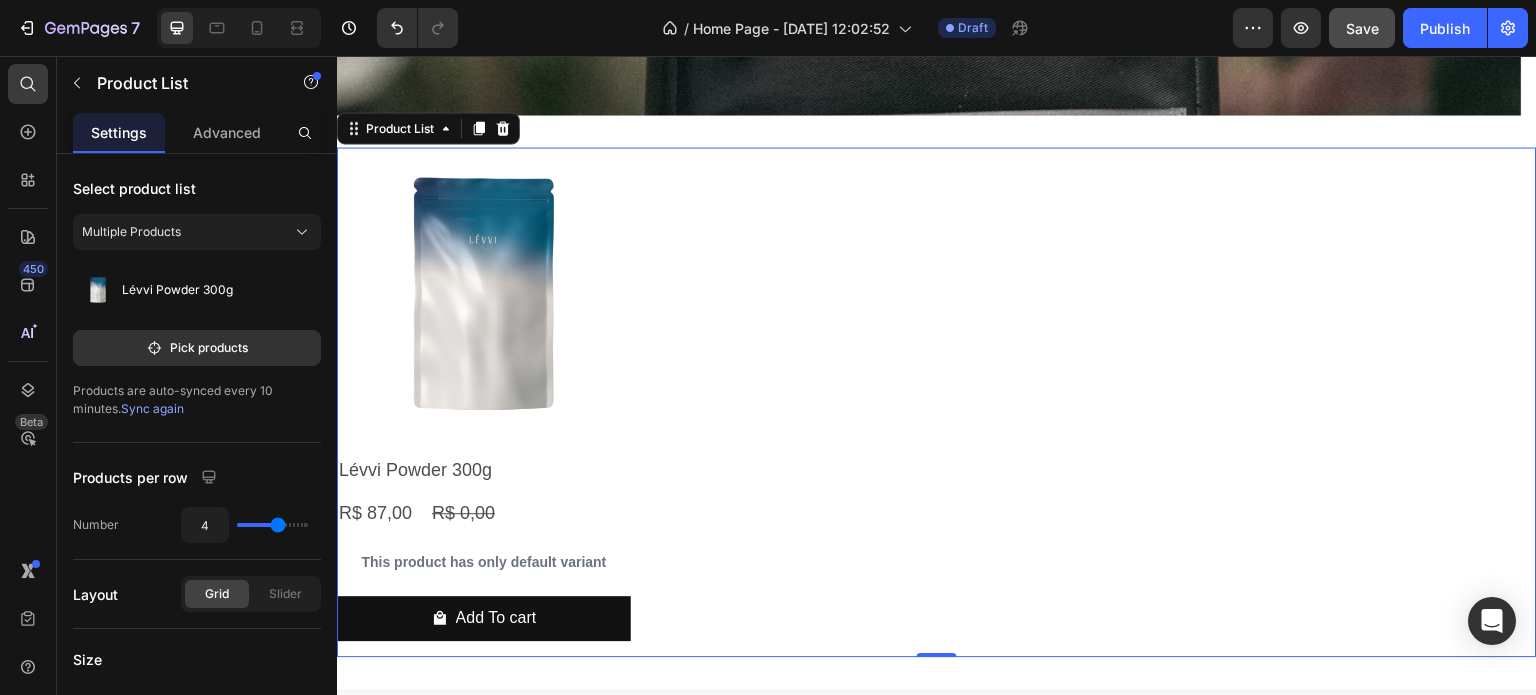 scroll, scrollTop: 500, scrollLeft: 0, axis: vertical 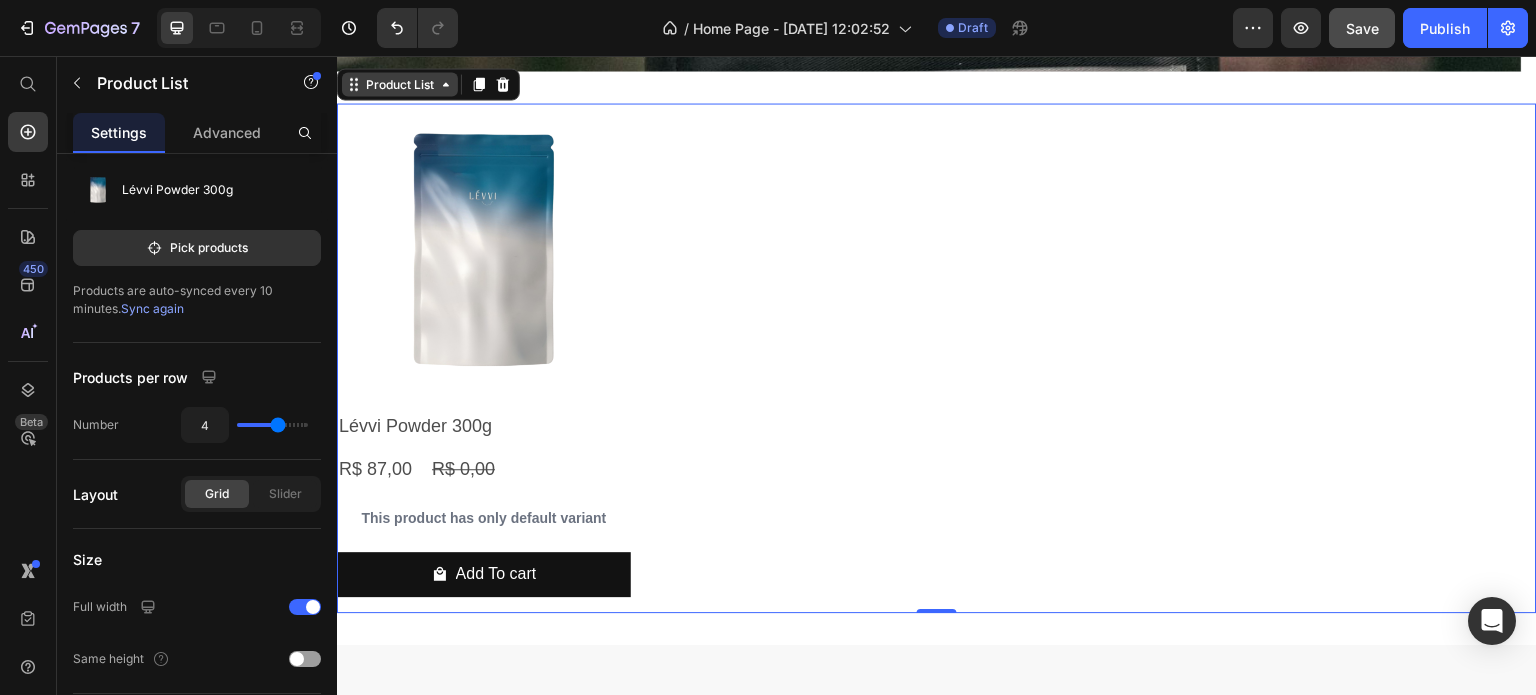 click on "Product Images Lévvi Powder 300g Product Title R$ 87,00 Product Price R$ 0,00 Product Price Row This product has only default variant Product Variants & Swatches Add To cart Product Cart Button Row Product List   0 Section 2" at bounding box center (937, 358) 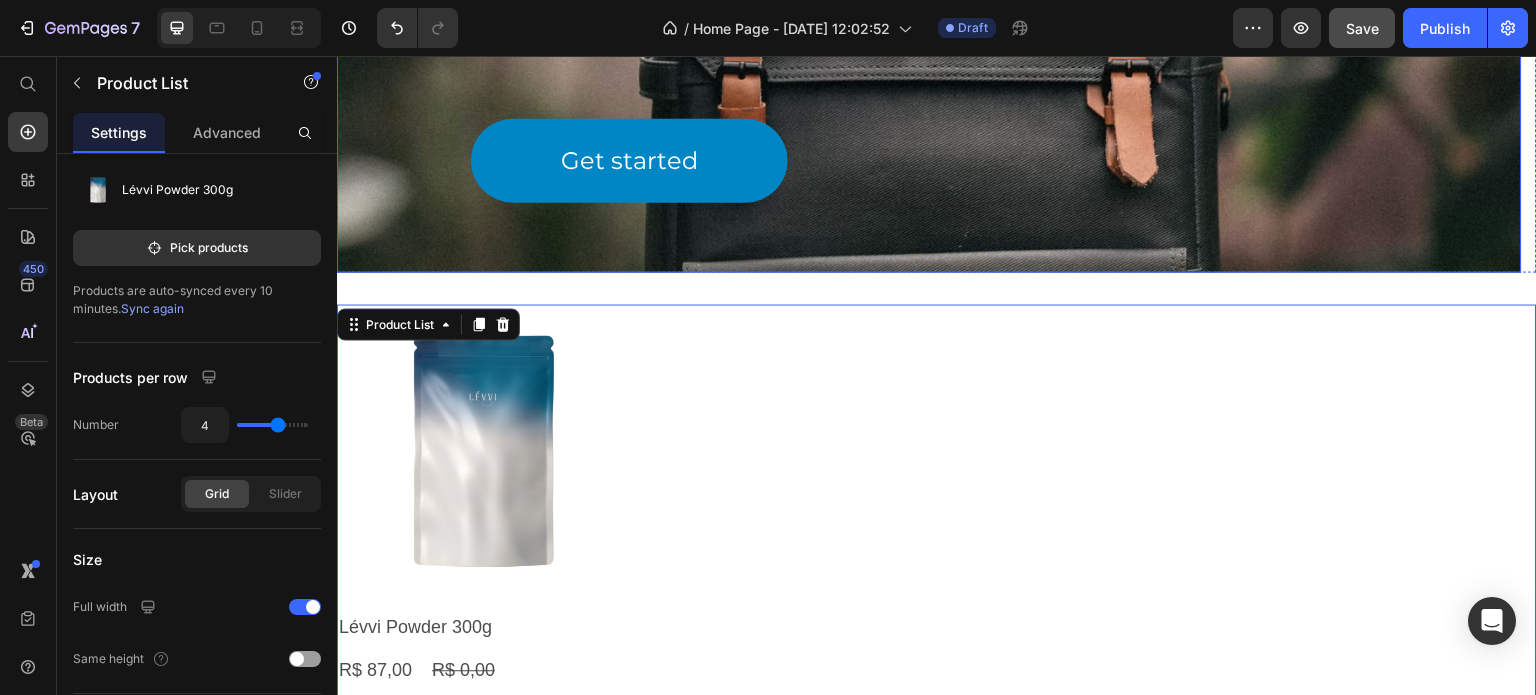 scroll, scrollTop: 300, scrollLeft: 0, axis: vertical 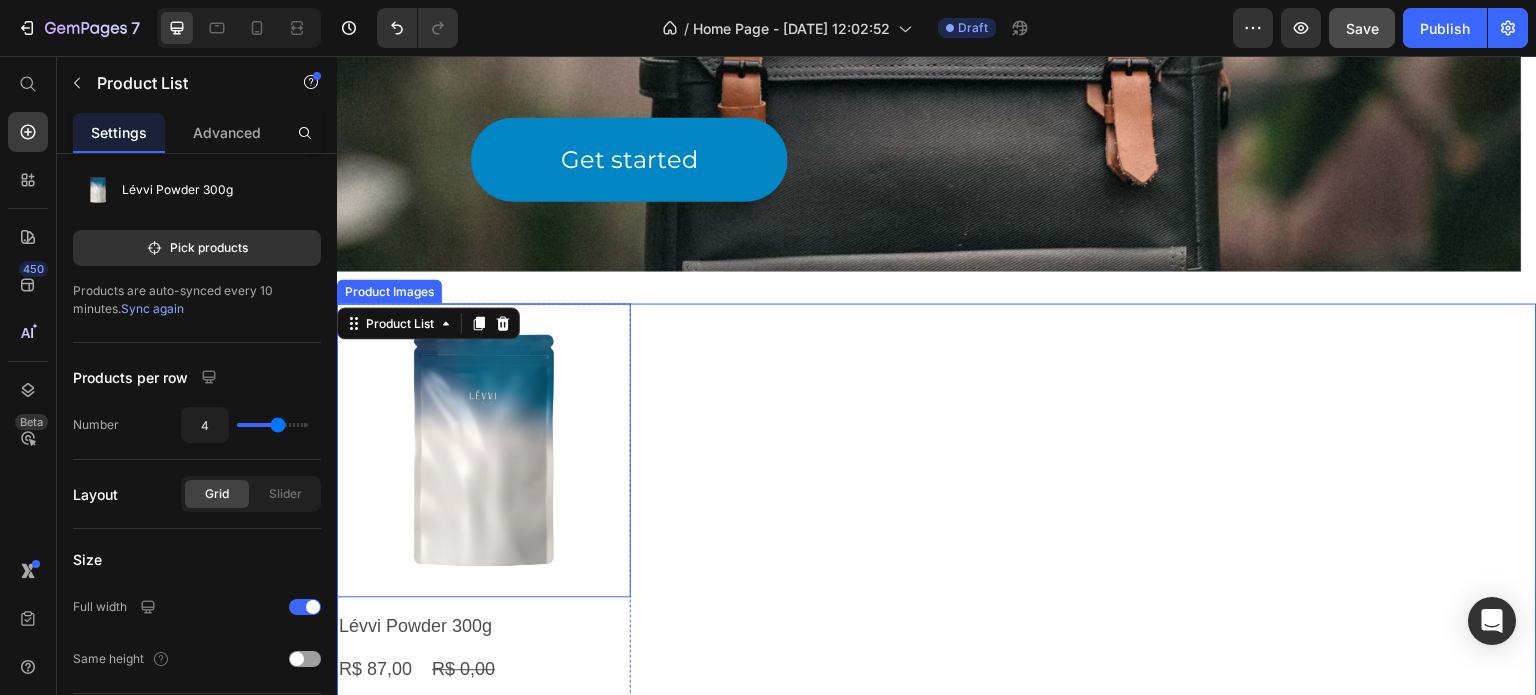 click at bounding box center (484, 450) 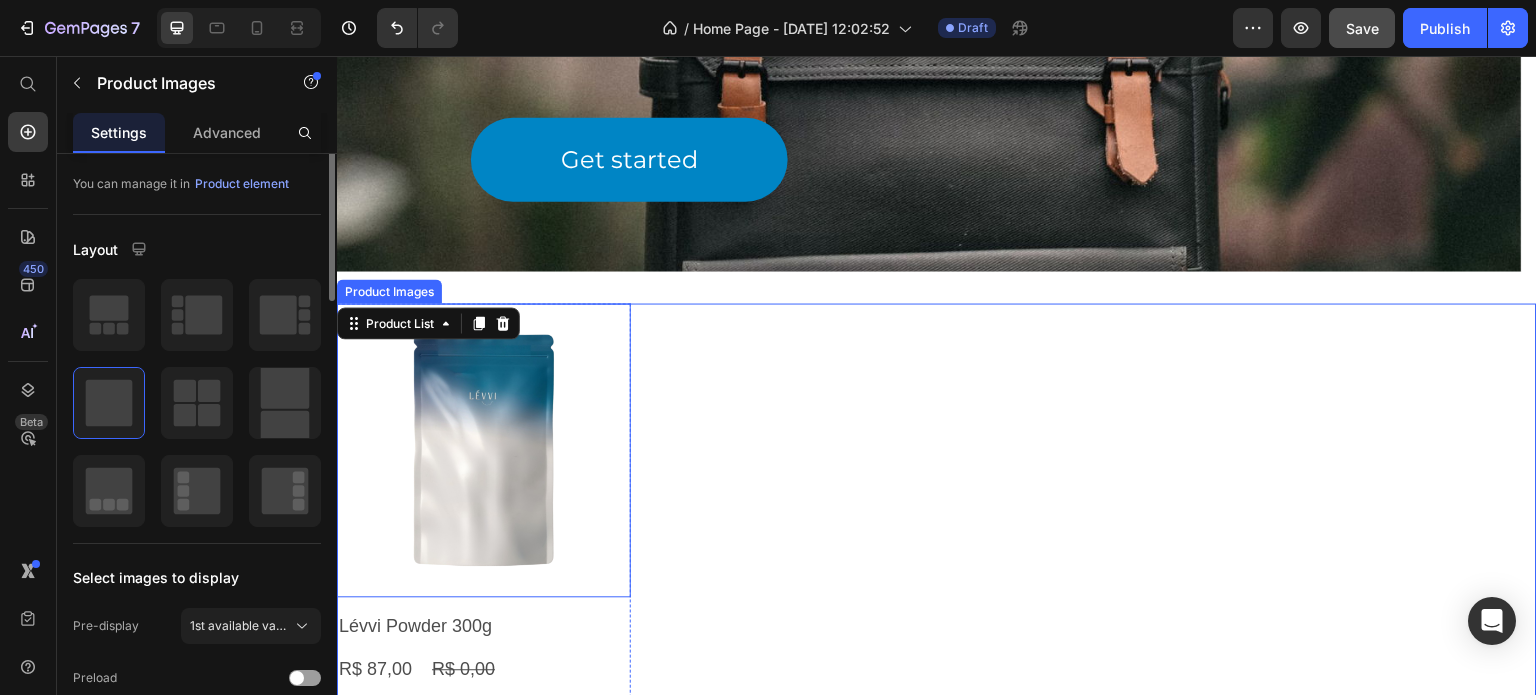 scroll, scrollTop: 0, scrollLeft: 0, axis: both 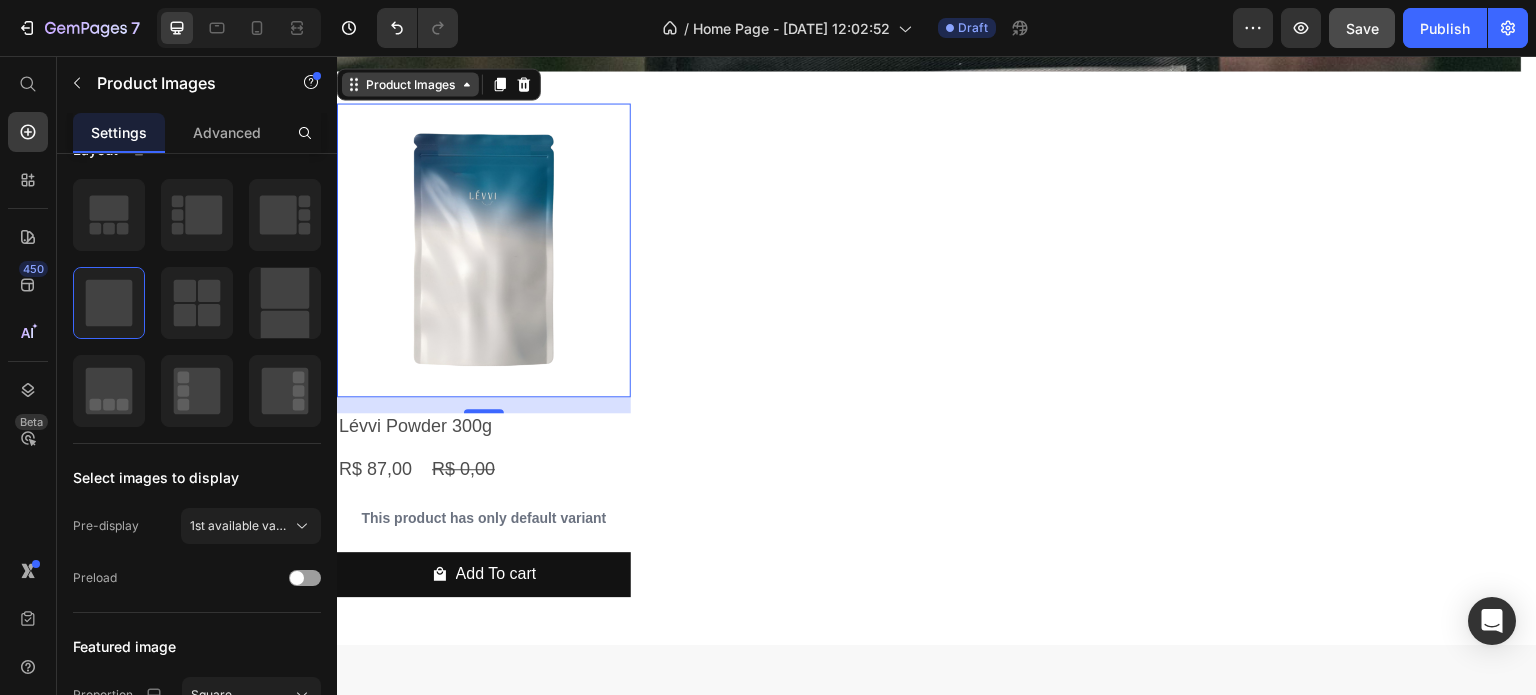 click 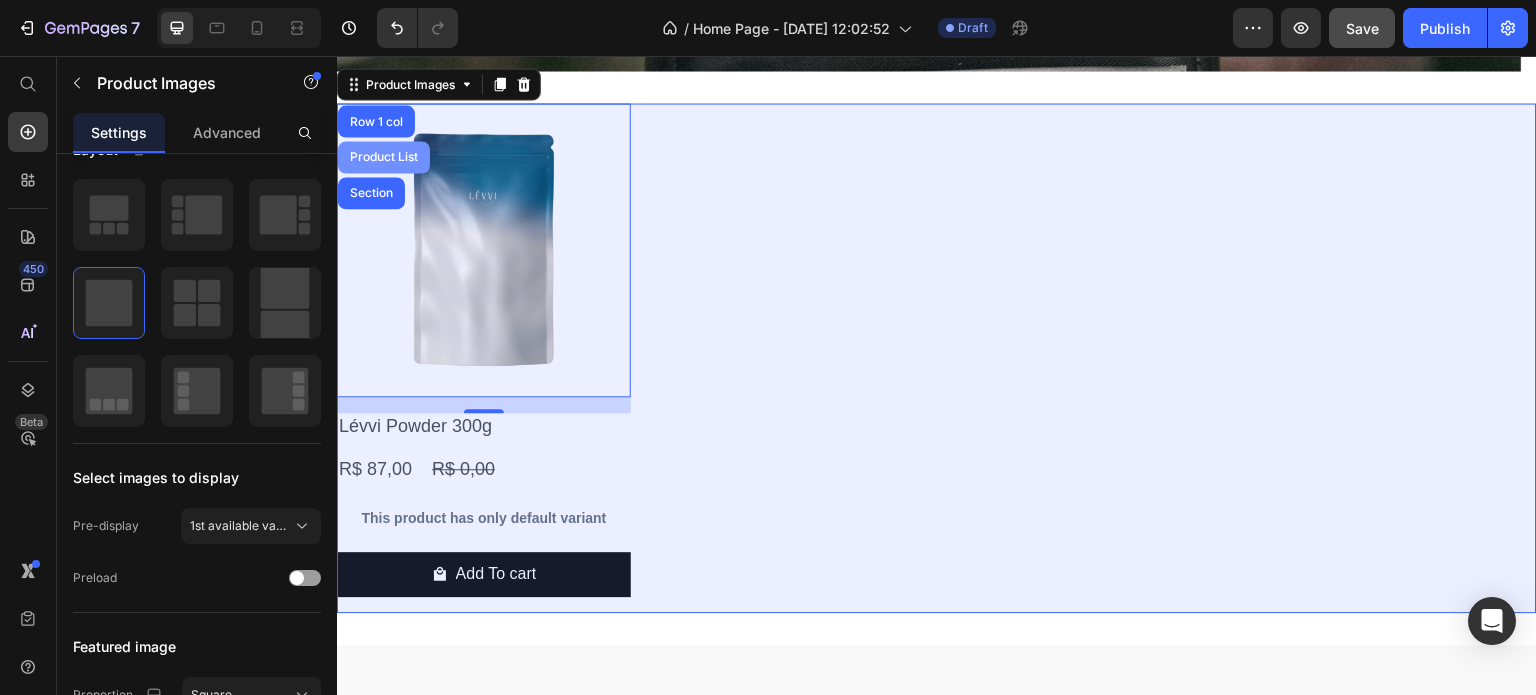click on "Product List" at bounding box center (384, 157) 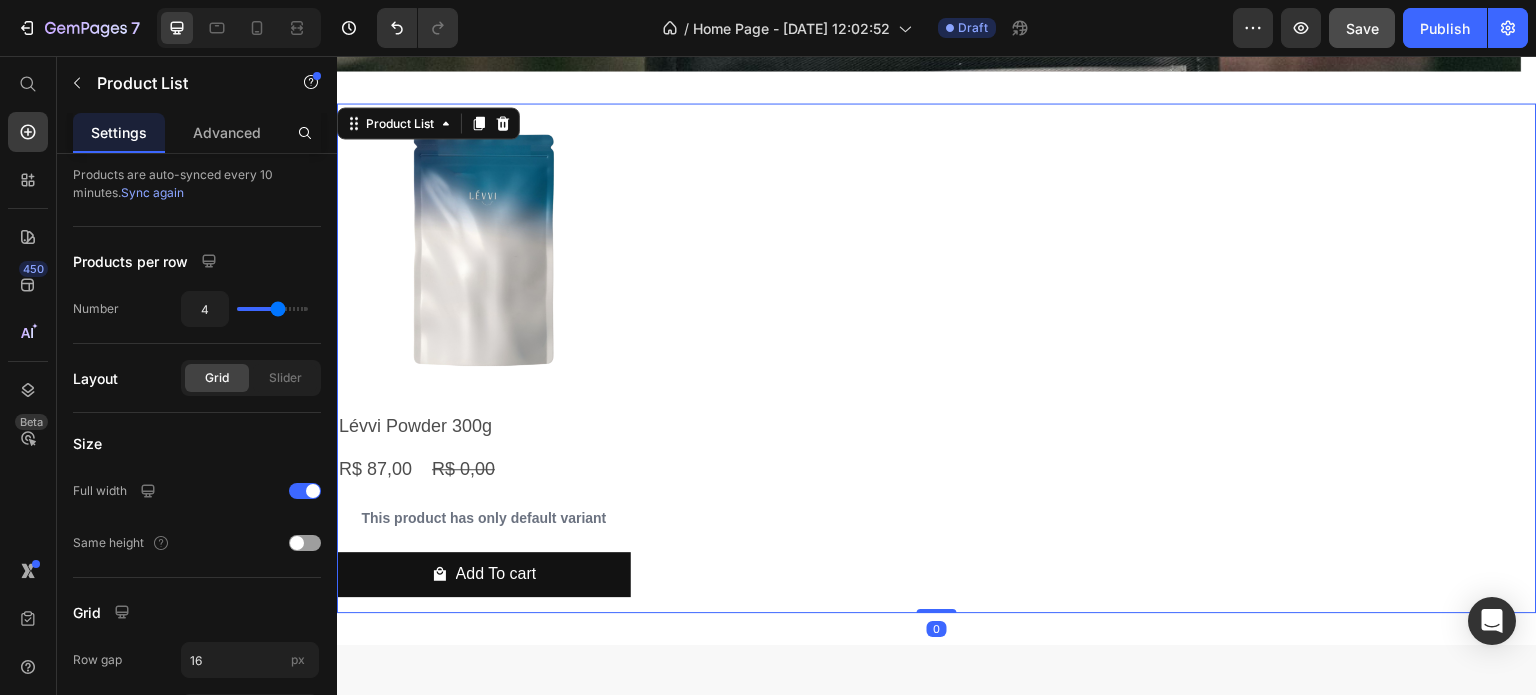 scroll, scrollTop: 0, scrollLeft: 0, axis: both 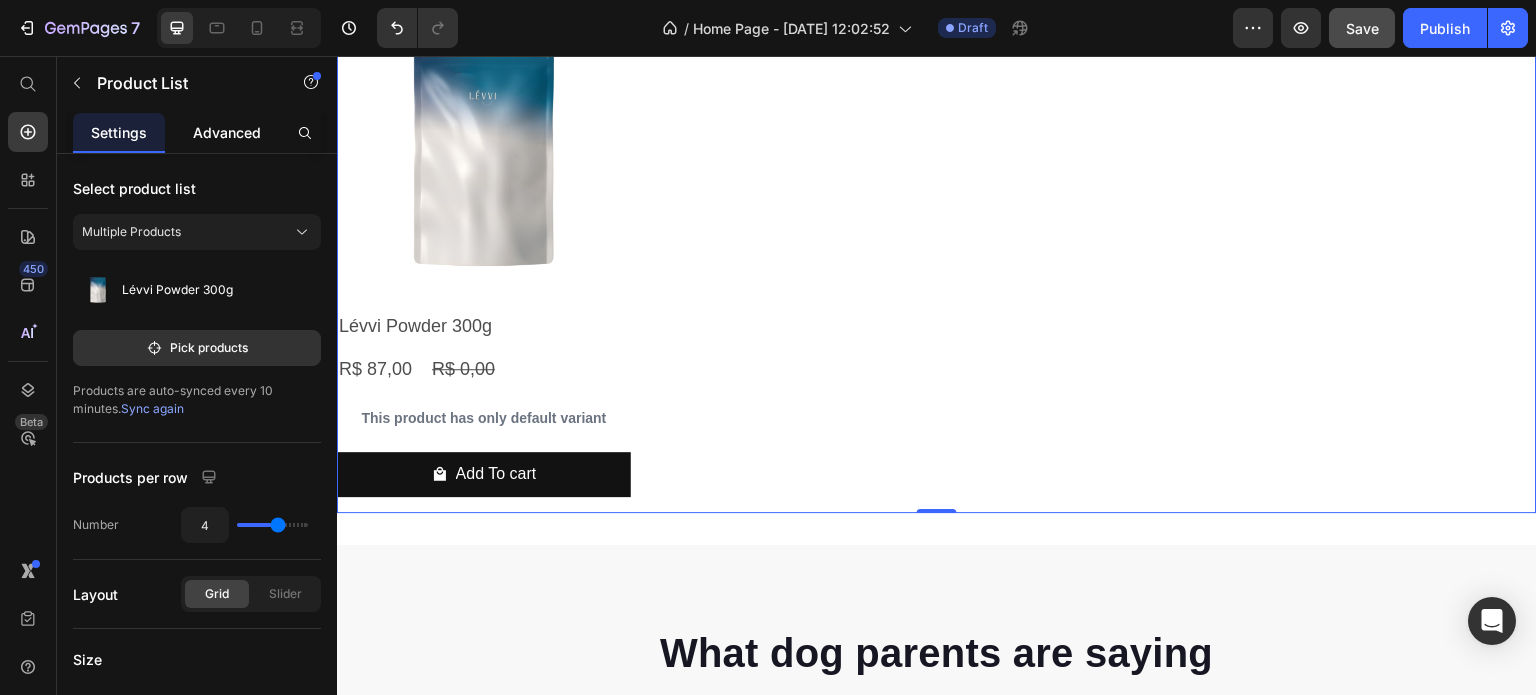 click on "Advanced" at bounding box center [227, 132] 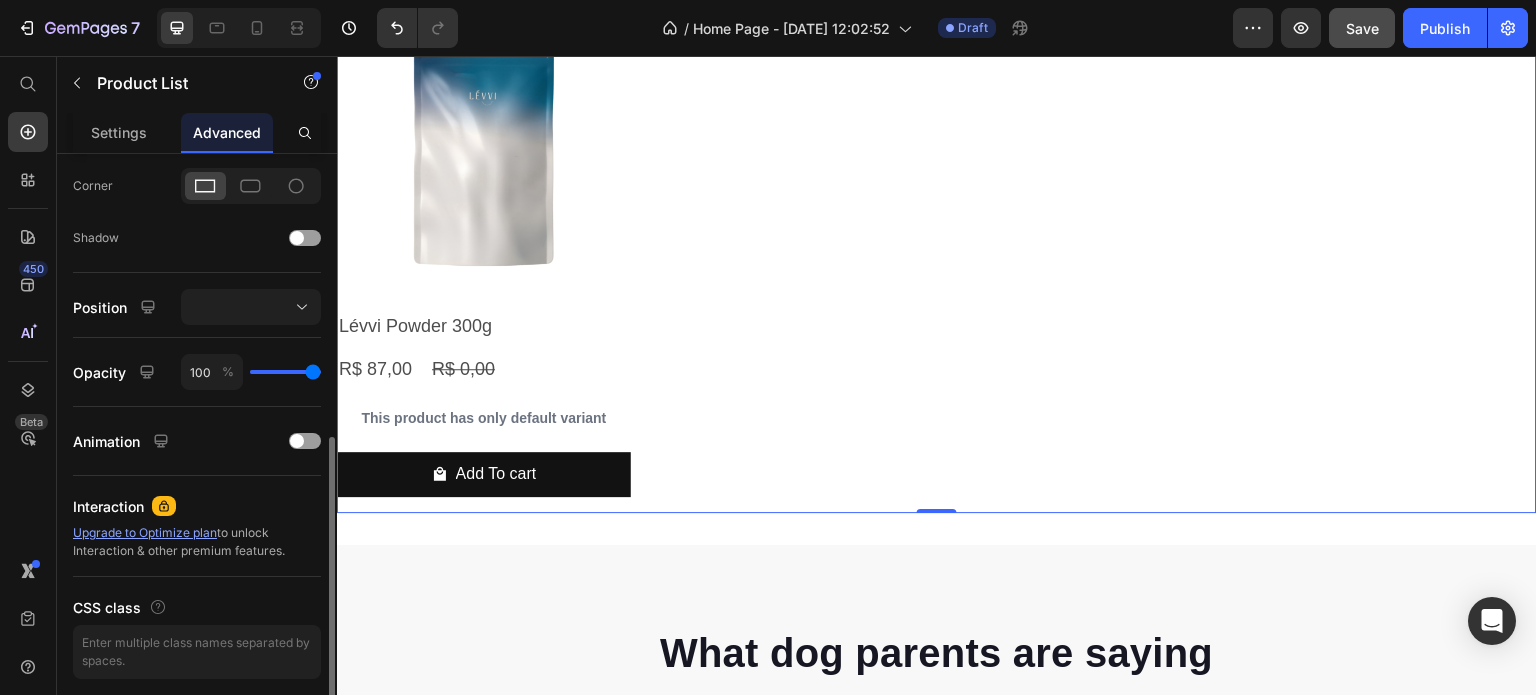 scroll, scrollTop: 668, scrollLeft: 0, axis: vertical 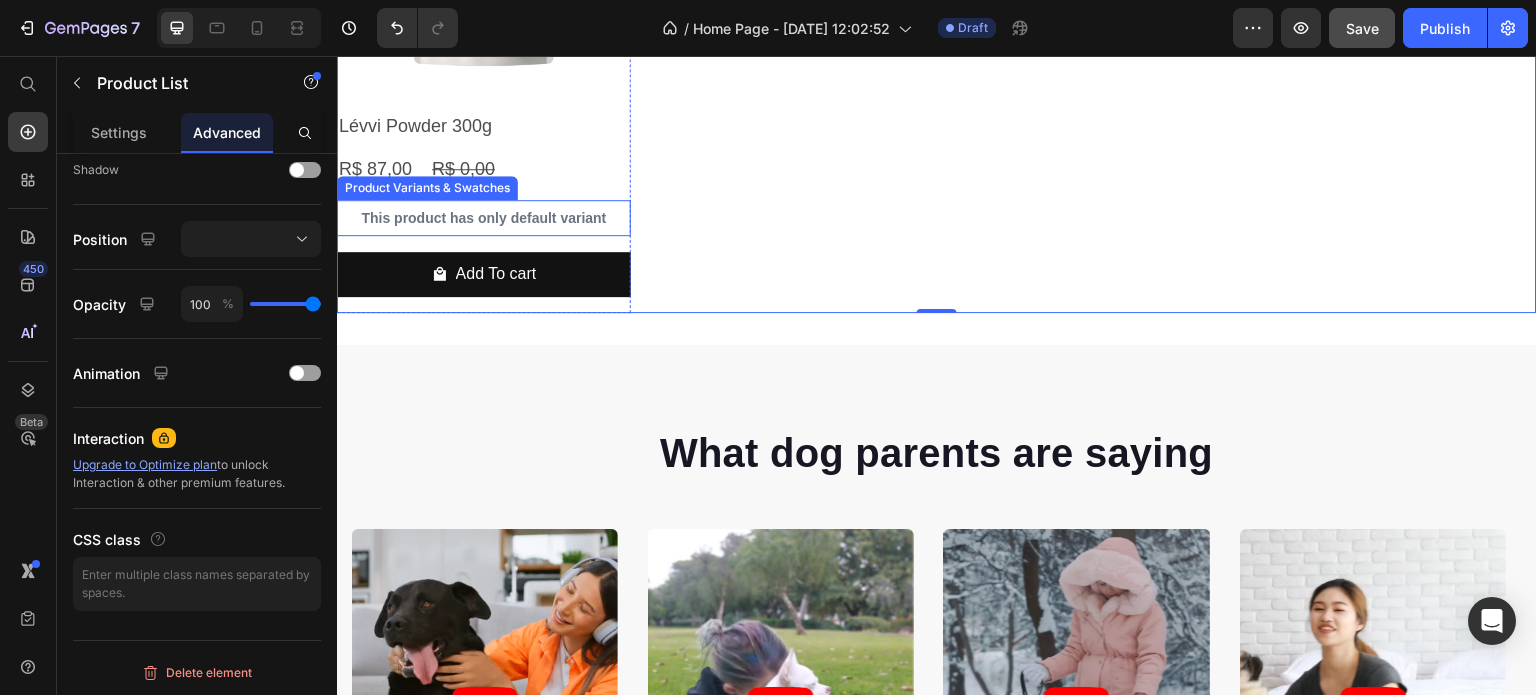 click on "This product has only default variant" at bounding box center [484, 218] 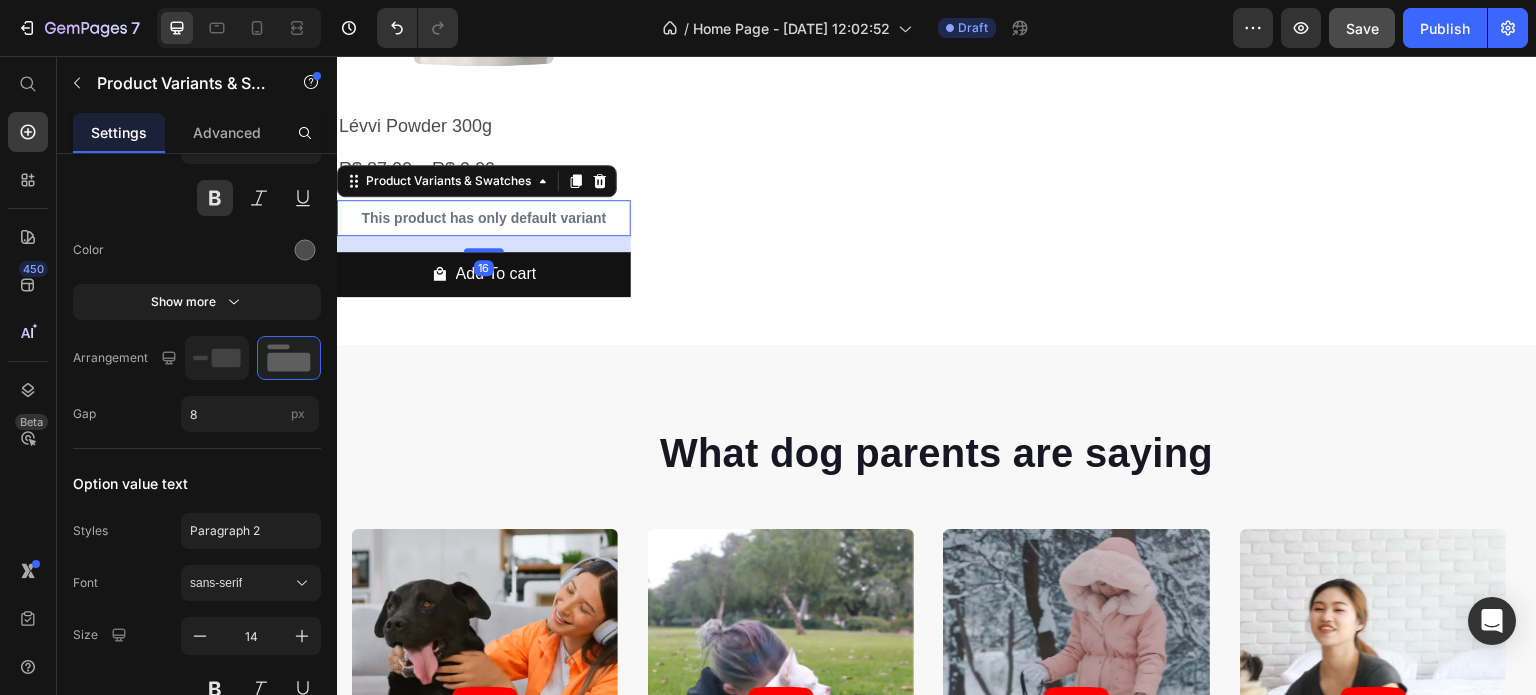 scroll, scrollTop: 0, scrollLeft: 0, axis: both 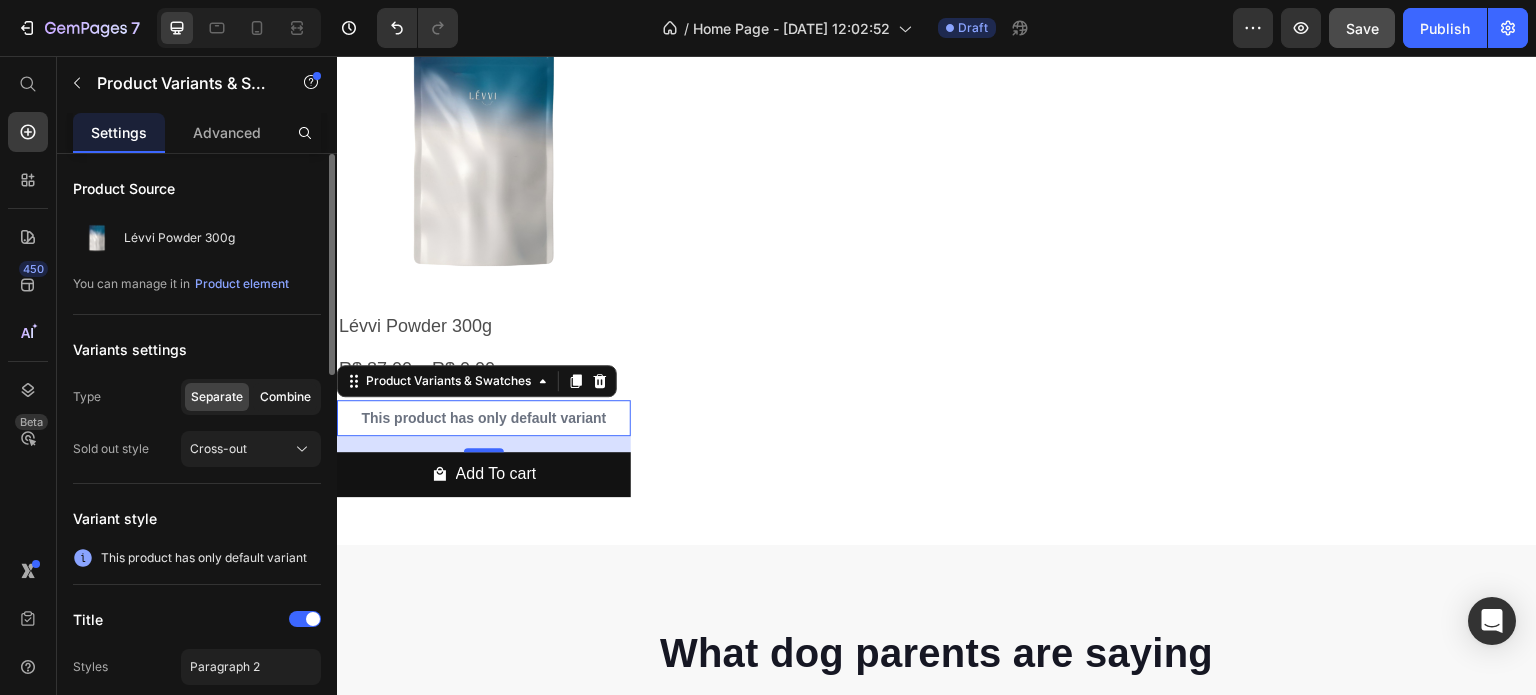 click on "Combine" 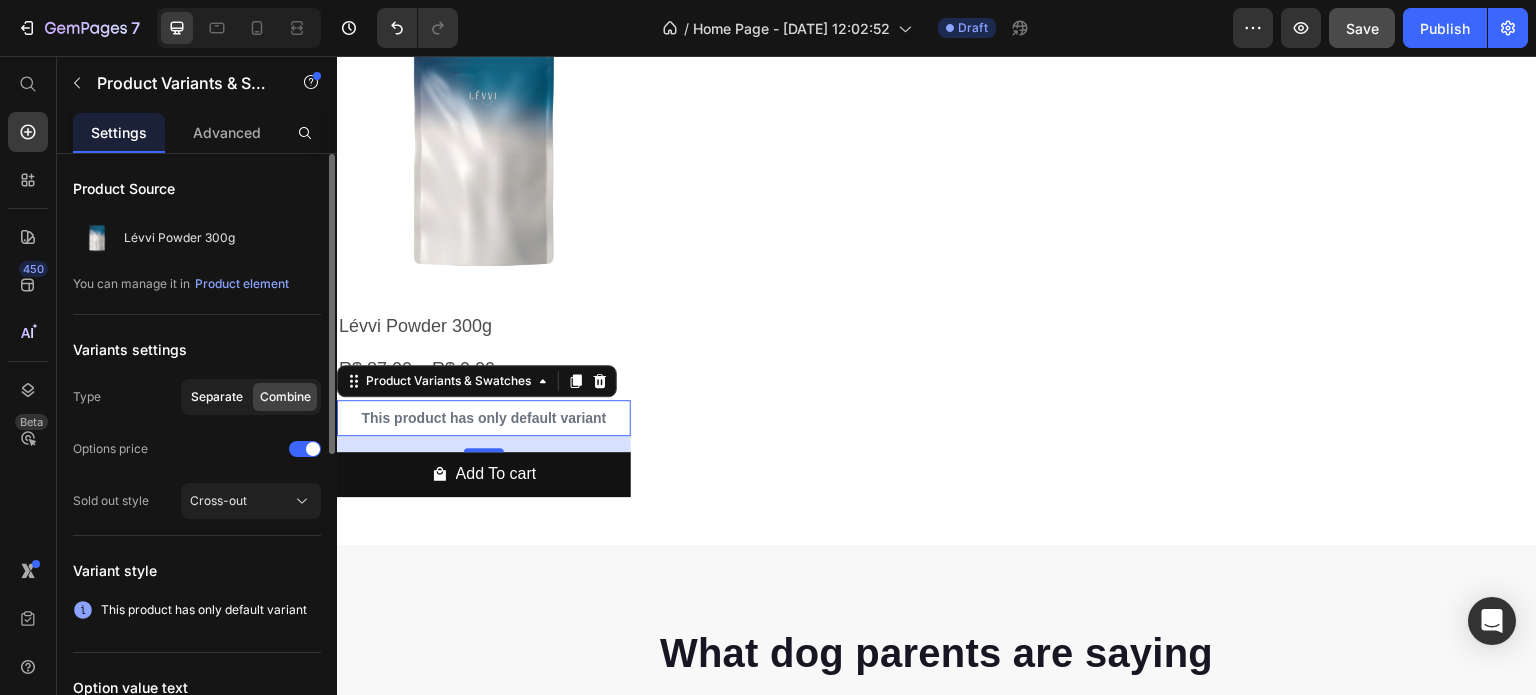 click on "Separate" 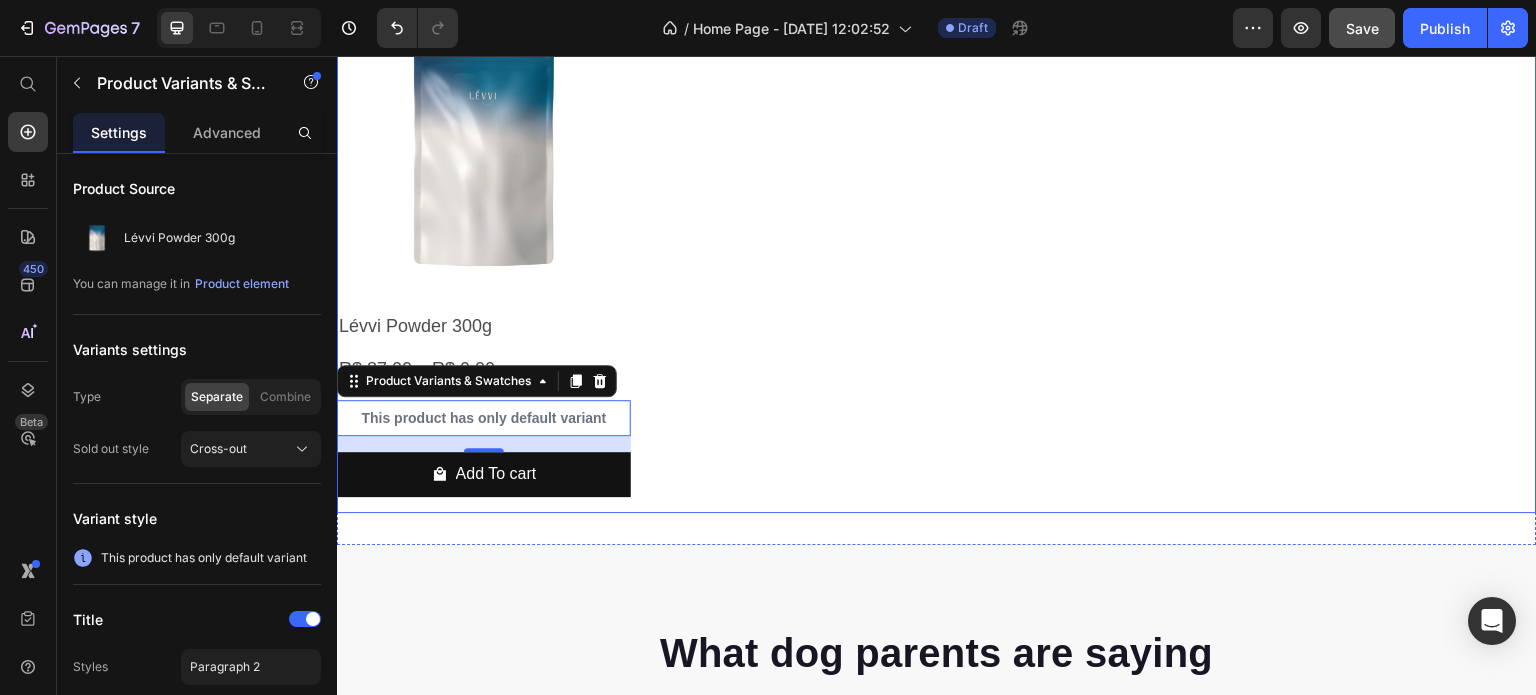 scroll, scrollTop: 700, scrollLeft: 0, axis: vertical 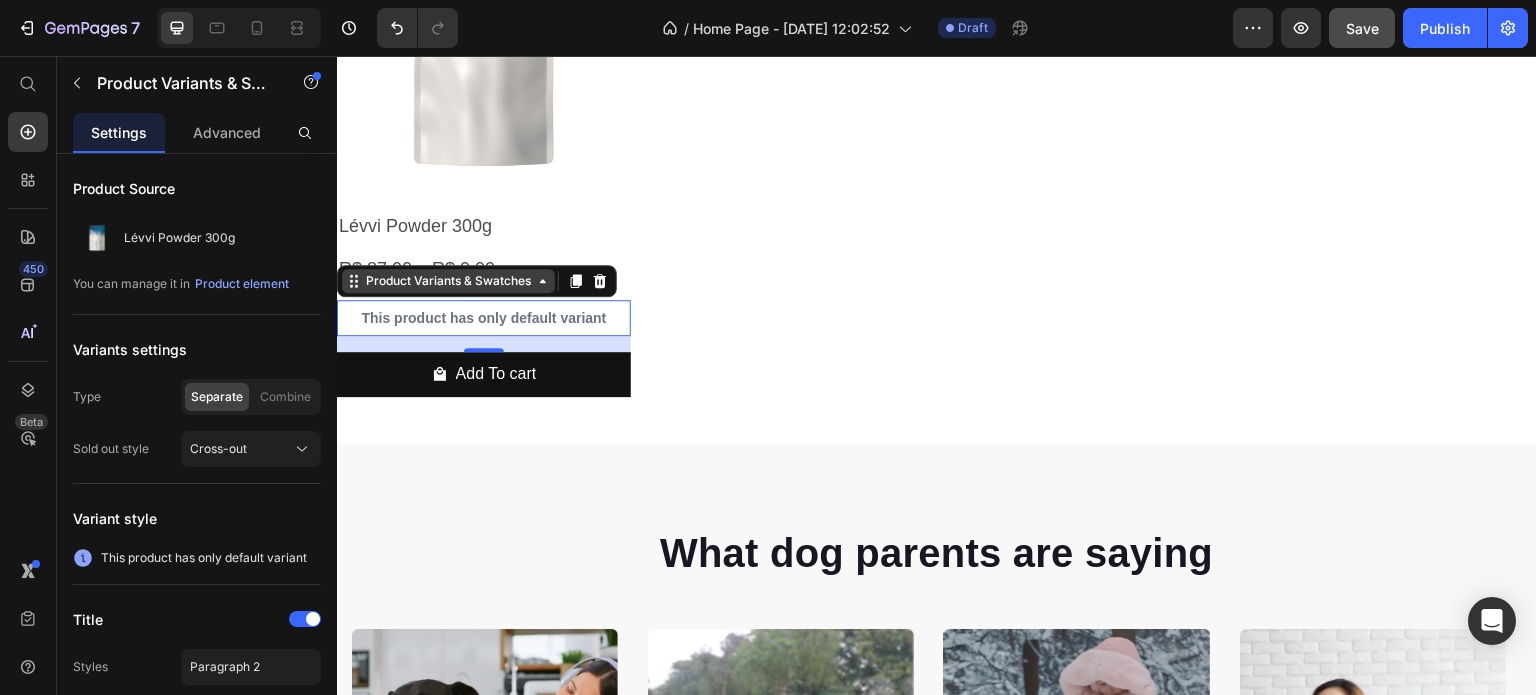 click 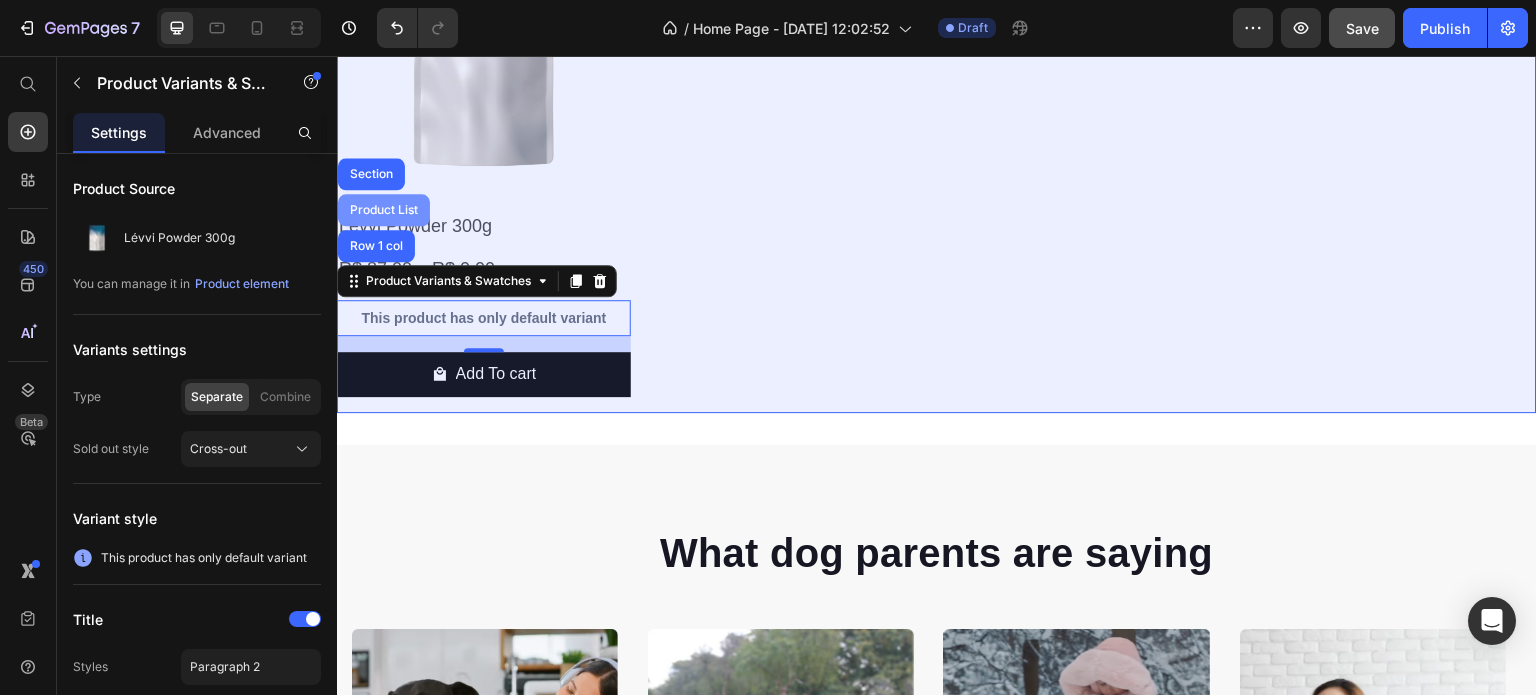 click on "Product List" at bounding box center (384, 210) 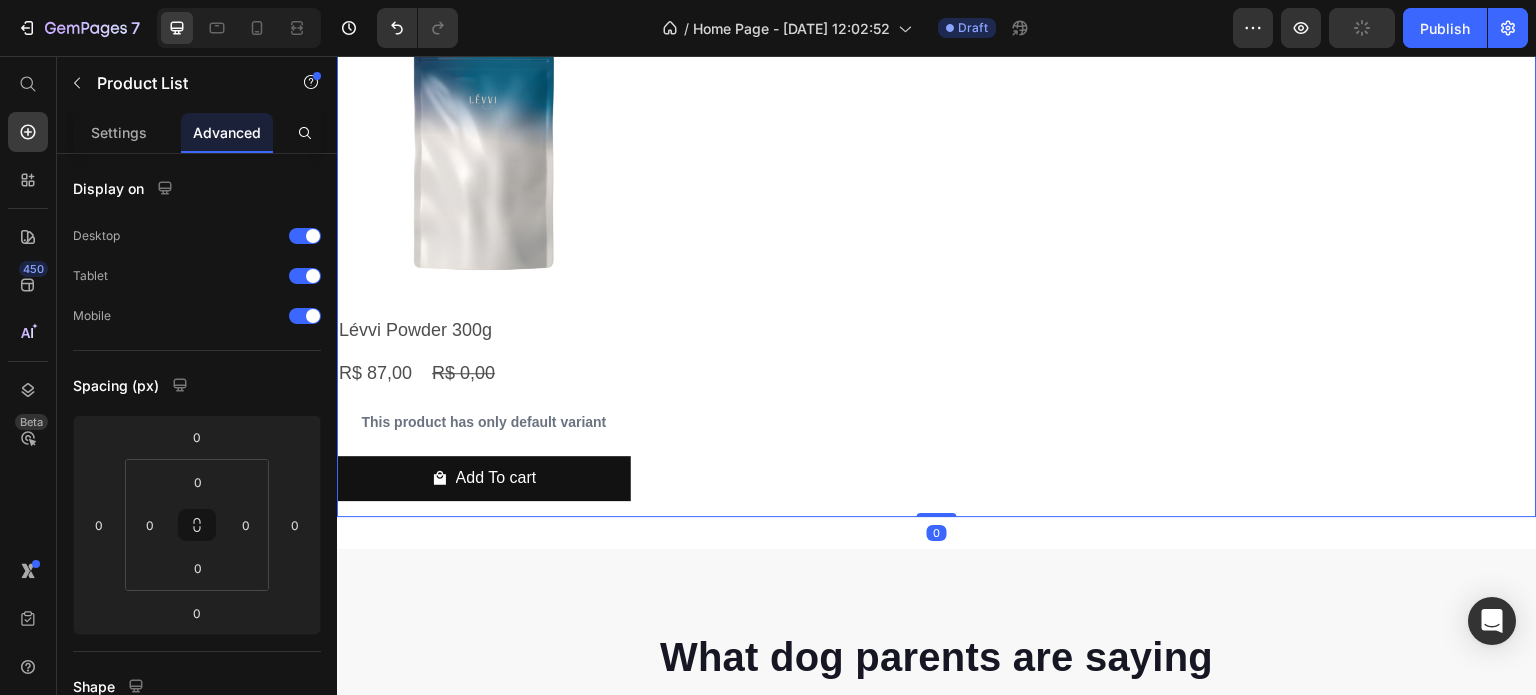 scroll, scrollTop: 500, scrollLeft: 0, axis: vertical 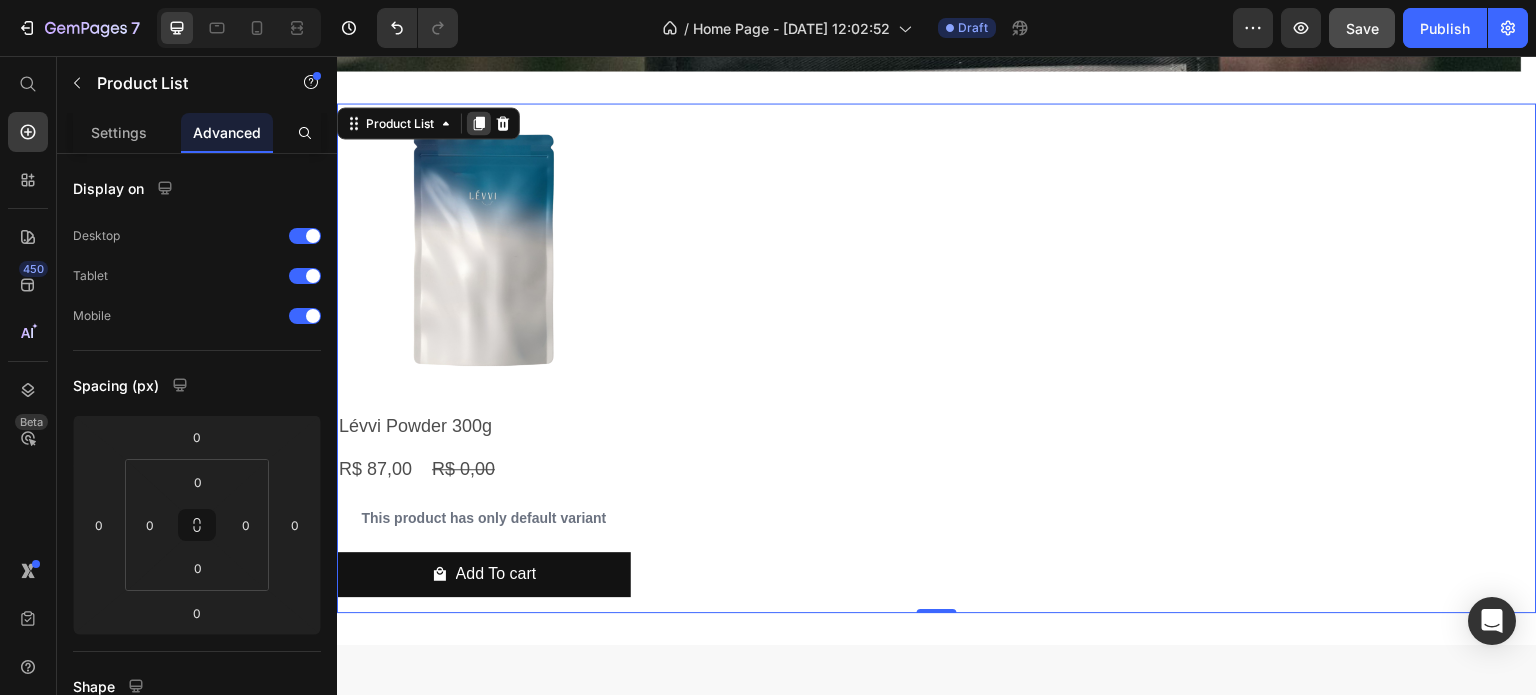 click 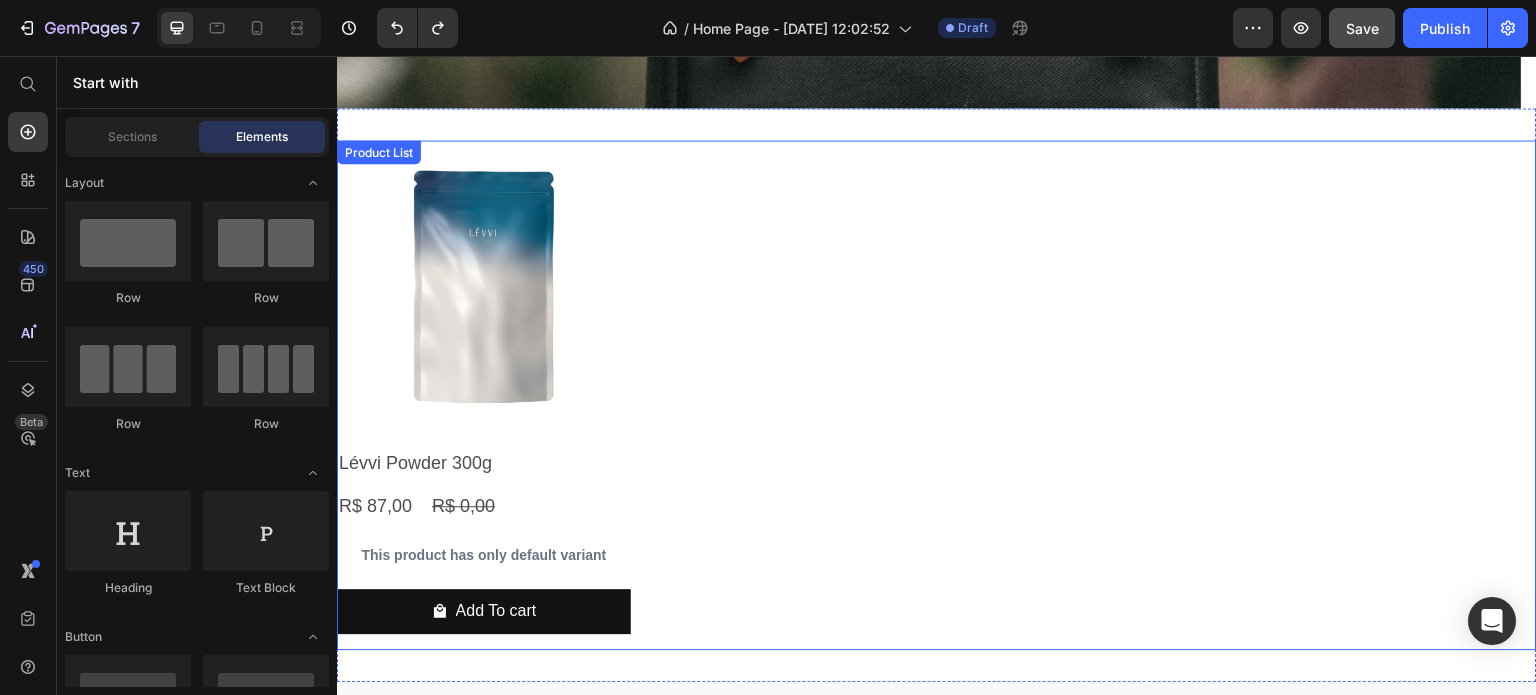 scroll, scrollTop: 461, scrollLeft: 0, axis: vertical 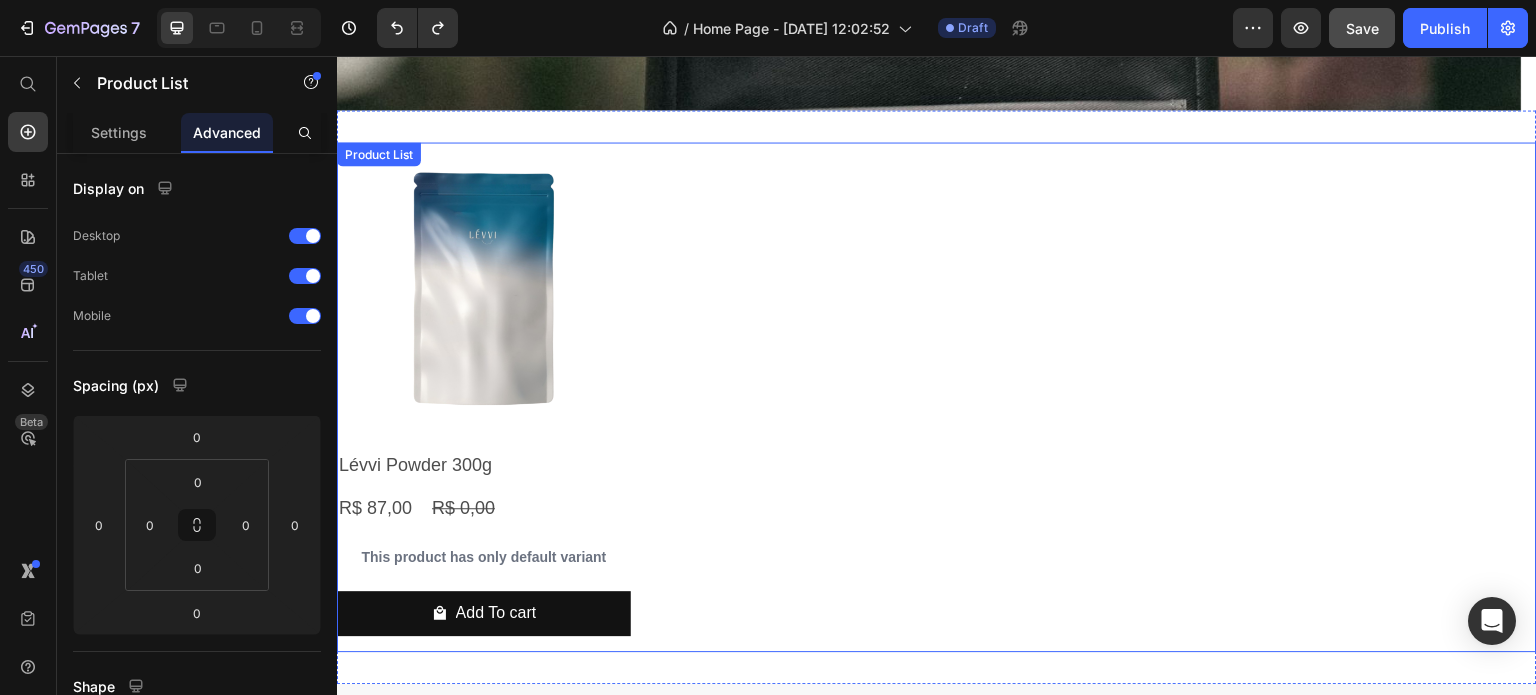click on "Product Images Lévvi Powder 300g Product Title R$ 87,00 Product Price R$ 0,00 Product Price Row This product has only default variant Product Variants & Swatches Add To cart Product Cart Button Row" at bounding box center (937, 397) 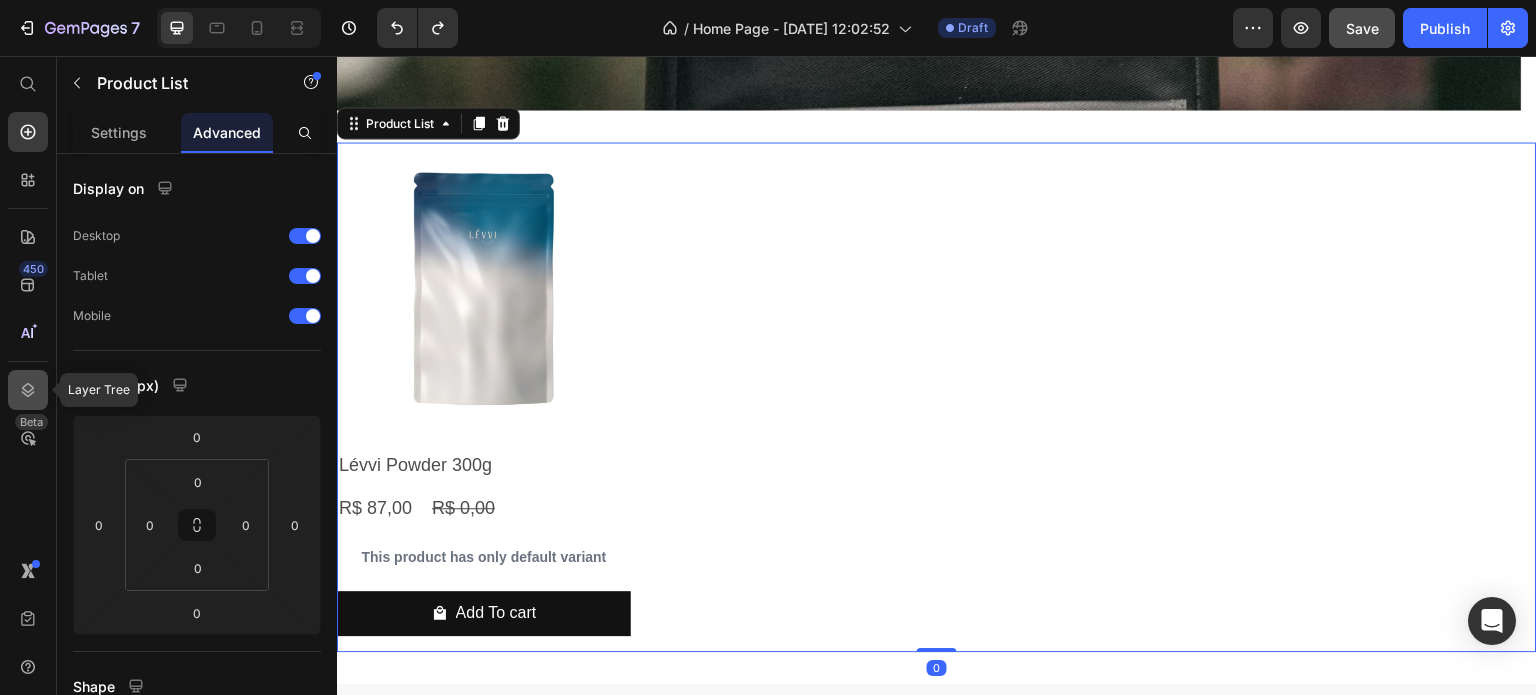click 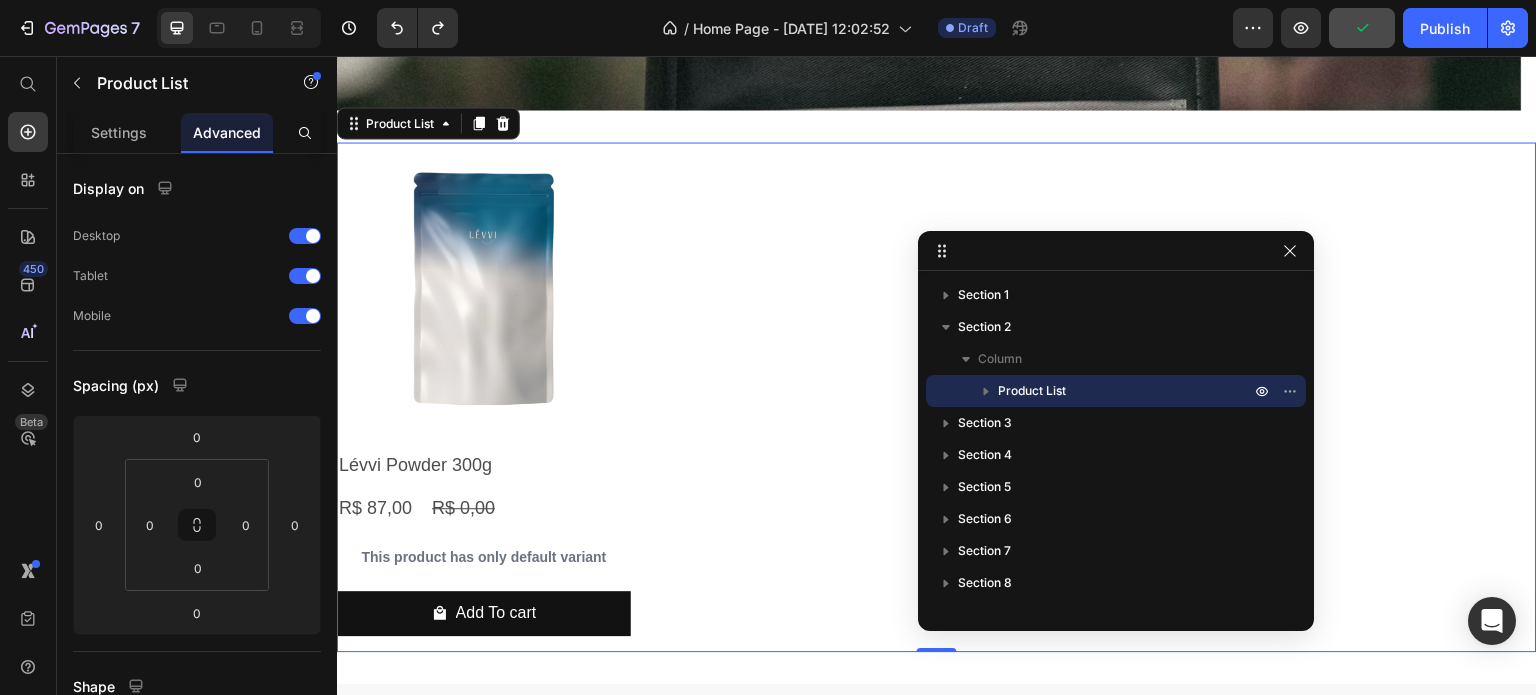 click 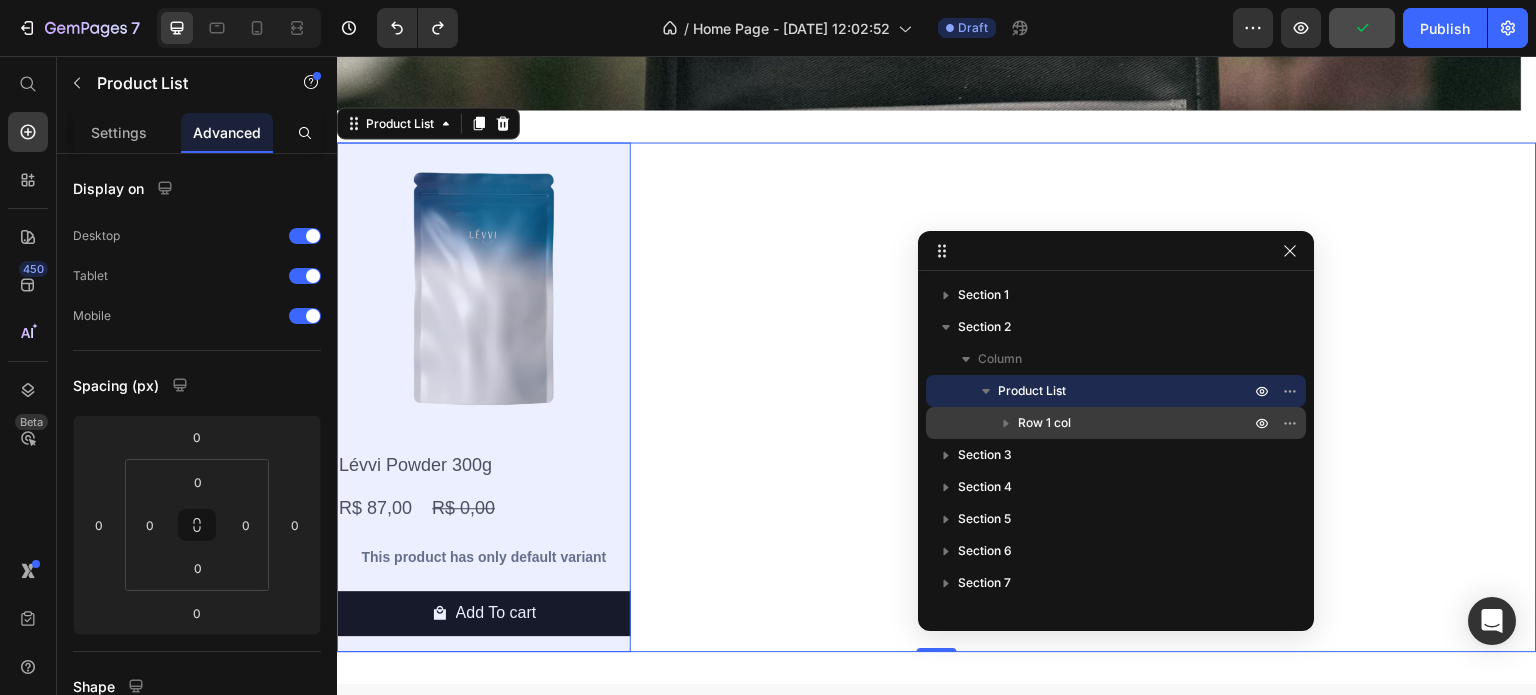 click 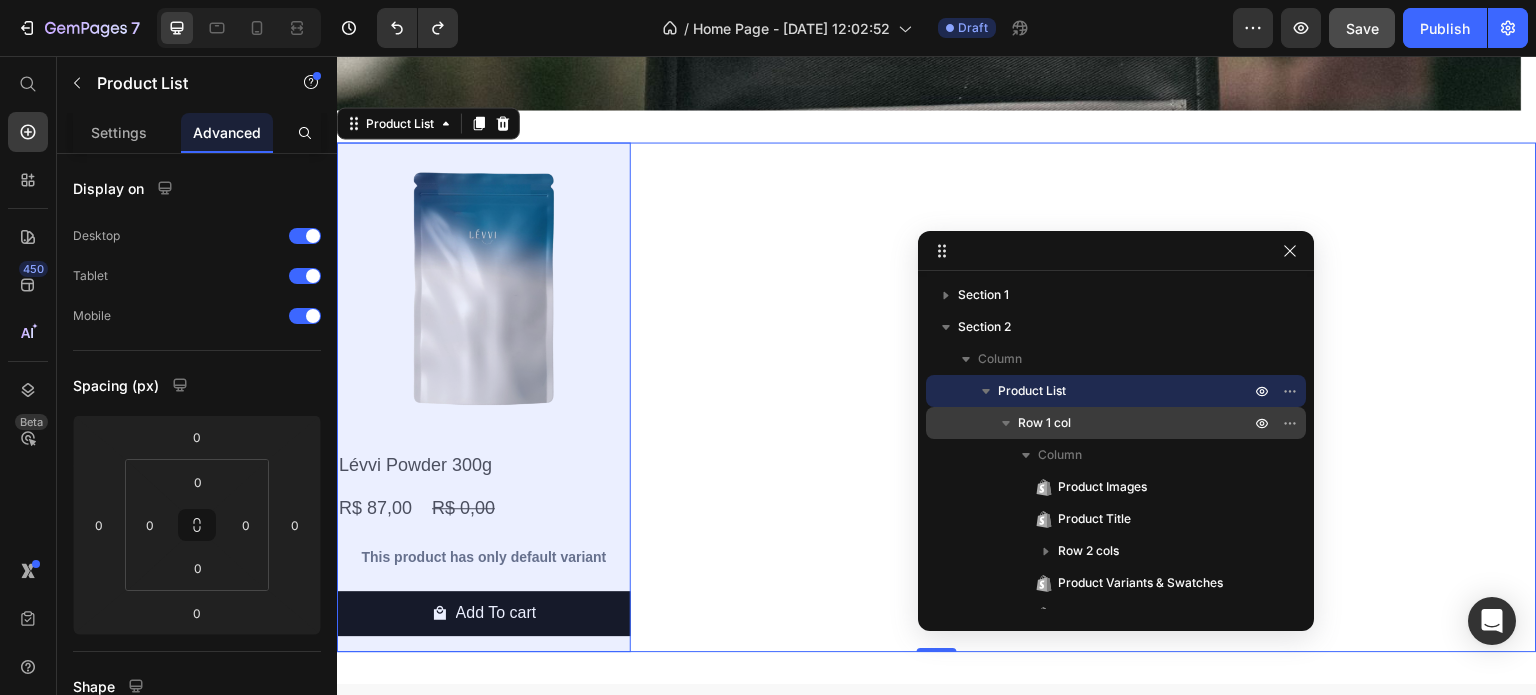 click 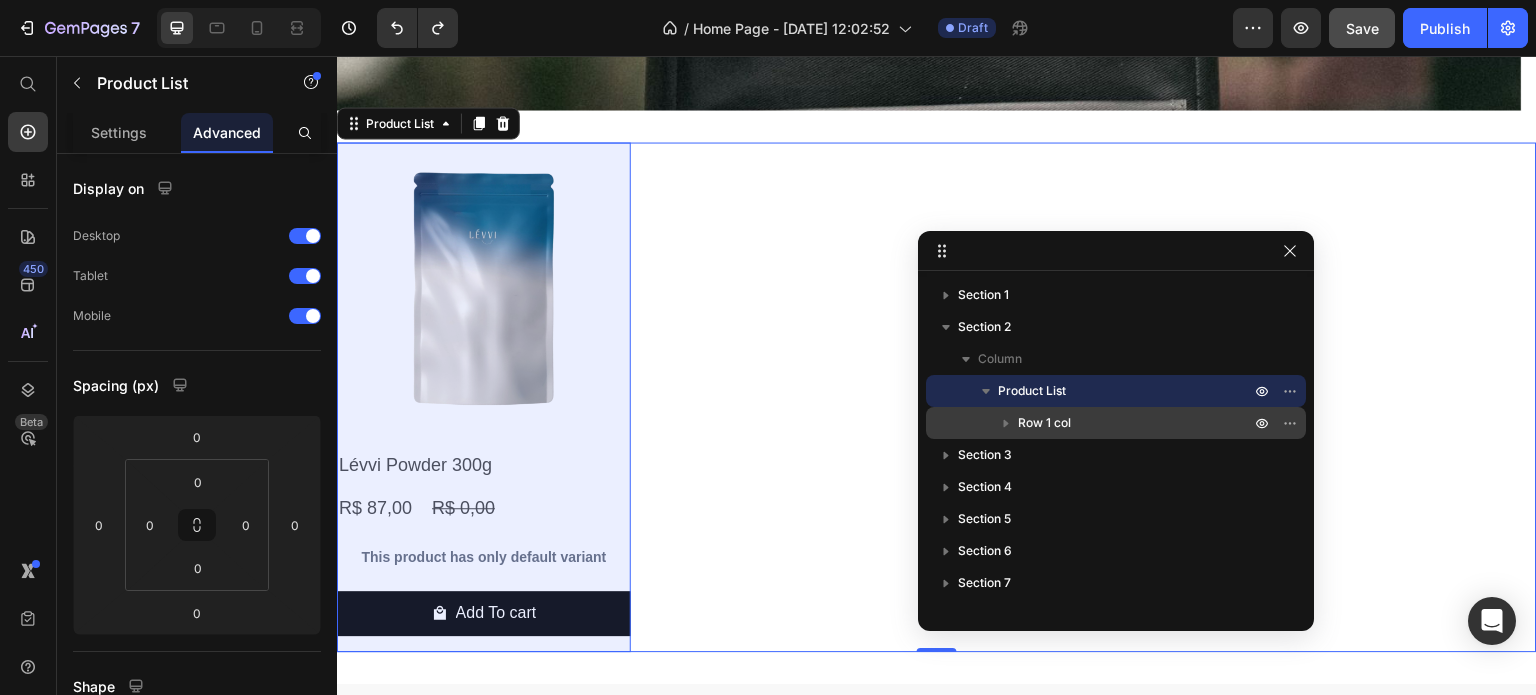 click 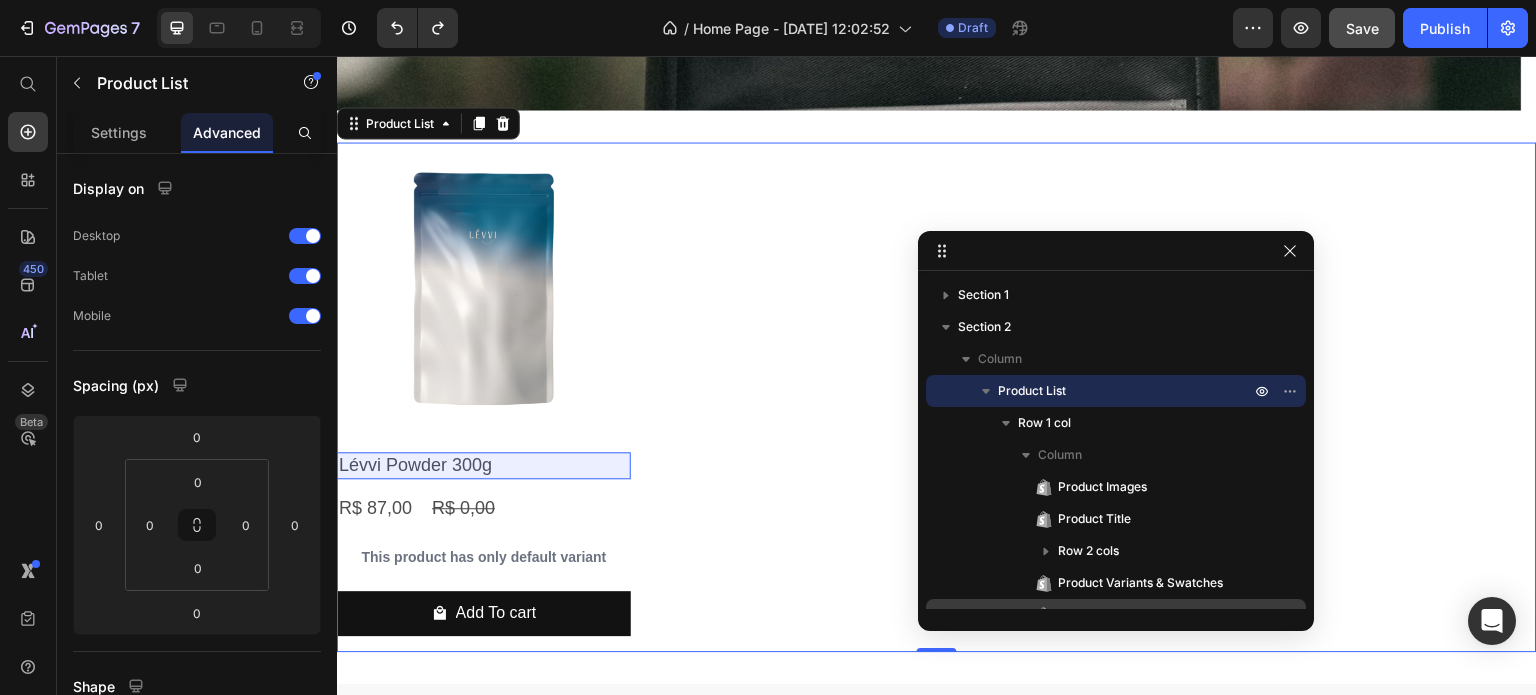 scroll, scrollTop: 100, scrollLeft: 0, axis: vertical 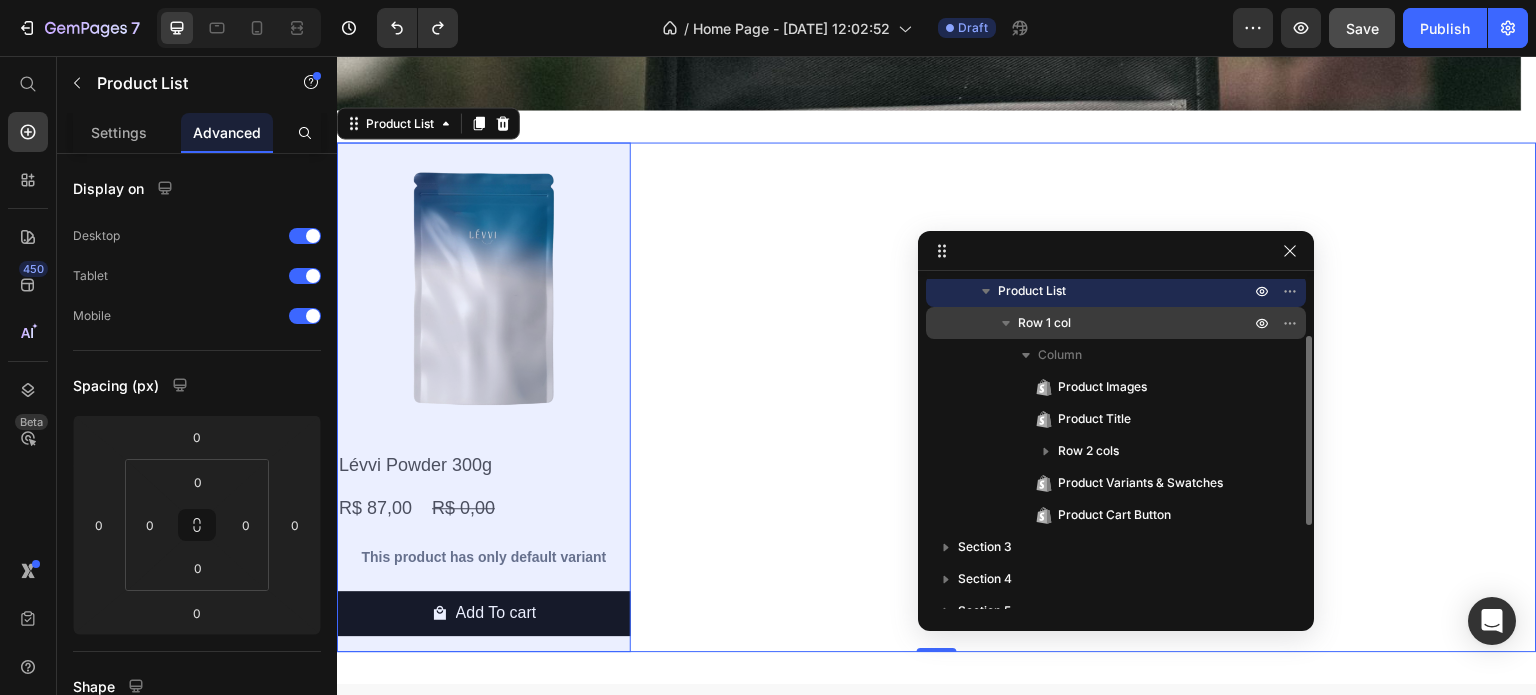 click 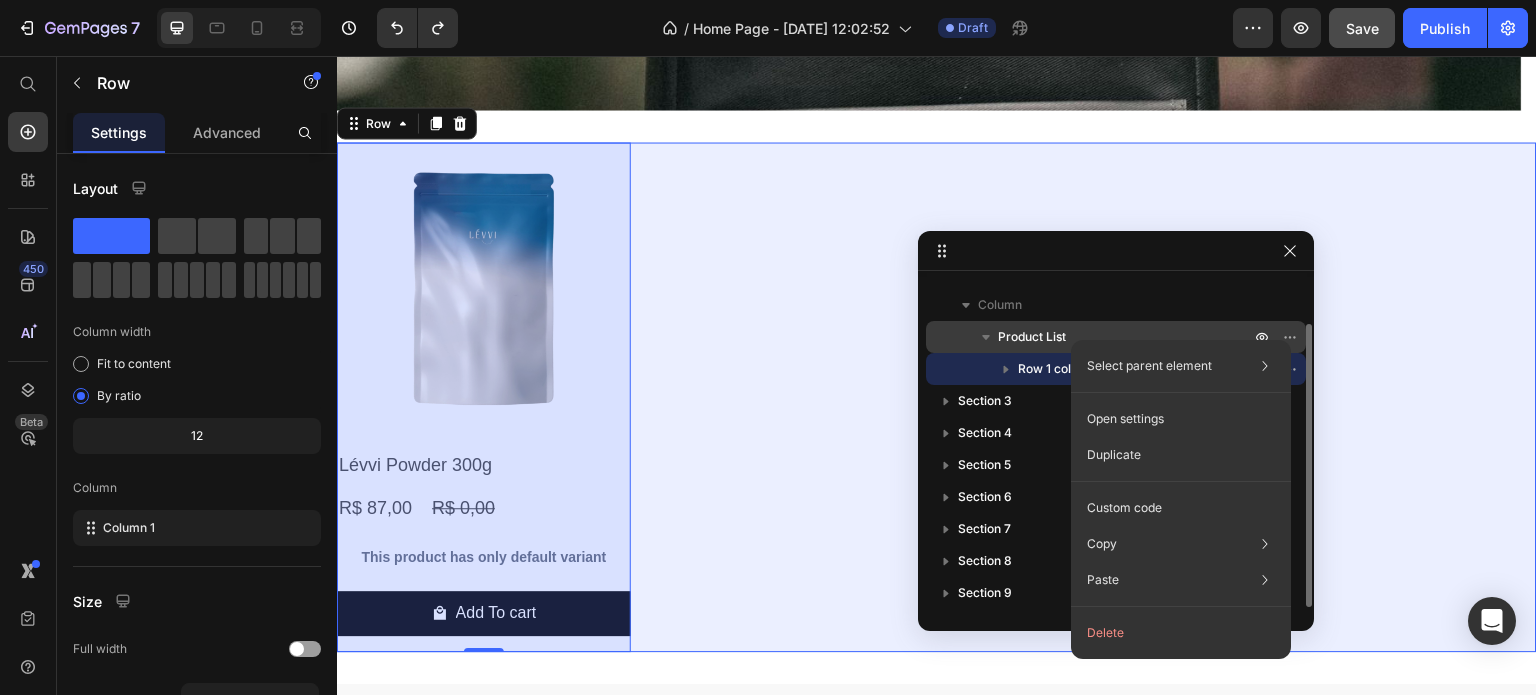 scroll, scrollTop: 53, scrollLeft: 0, axis: vertical 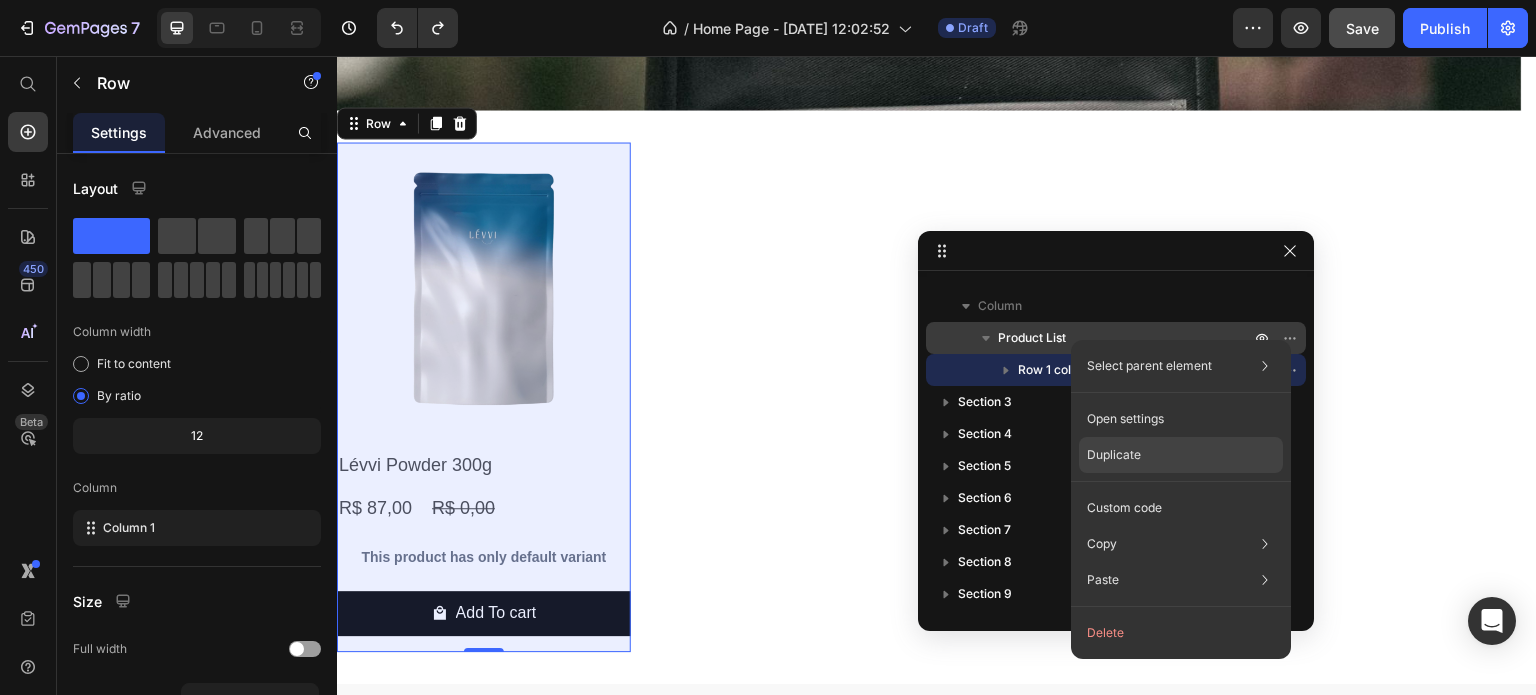 click on "Duplicate" at bounding box center (1114, 455) 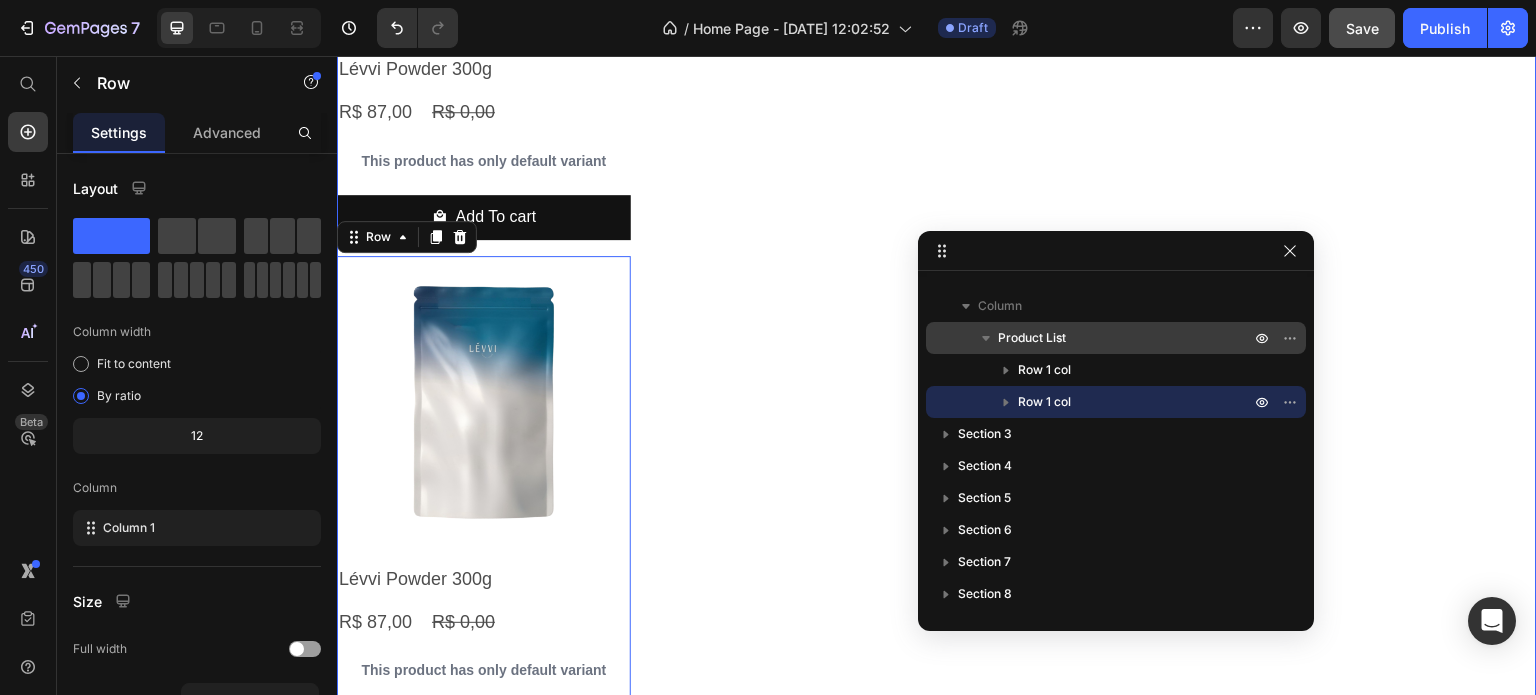 scroll, scrollTop: 782, scrollLeft: 0, axis: vertical 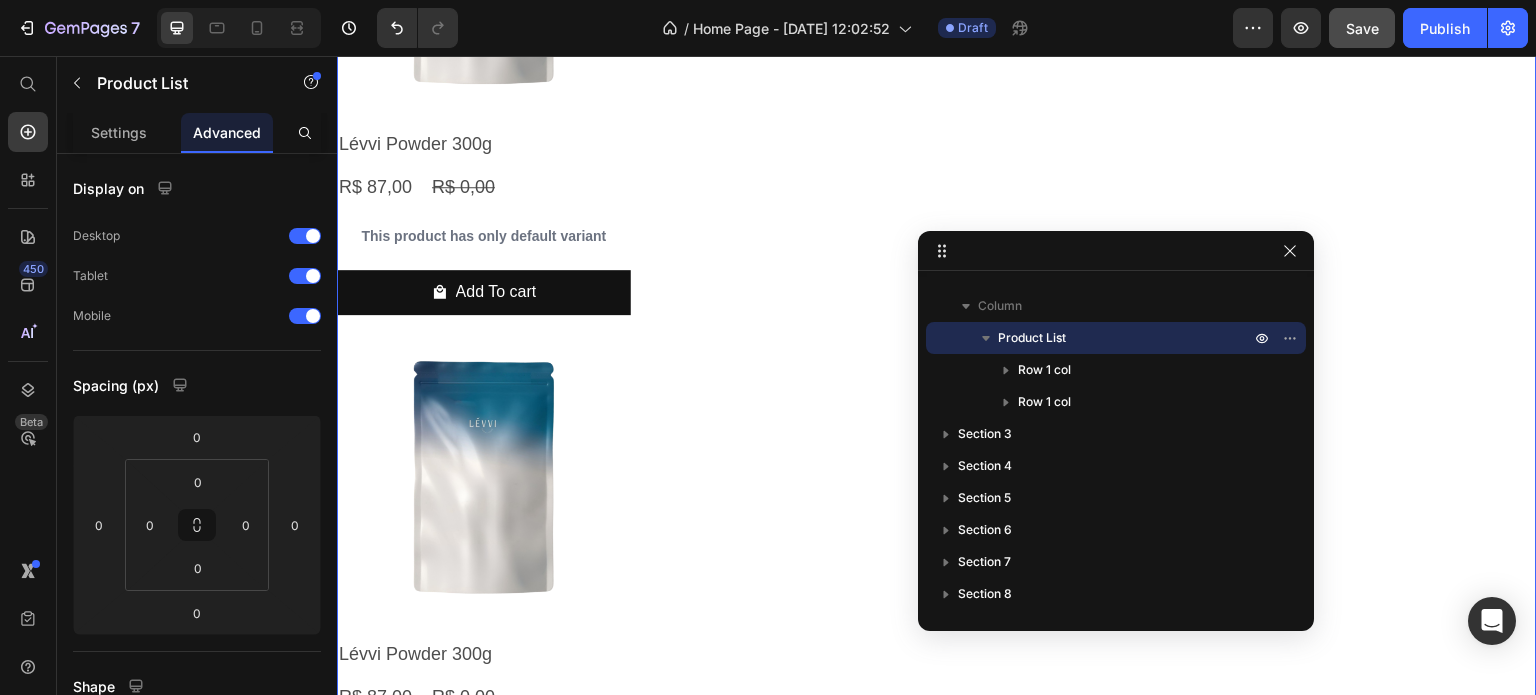 click on "Product Images Lévvi Powder 300g Product Title R$ 87,00 Product Price R$ 0,00 Product Price Row This product has only default variant Product Variants & Swatches Add To cart Product Cart Button Row Product Images Lévvi Powder 300g Product Title R$ 87,00 Product Price R$ 0,00 Product Price Row This product has only default variant Product Variants & Swatches Add To cart Product Cart Button Row" at bounding box center (937, 330) 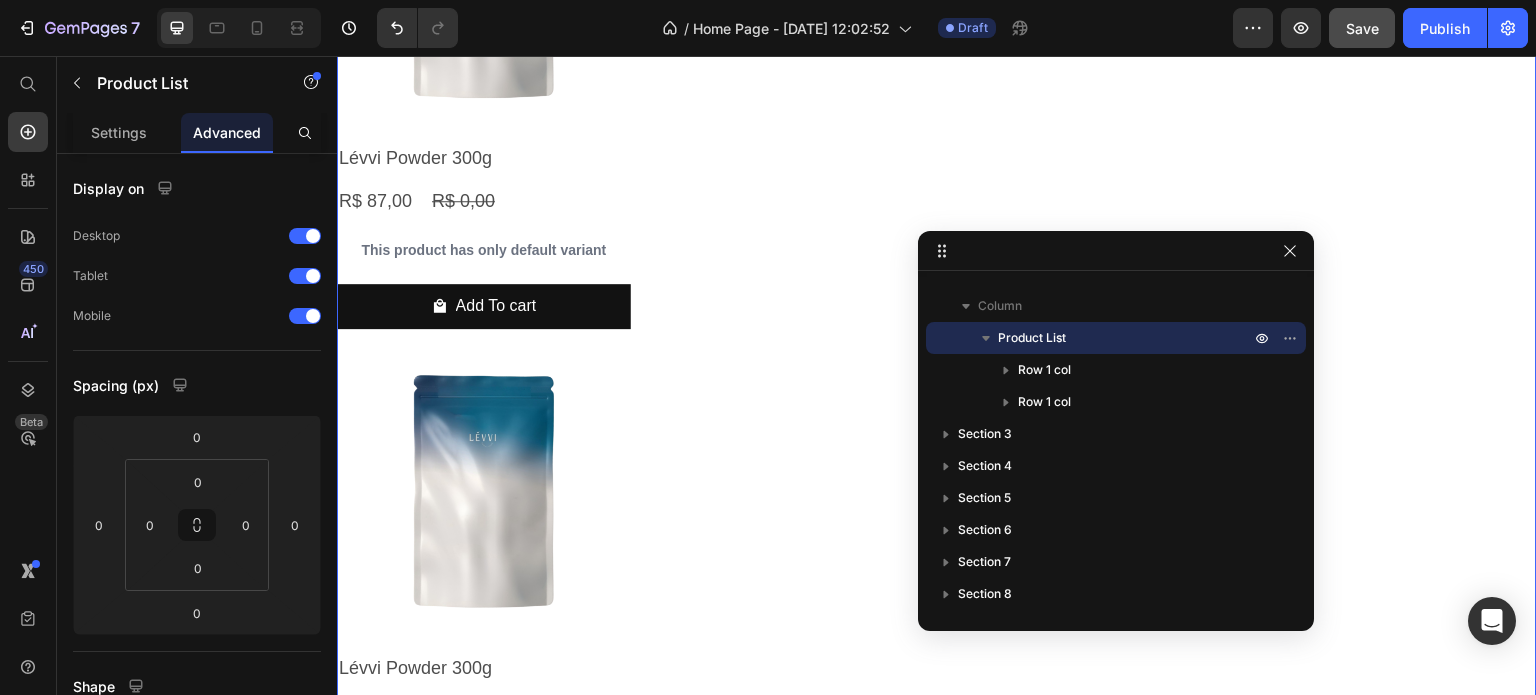 scroll, scrollTop: 0, scrollLeft: 0, axis: both 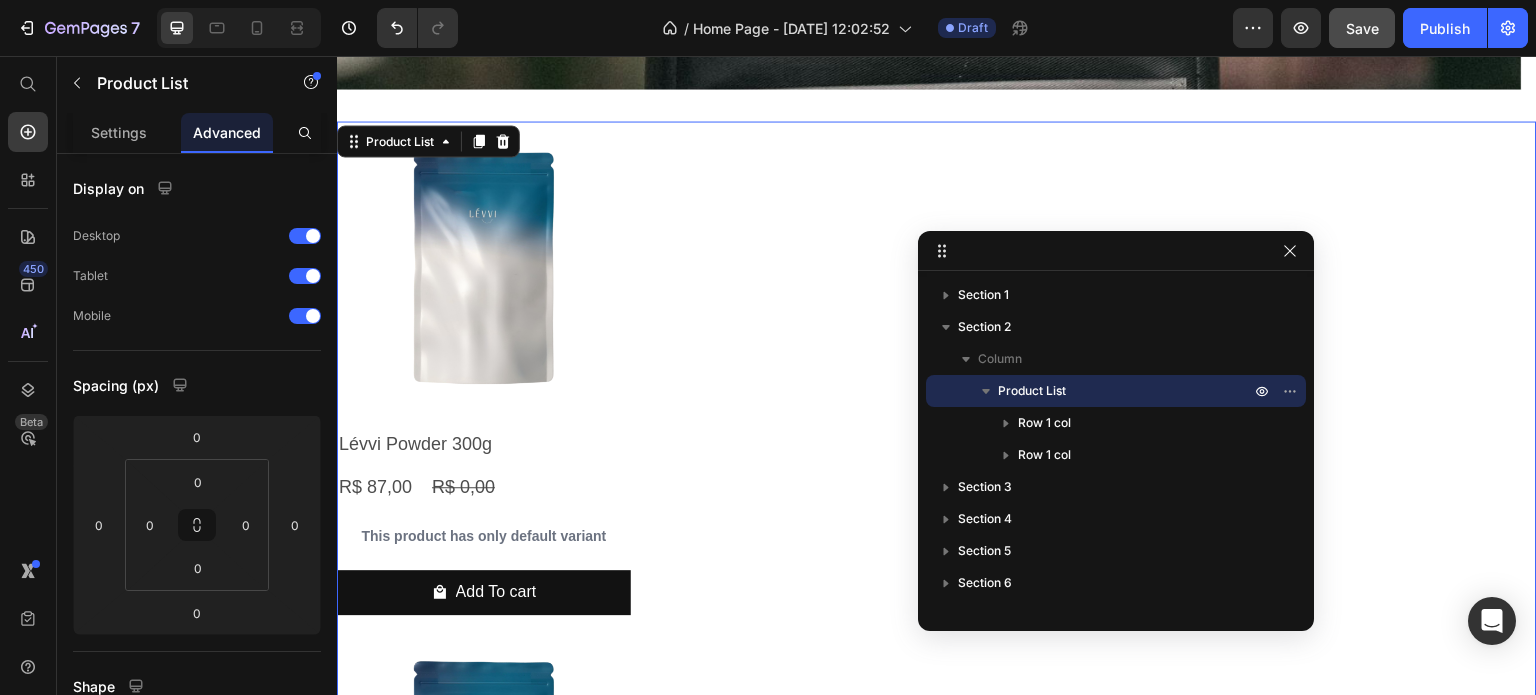click on "Product Images Lévvi Powder 300g Product Title R$ 87,00 Product Price R$ 0,00 Product Price Row This product has only default variant Product Variants & Swatches Add To cart Product Cart Button Row Product Images Lévvi Powder 300g Product Title R$ 87,00 Product Price R$ 0,00 Product Price Row This product has only default variant Product Variants & Swatches Add To cart Product Cart Button Row" at bounding box center (937, 630) 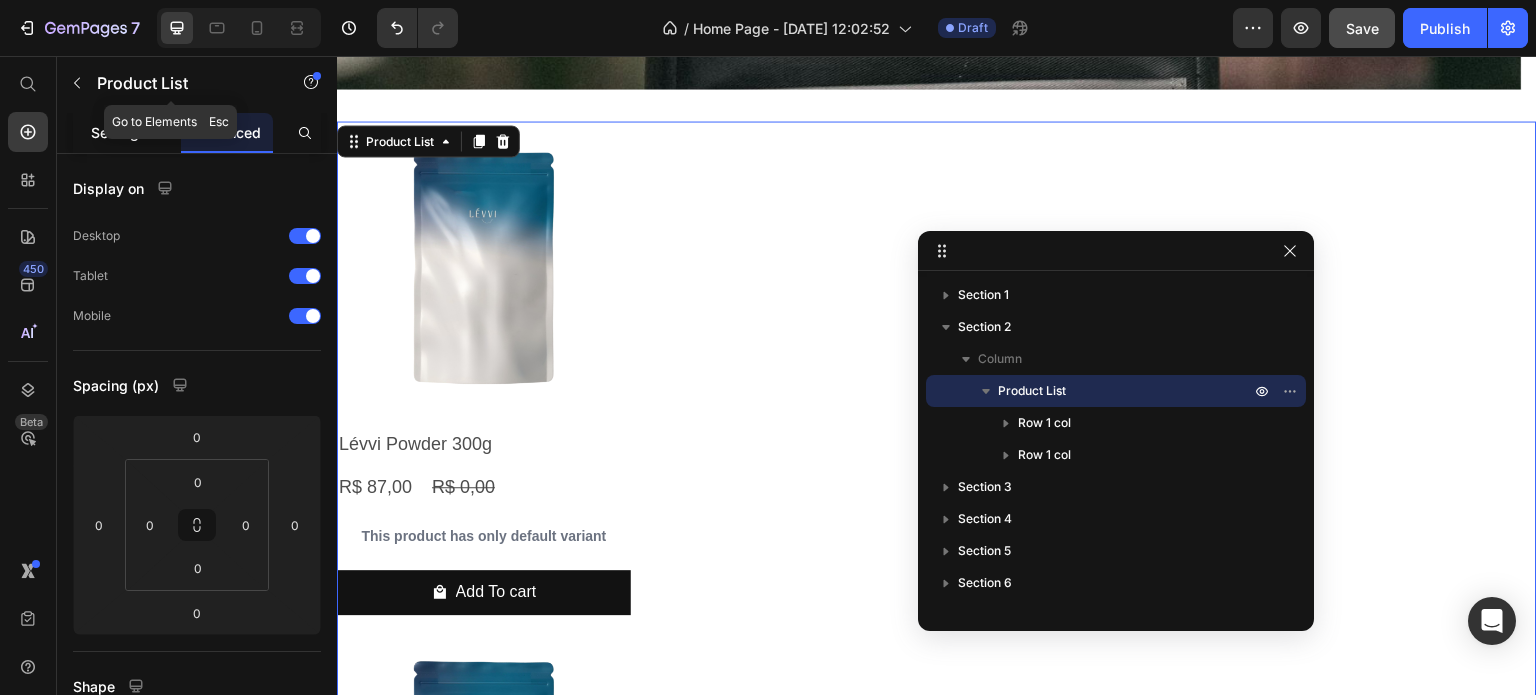click on "Settings" at bounding box center (119, 132) 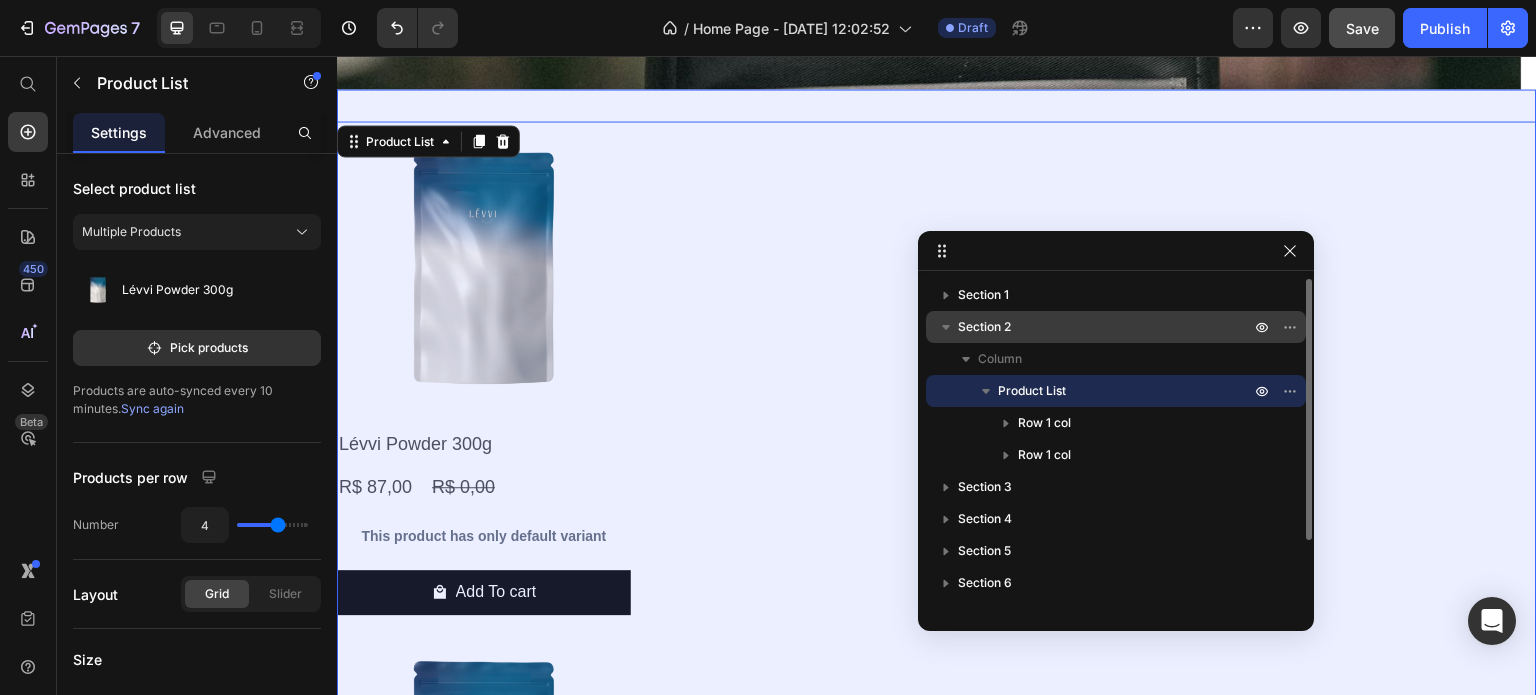 click on "Section 2" at bounding box center (984, 327) 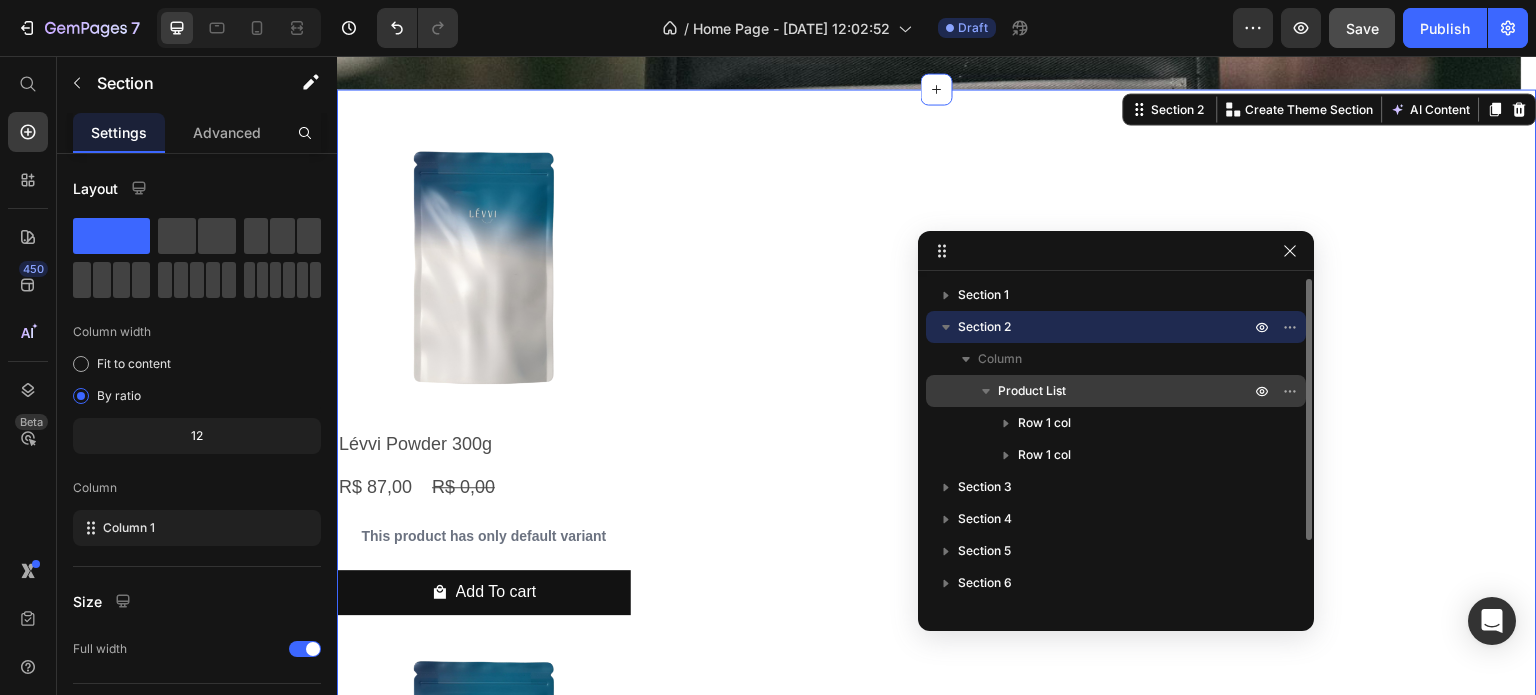 scroll, scrollTop: 444, scrollLeft: 0, axis: vertical 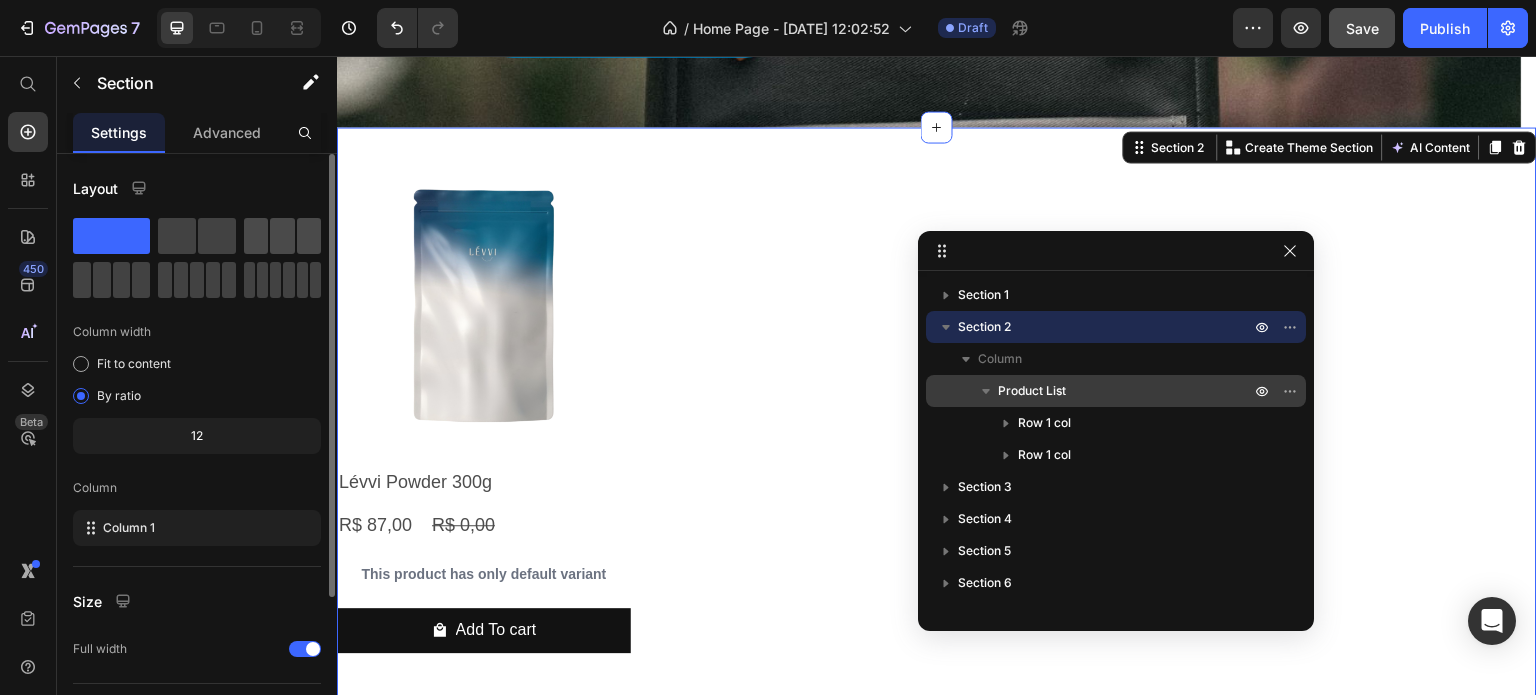 click 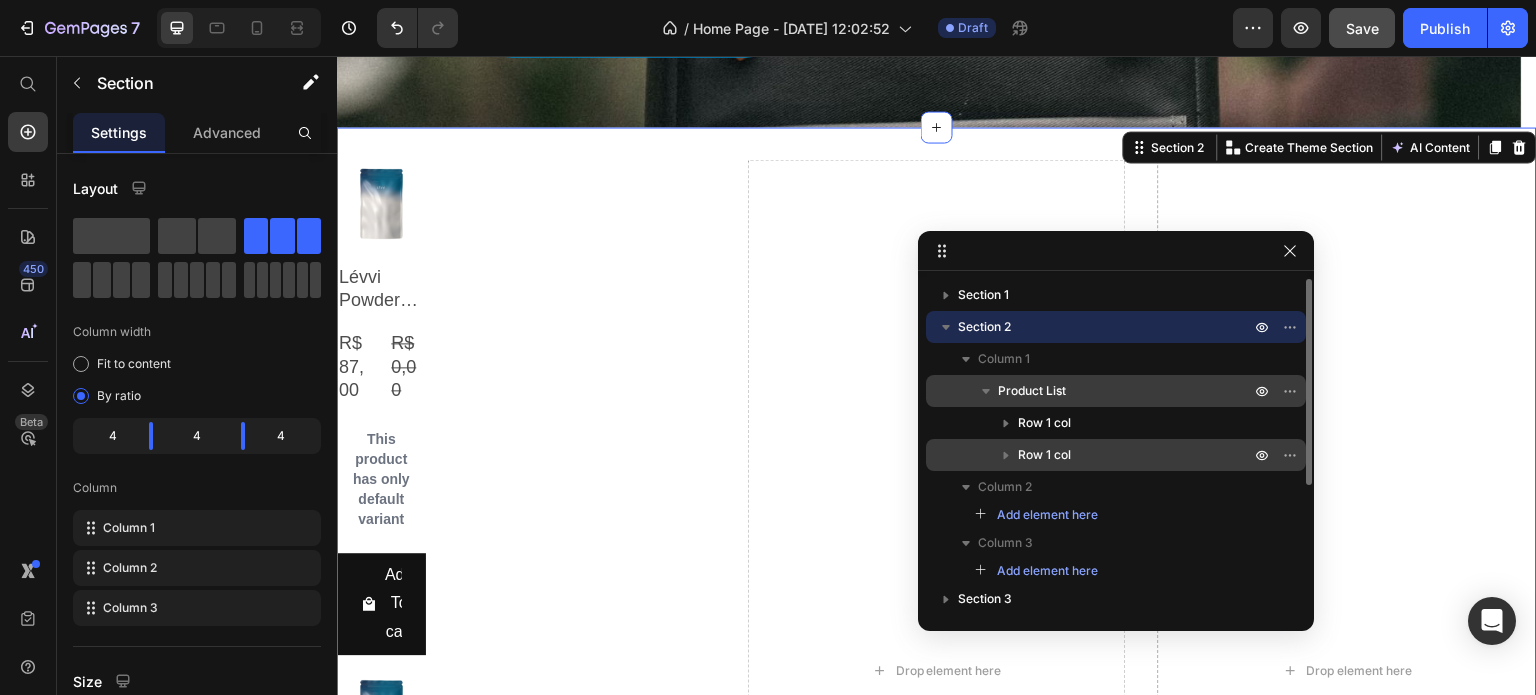 drag, startPoint x: 1028, startPoint y: 449, endPoint x: 1051, endPoint y: 462, distance: 26.41969 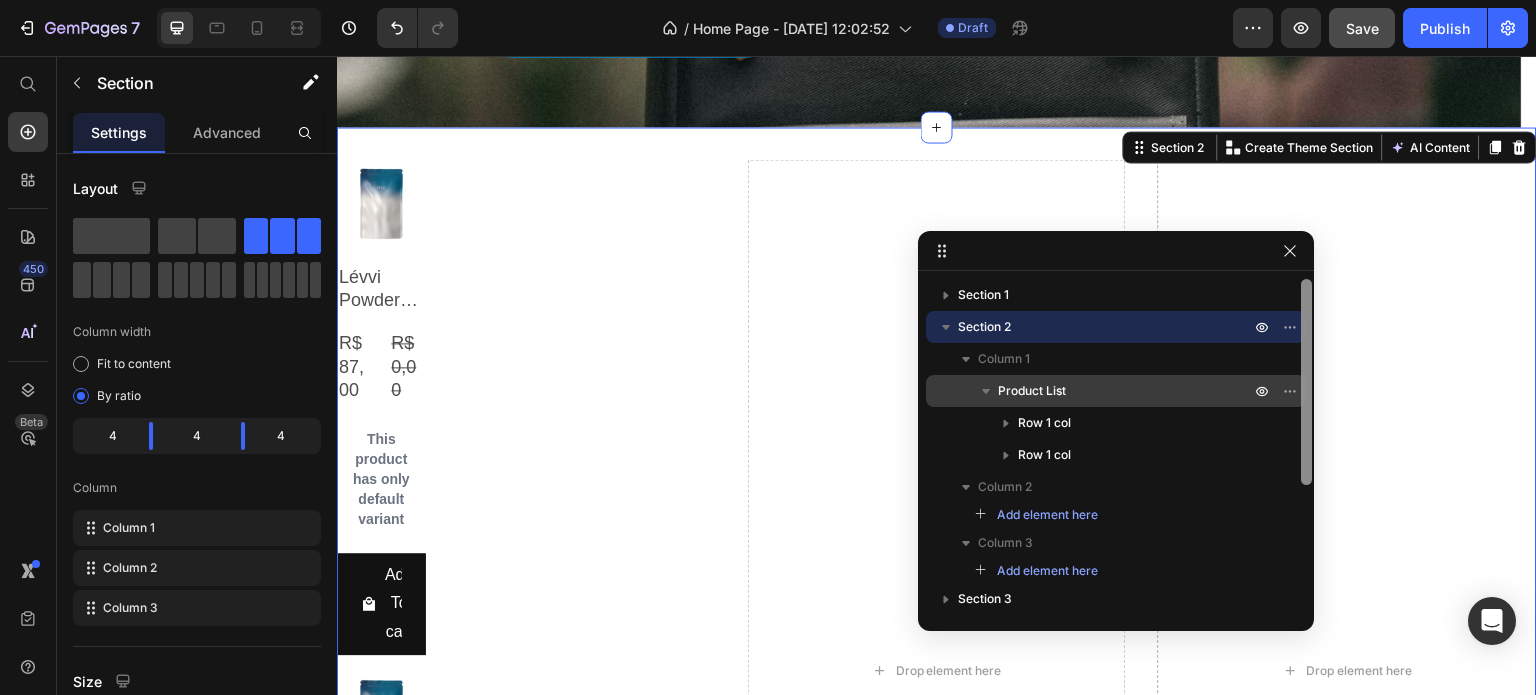 click at bounding box center [1306, 382] 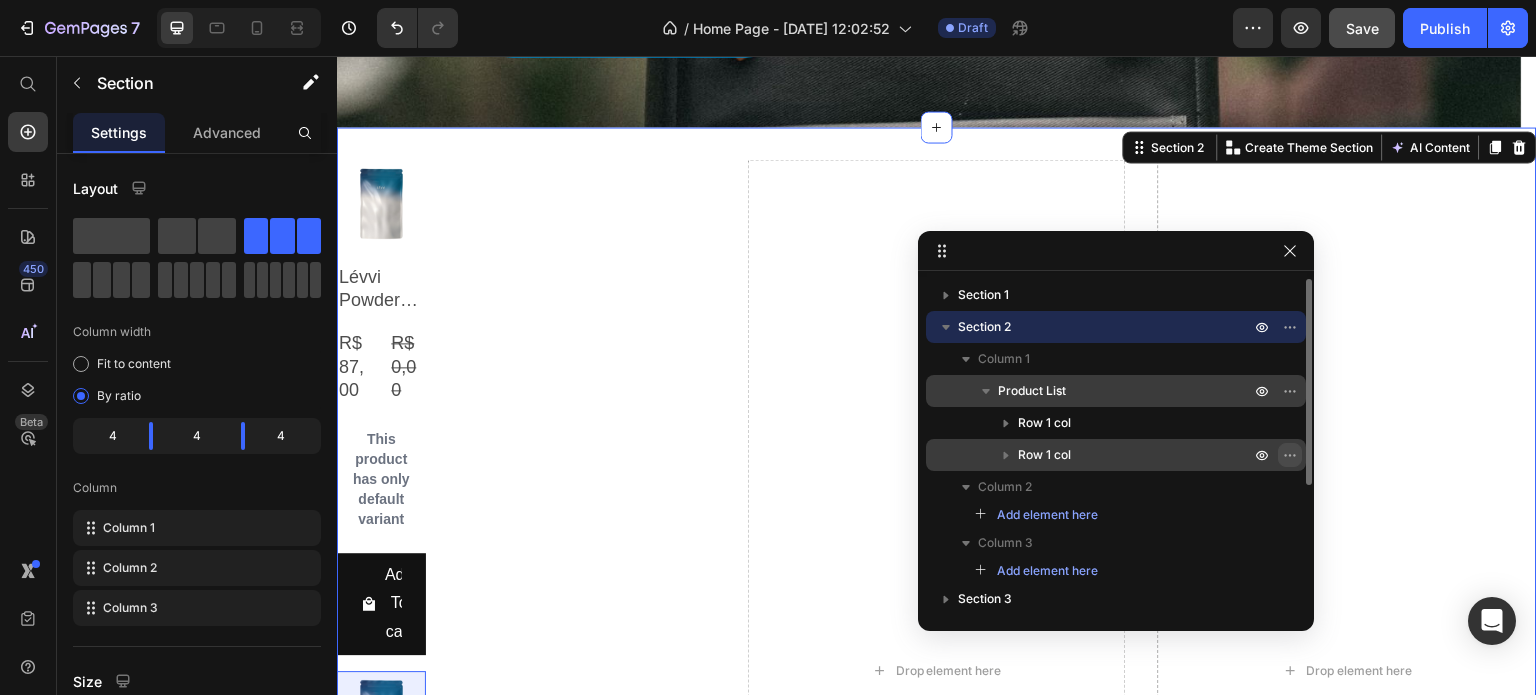 click 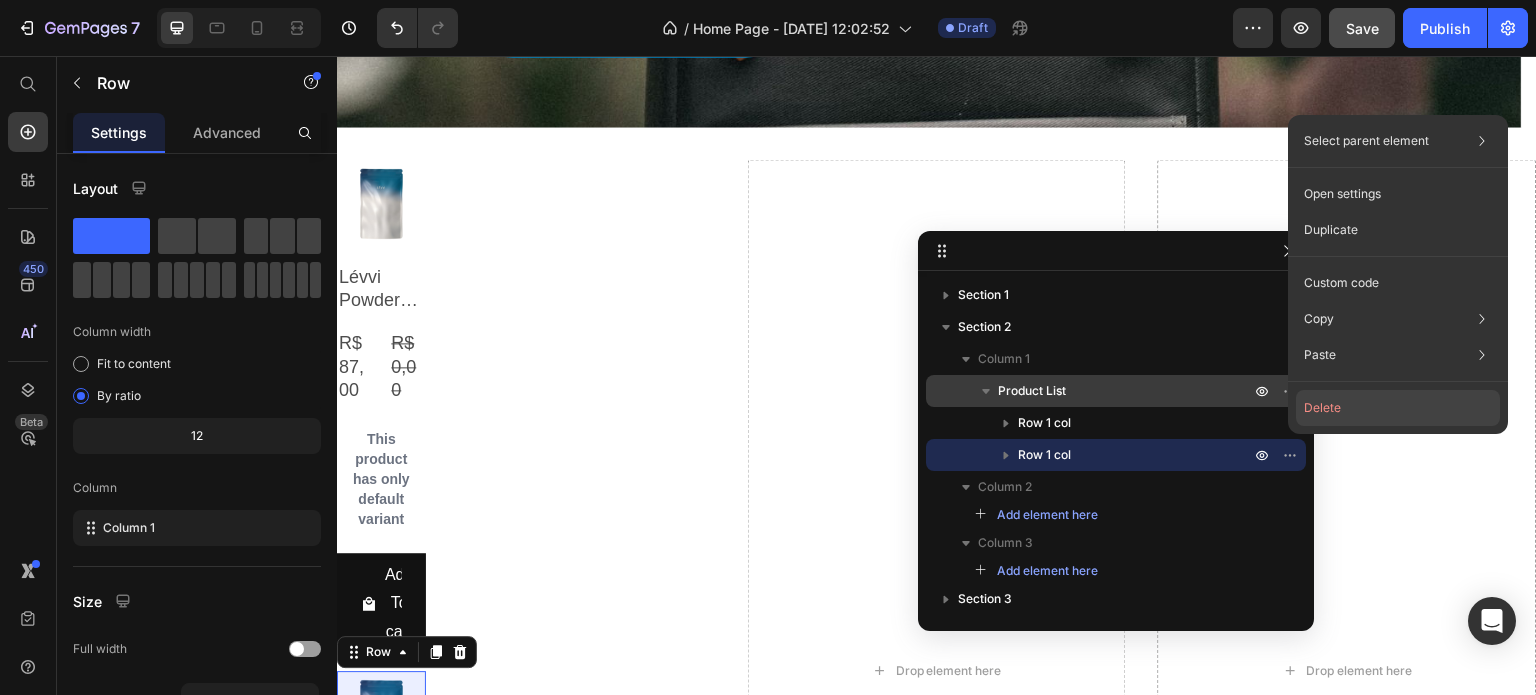 click on "Delete" 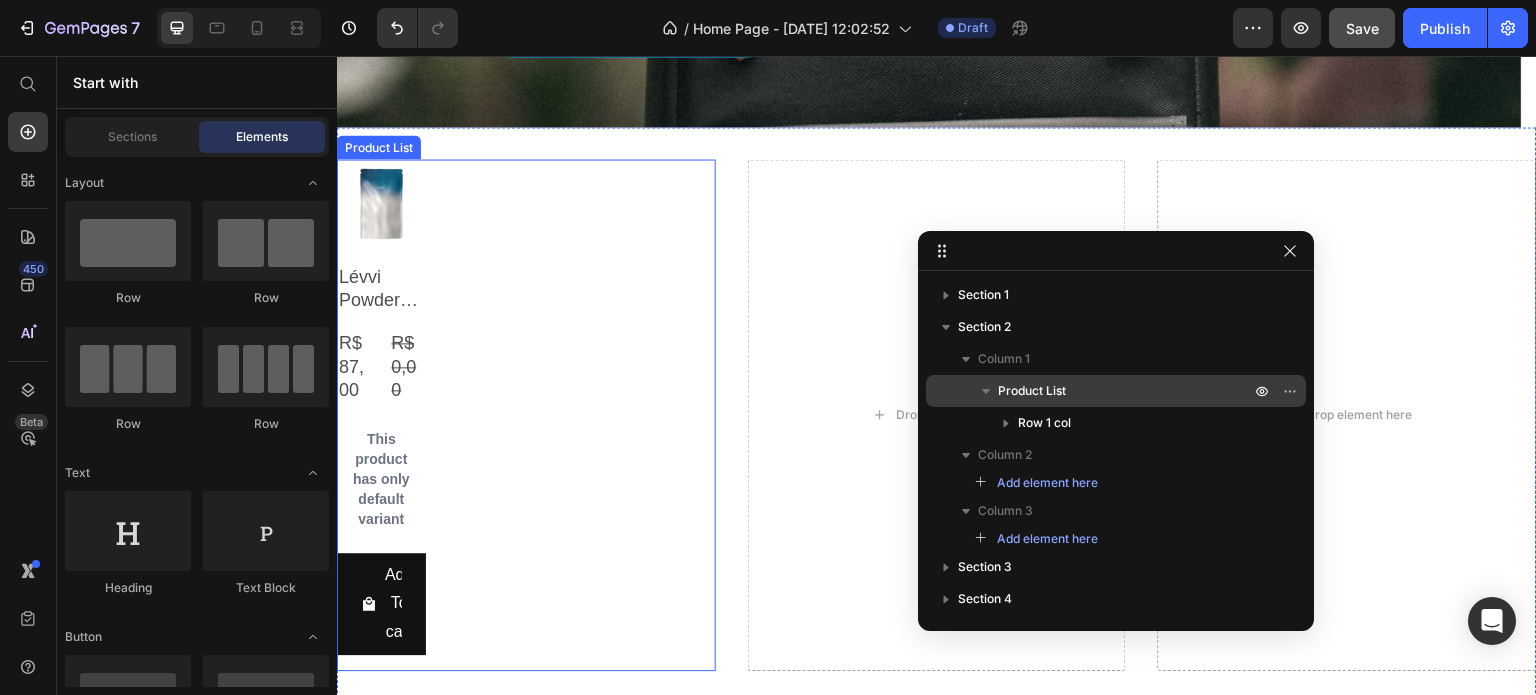 click on "Product Images Lévvi Powder 300g Product Title R$ 87,00 Product Price R$ 0,00 Product Price Row This product has only default variant Product Variants & Swatches Add To cart Product Cart Button Row" at bounding box center (526, 415) 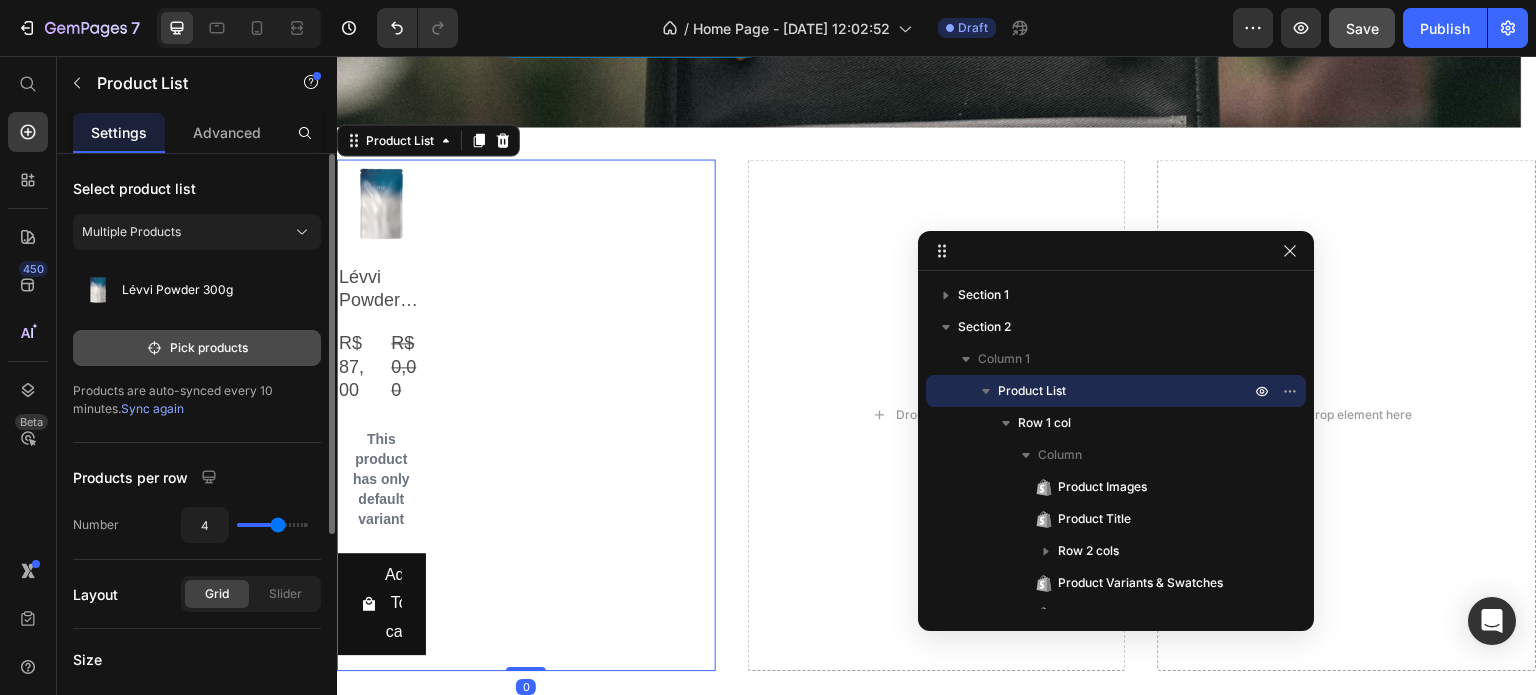 click on "Pick products" at bounding box center [197, 348] 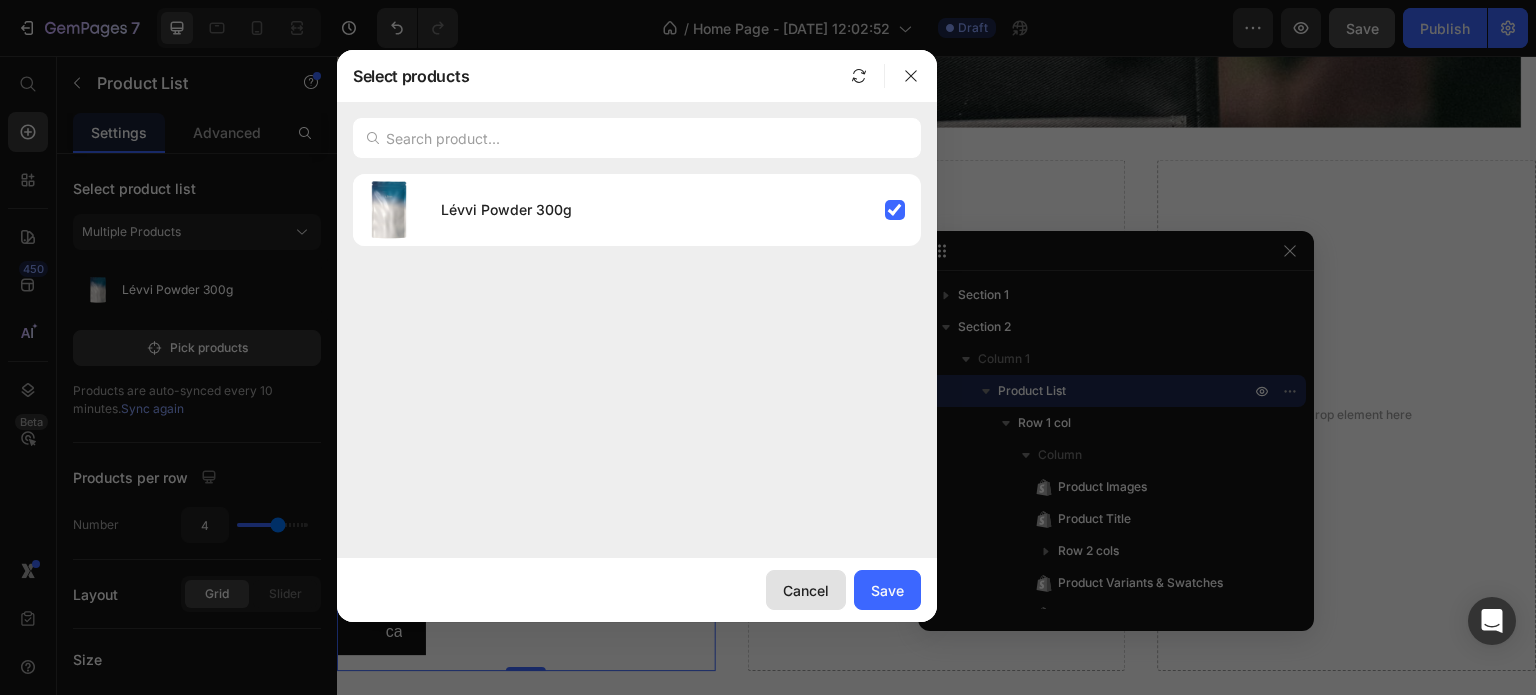 click on "Cancel" at bounding box center (806, 590) 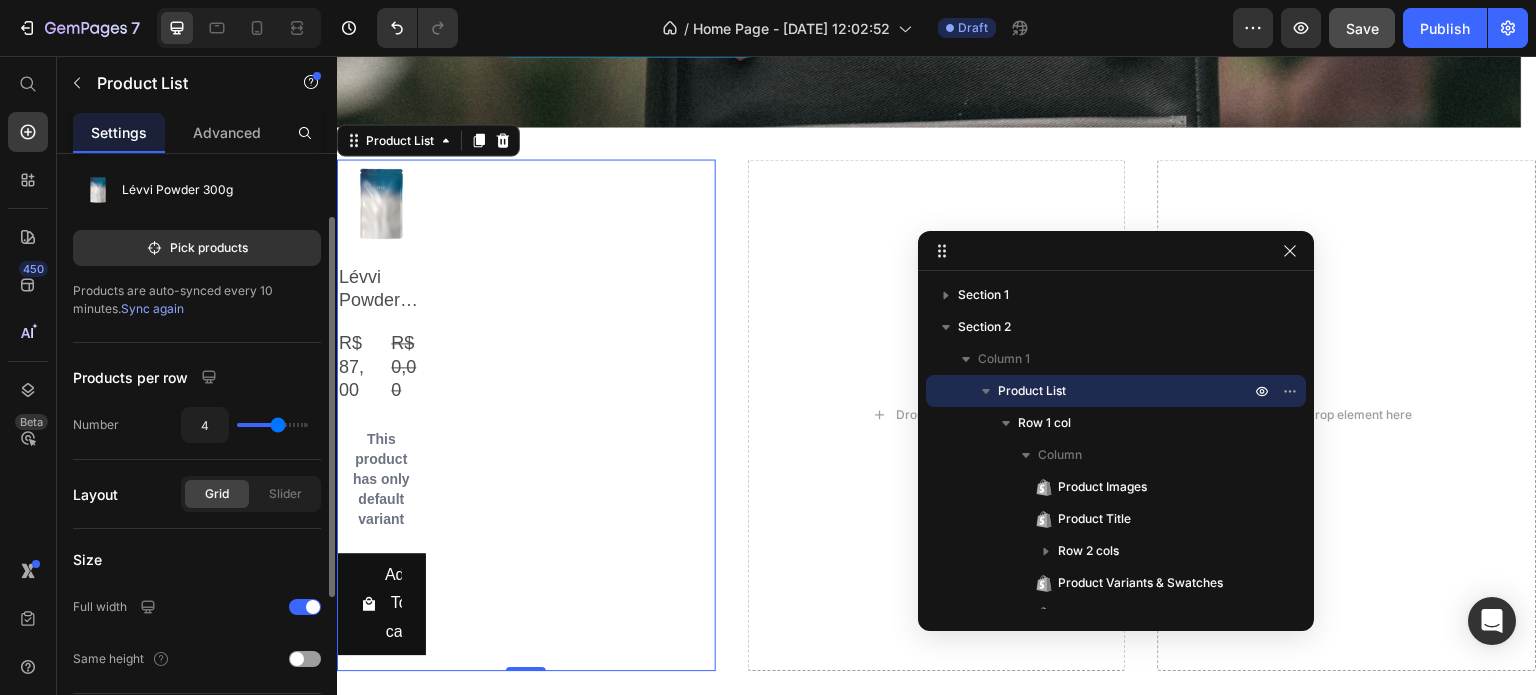 scroll, scrollTop: 0, scrollLeft: 0, axis: both 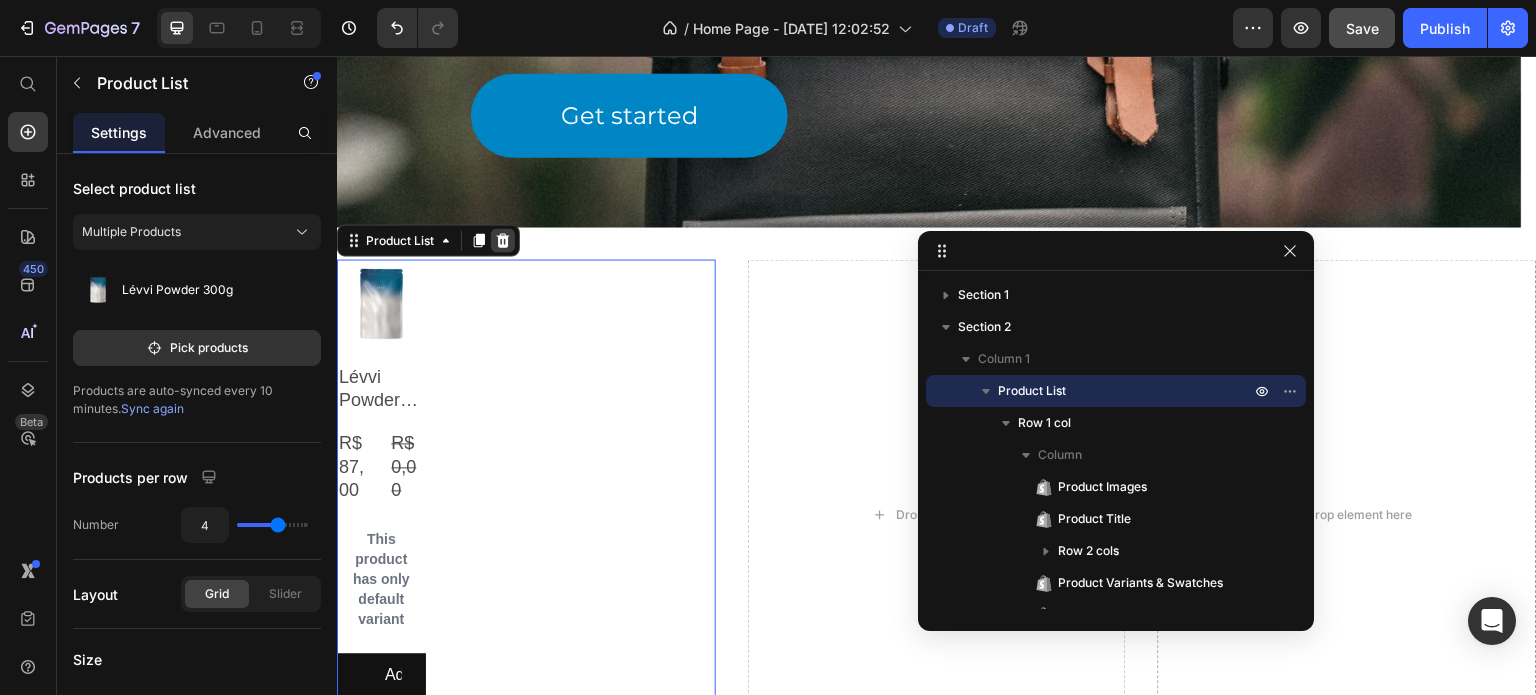 click 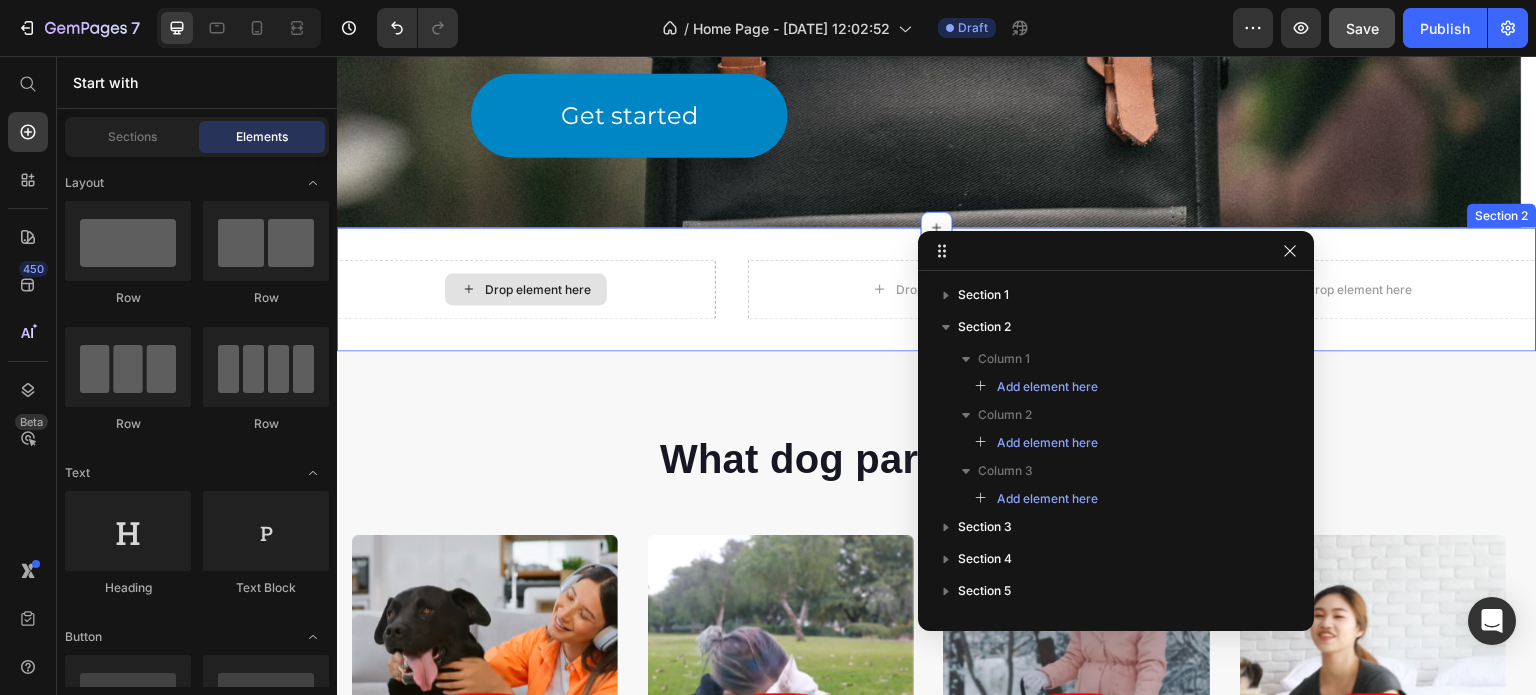 click on "Drop element here" at bounding box center [538, 289] 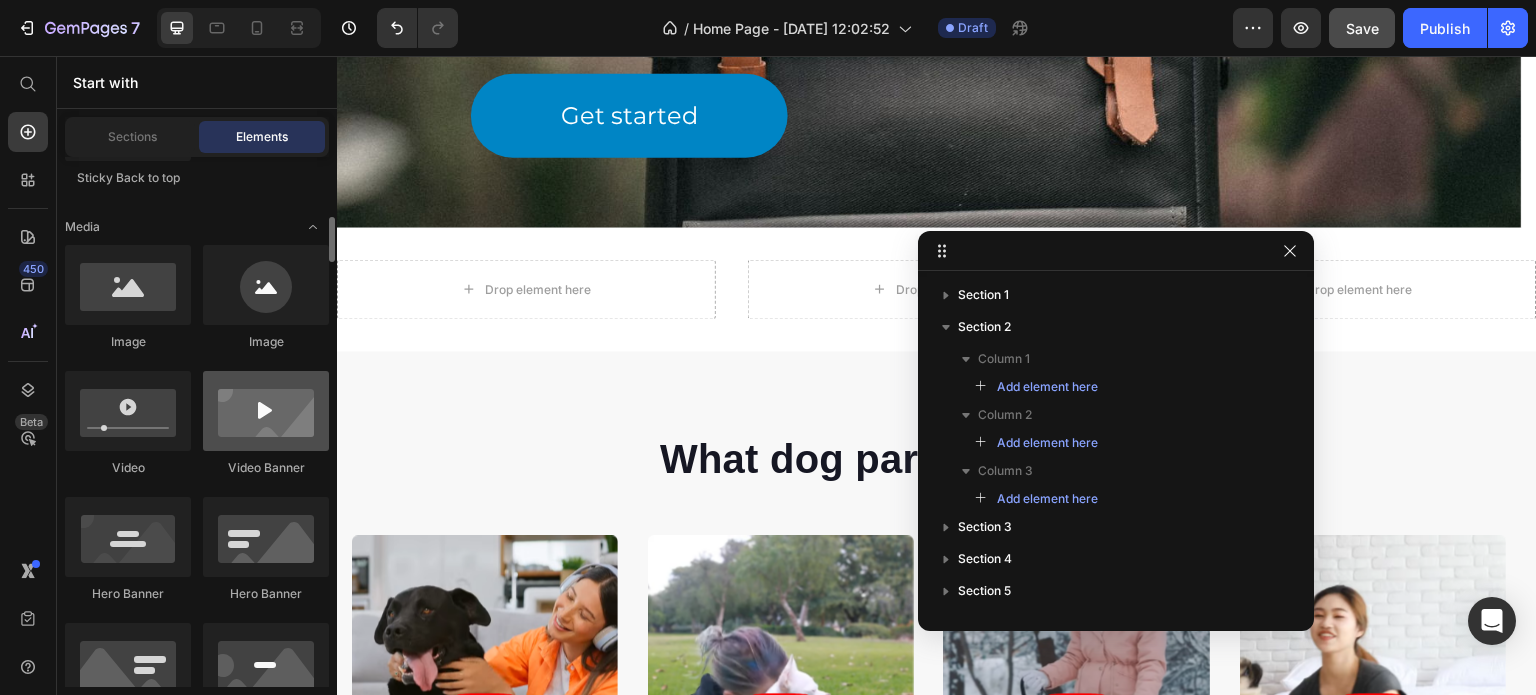 scroll, scrollTop: 800, scrollLeft: 0, axis: vertical 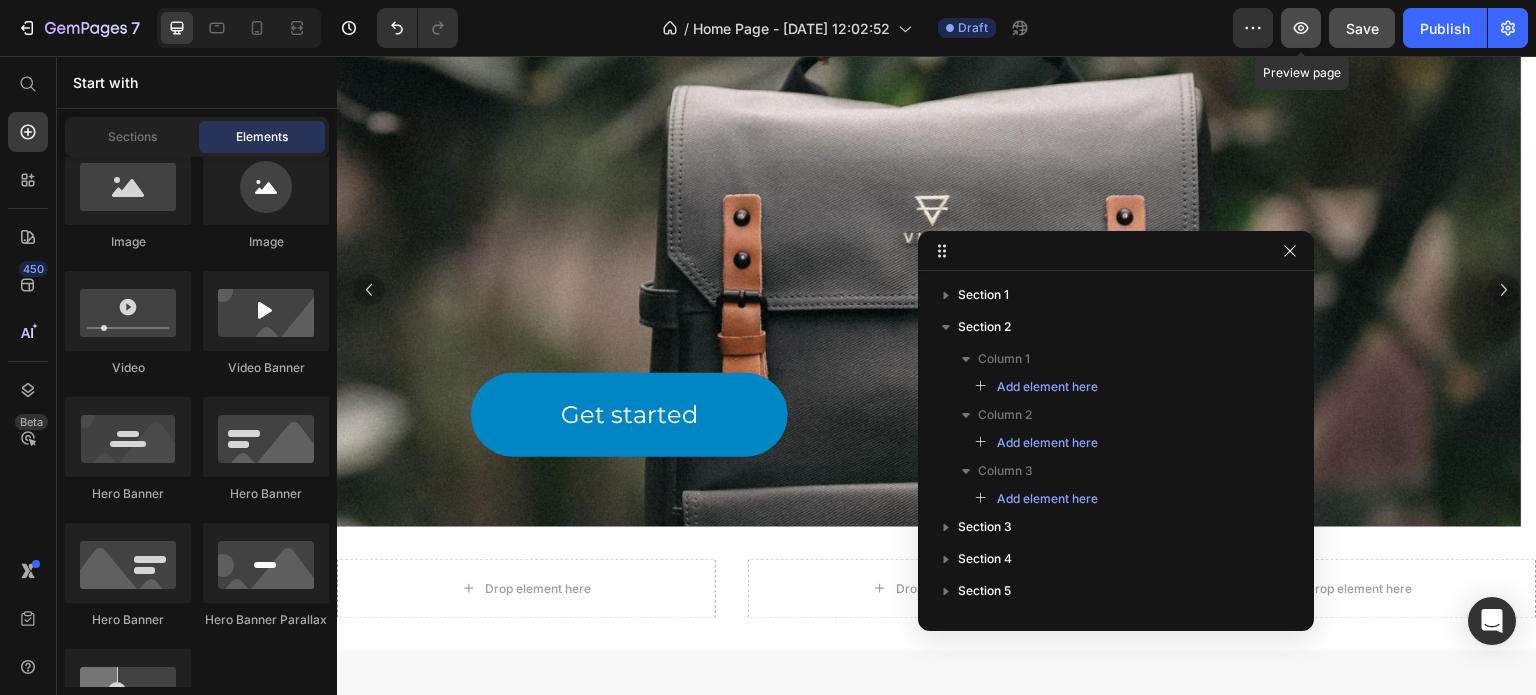 click 